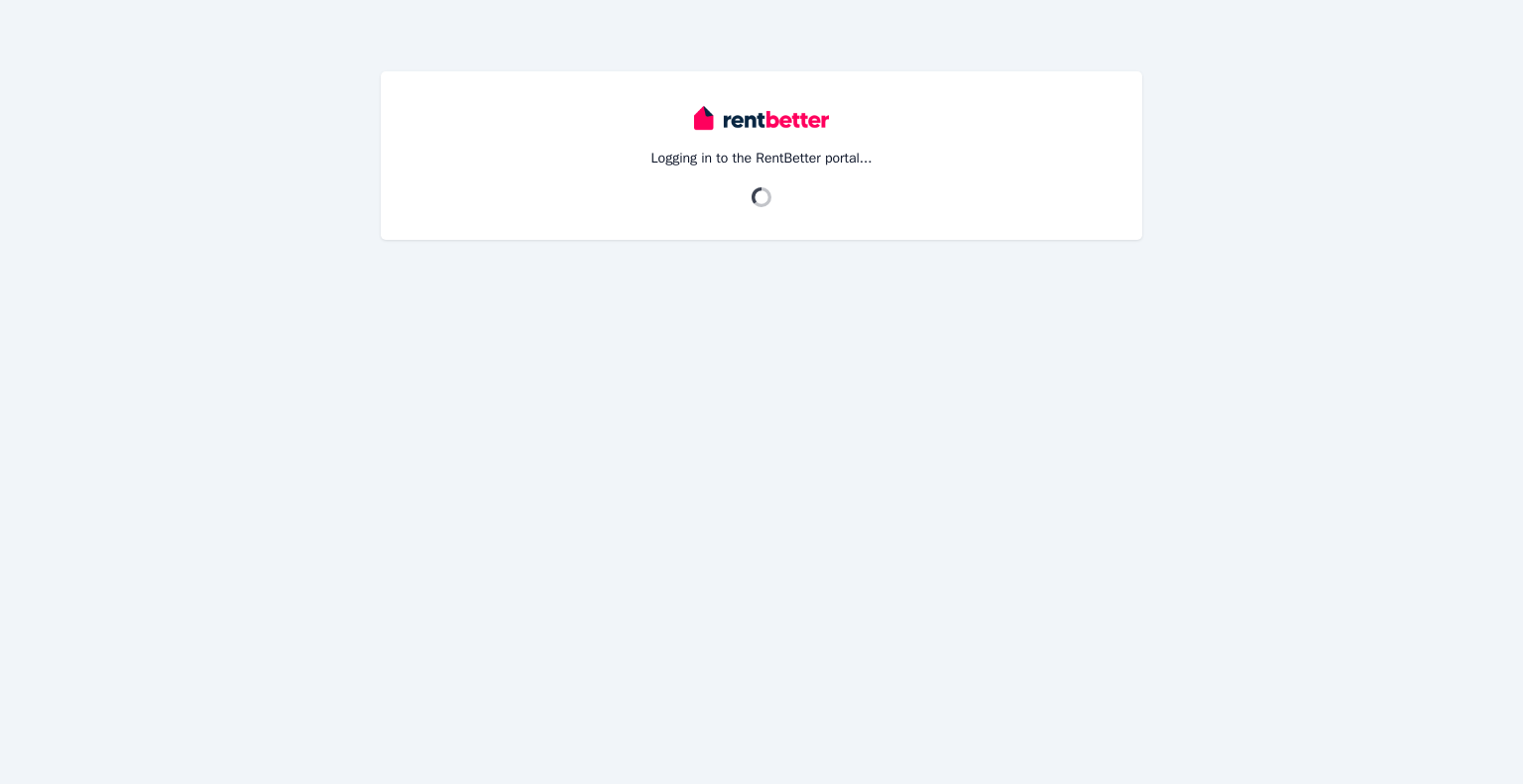 scroll, scrollTop: 0, scrollLeft: 0, axis: both 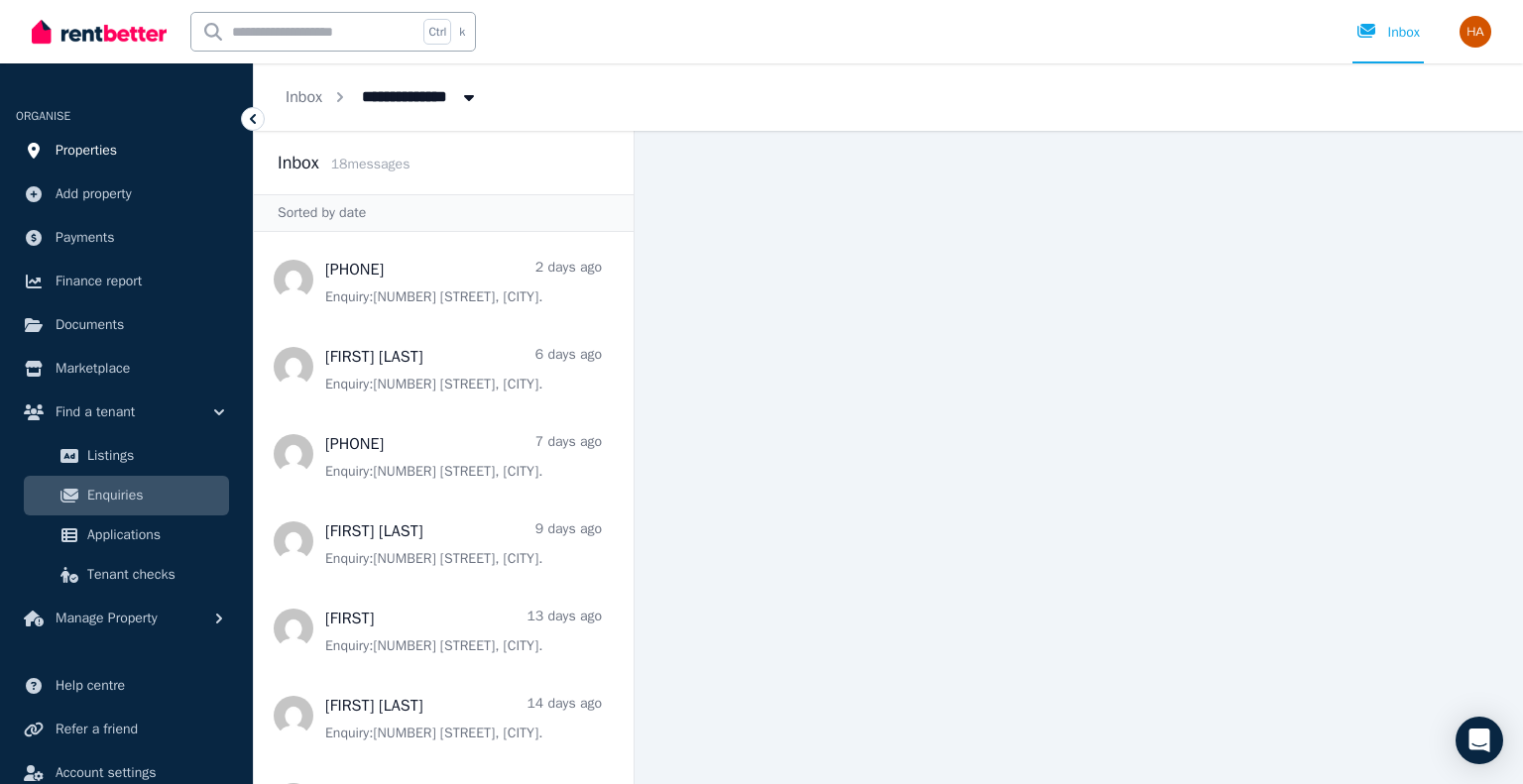click on "Properties" at bounding box center [86, 151] 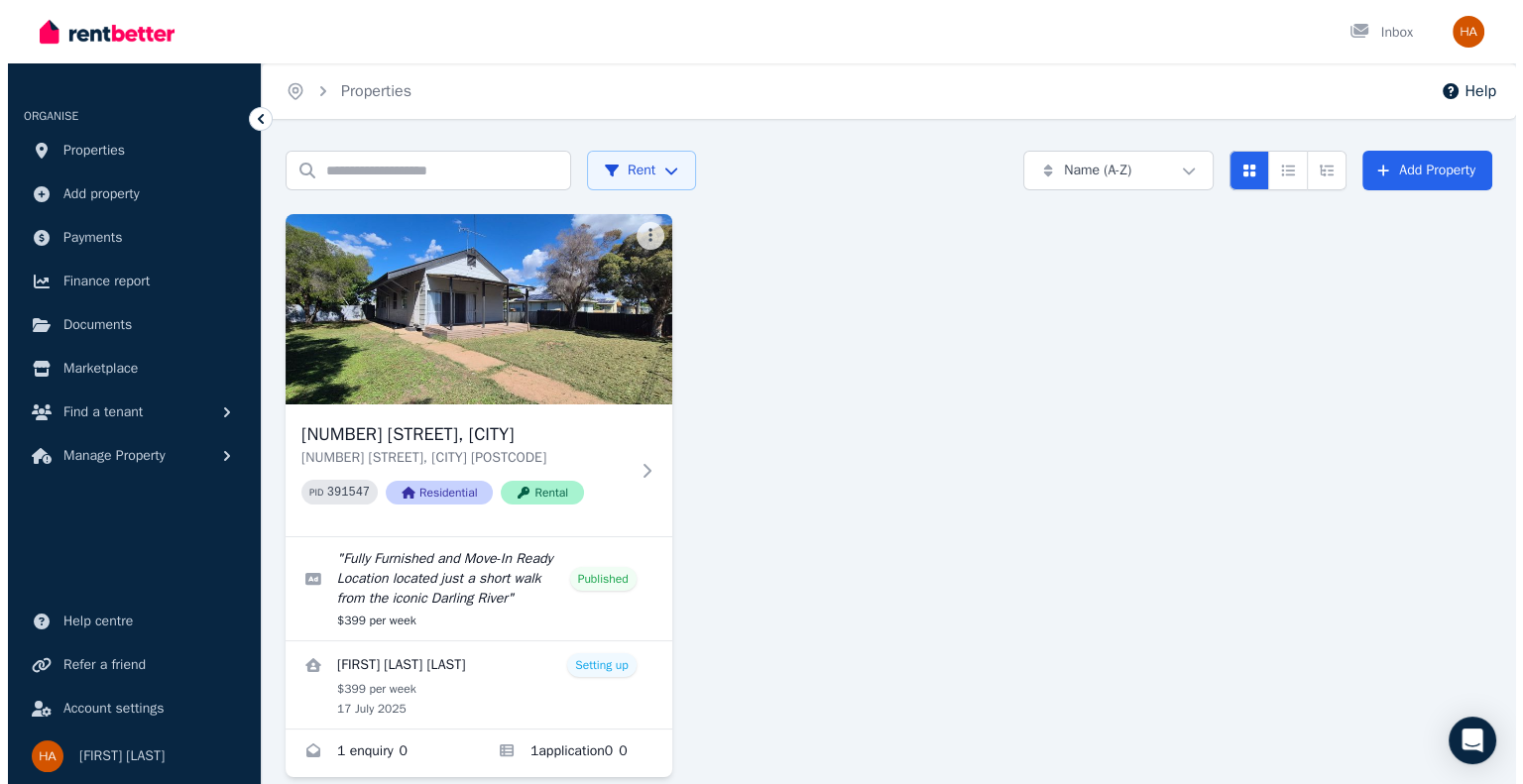 scroll, scrollTop: 44, scrollLeft: 0, axis: vertical 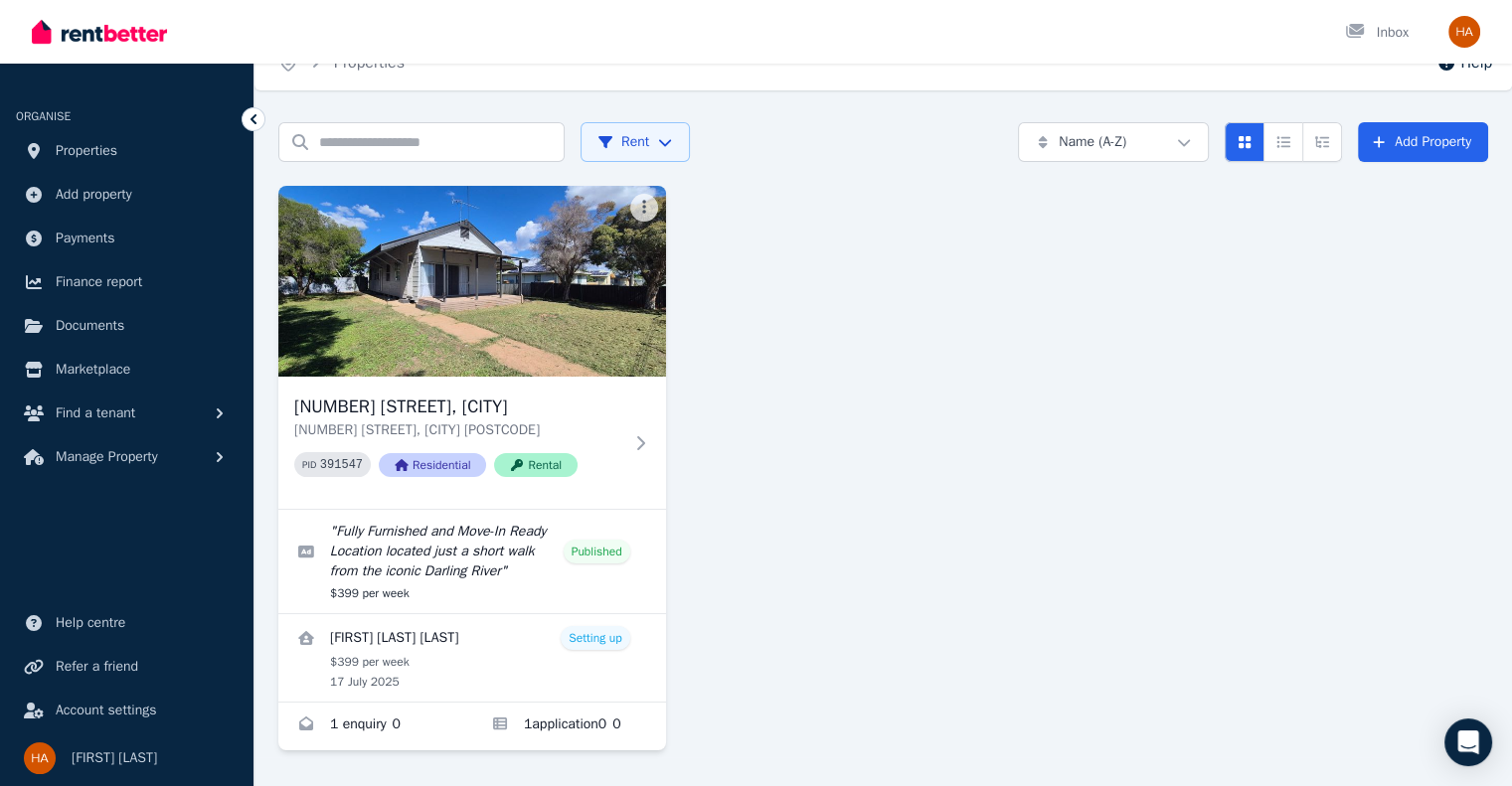 click on "Open main menu Inbox Open user menu ORGANISE Properties Add property Payments Finance report Documents Marketplace Find a tenant Manage Property Help centre Refer a friend Account settings Your profile [FIRST] [LAST] Home Properties Help Search properties Rent Name (A-Z) Add Property [NUMBER] [STREET], [CITY] [NUMBER] [STREET], [CITY] [POSTCODE] PID   391547 Residential Rental " Fully Furnished and  Move-In Ready Location located just a short walk from the iconic Darling River " Published $399 per week [FIRST] [LAST] [LAST] Setting up $399 per week 17 [MONTH] [YEAR] 1   enquiry 0 1  application 0 0 /portal" at bounding box center [756, 364] 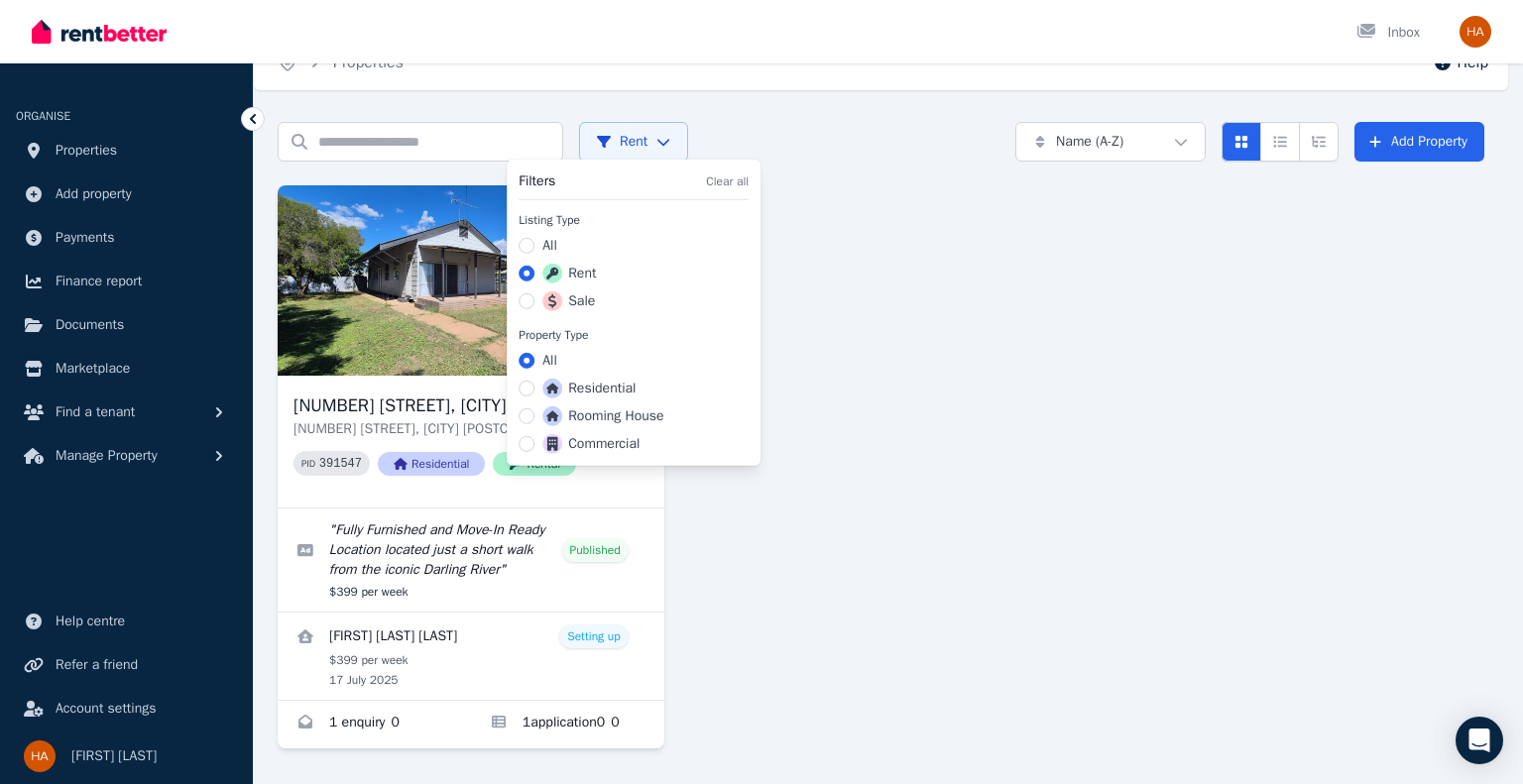 click on "Sale" at bounding box center (568, 301) 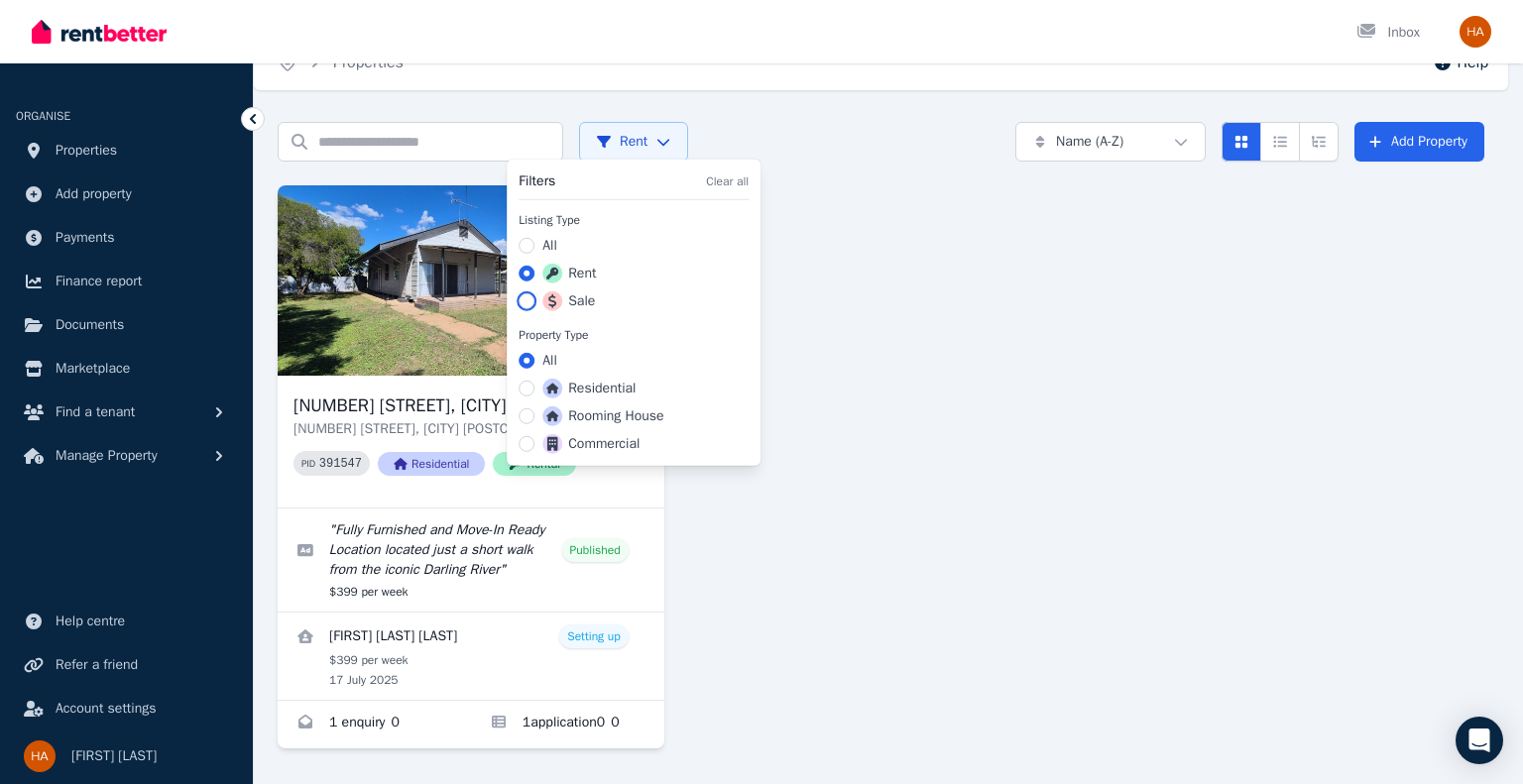 click on "Sale" at bounding box center (527, 301) 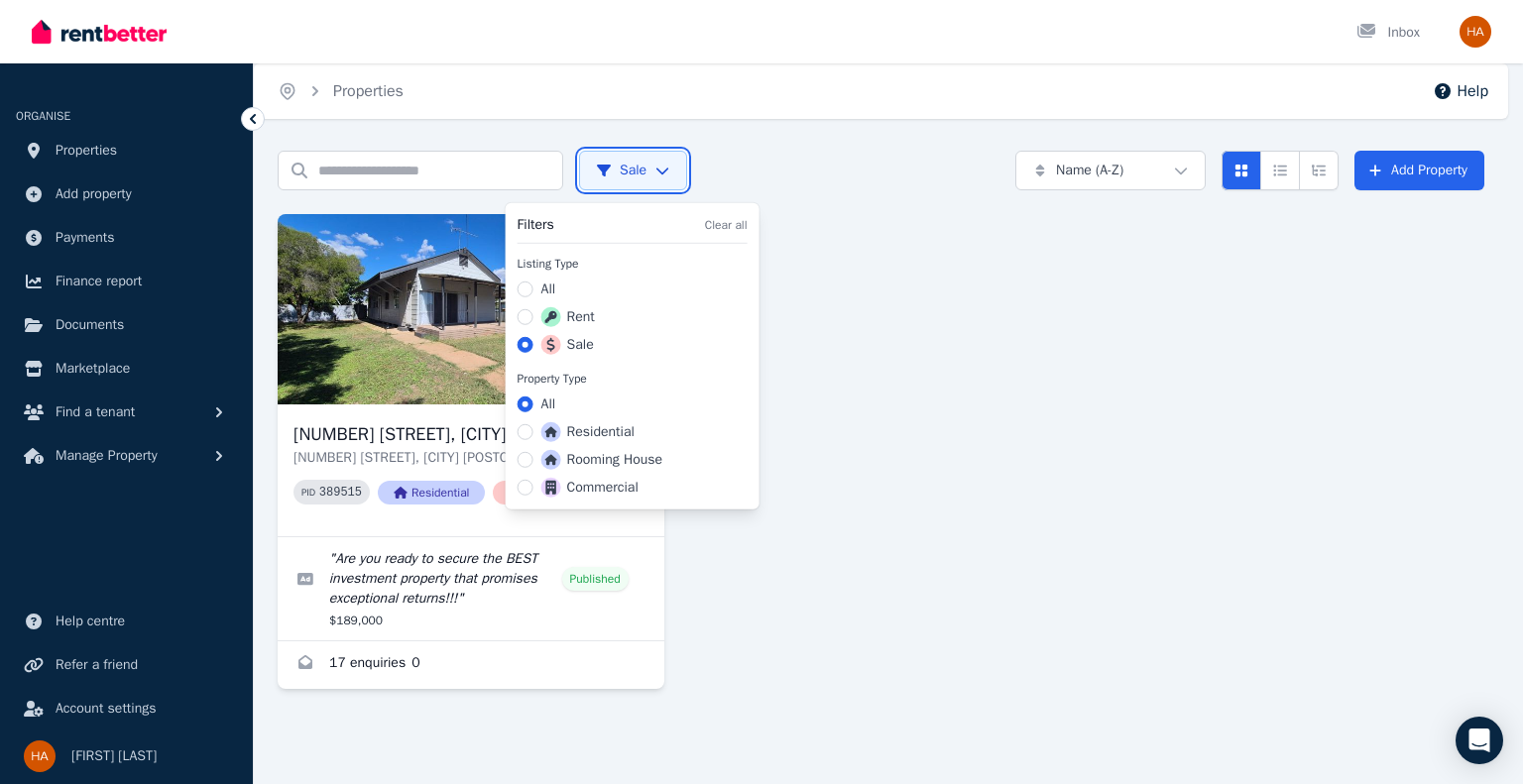 click on "Open main menu Inbox Open user menu ORGANISE Properties Add property Payments Finance report Documents Marketplace Find a tenant Manage Property Help centre Refer a friend Account settings Your profile [FIRST] [LAST] Home Properties Help Search properties Sale Name (A-Z) Add Property [NUMBER] [STREET], [CITY] [POSTCODE] PID   389515 Residential Sale " Are you ready to secure the BEST investment property that promises exceptional returns!!! " Published $189,000 17   enquiries 0 /portal
Filters Clear all Listing Type All Rent Sale Property Type All Residential Rooming House Commercial" at bounding box center [762, 392] 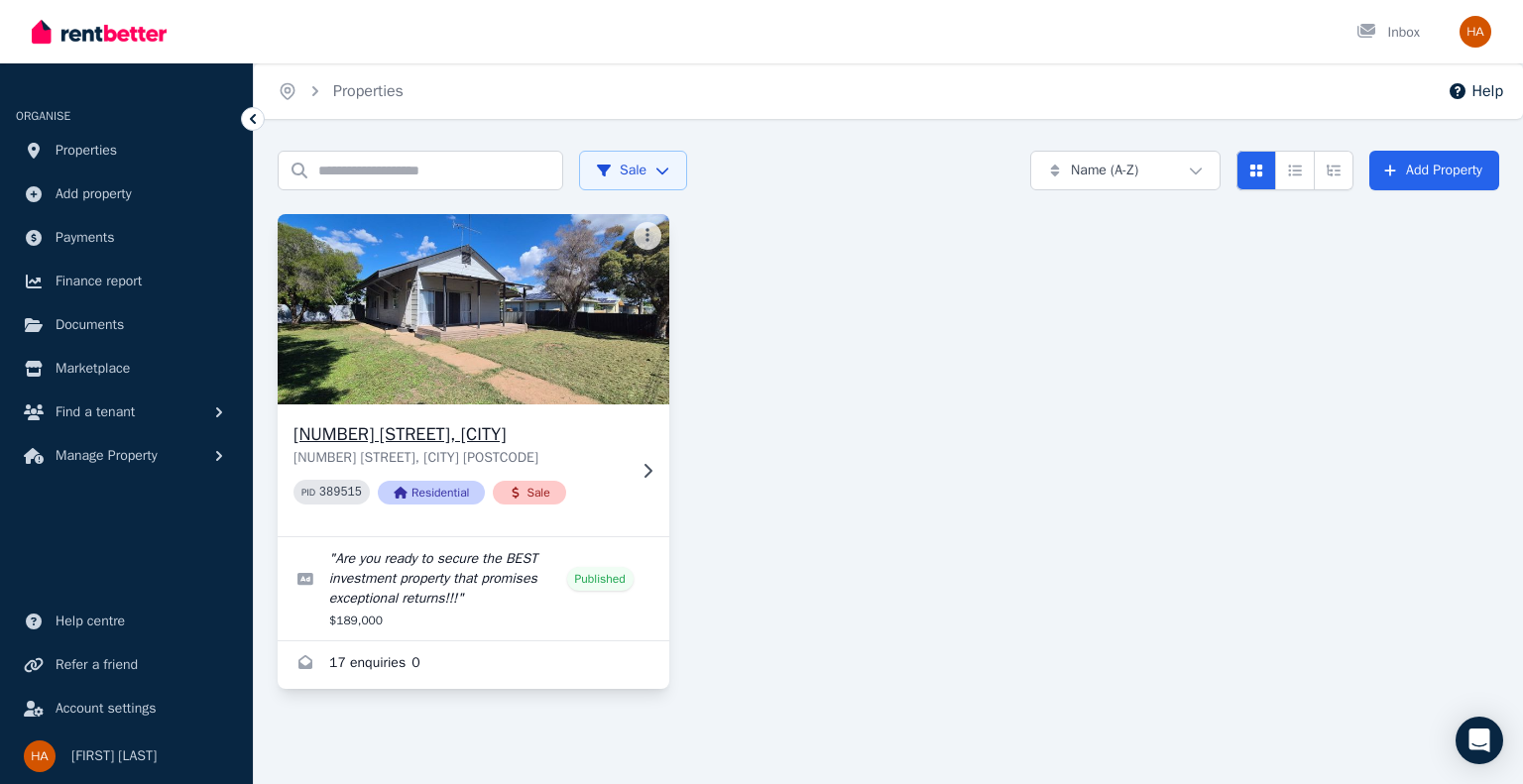 click on "Sale" at bounding box center (528, 493) 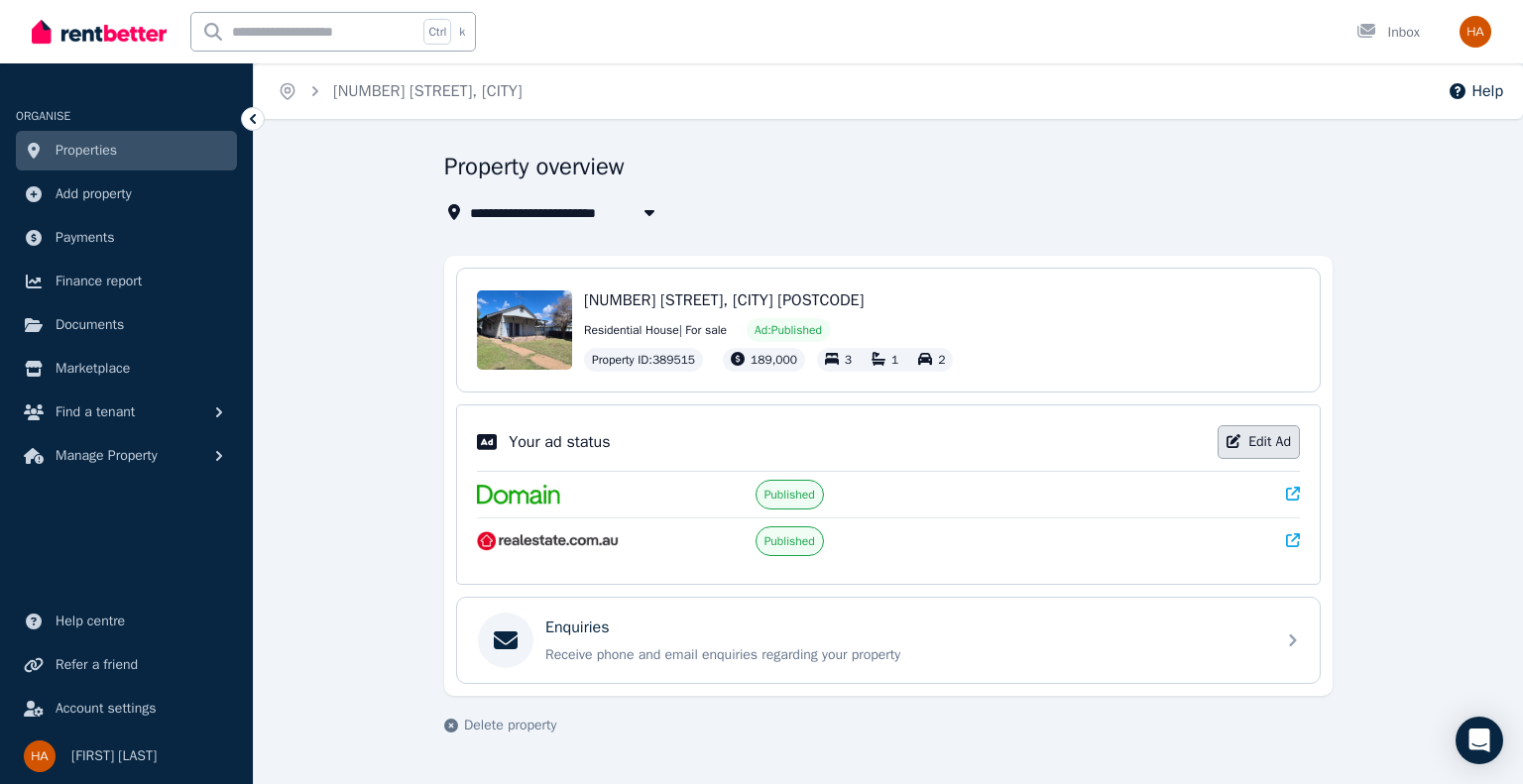 click on "Edit Ad" at bounding box center (1258, 442) 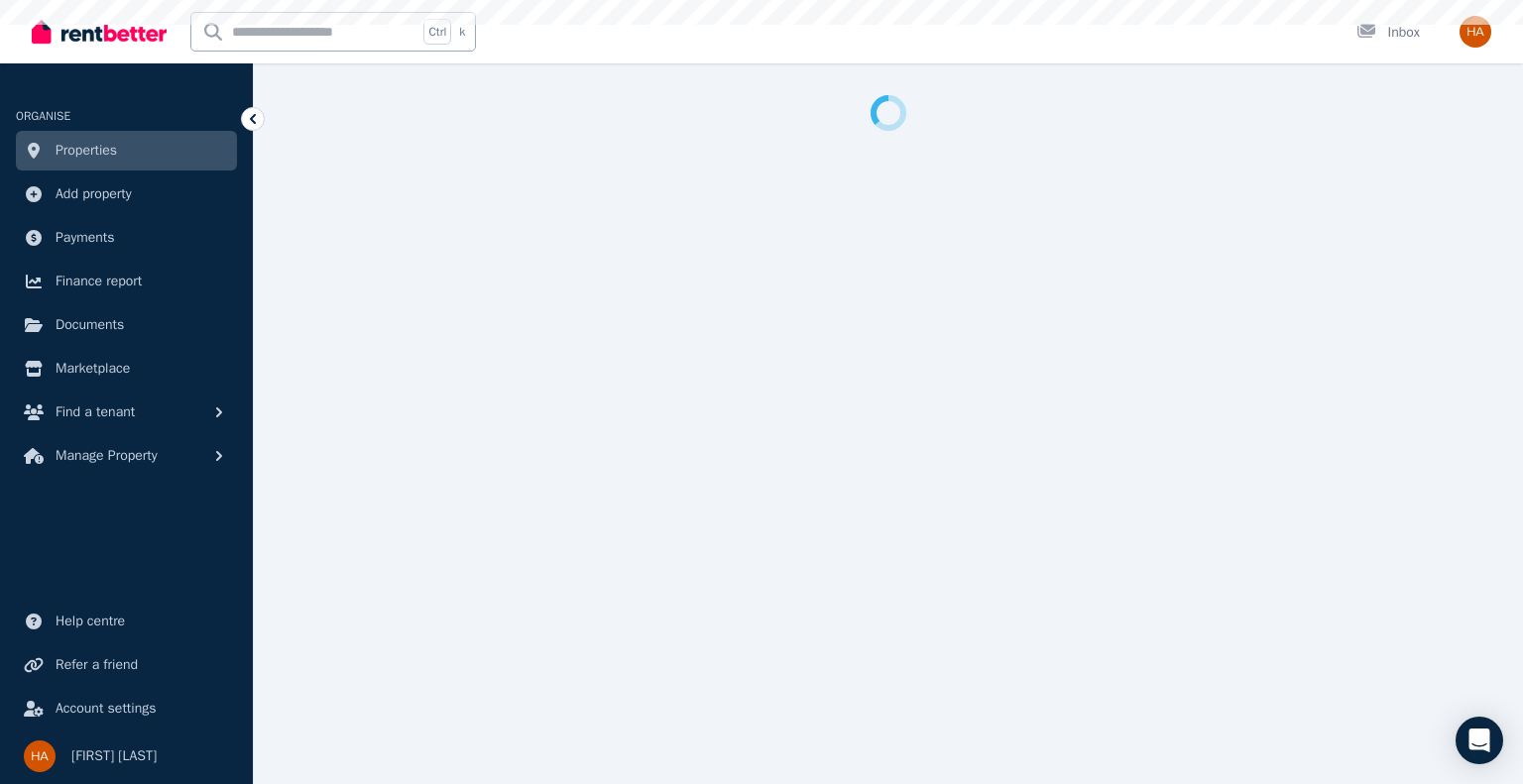 select on "**********" 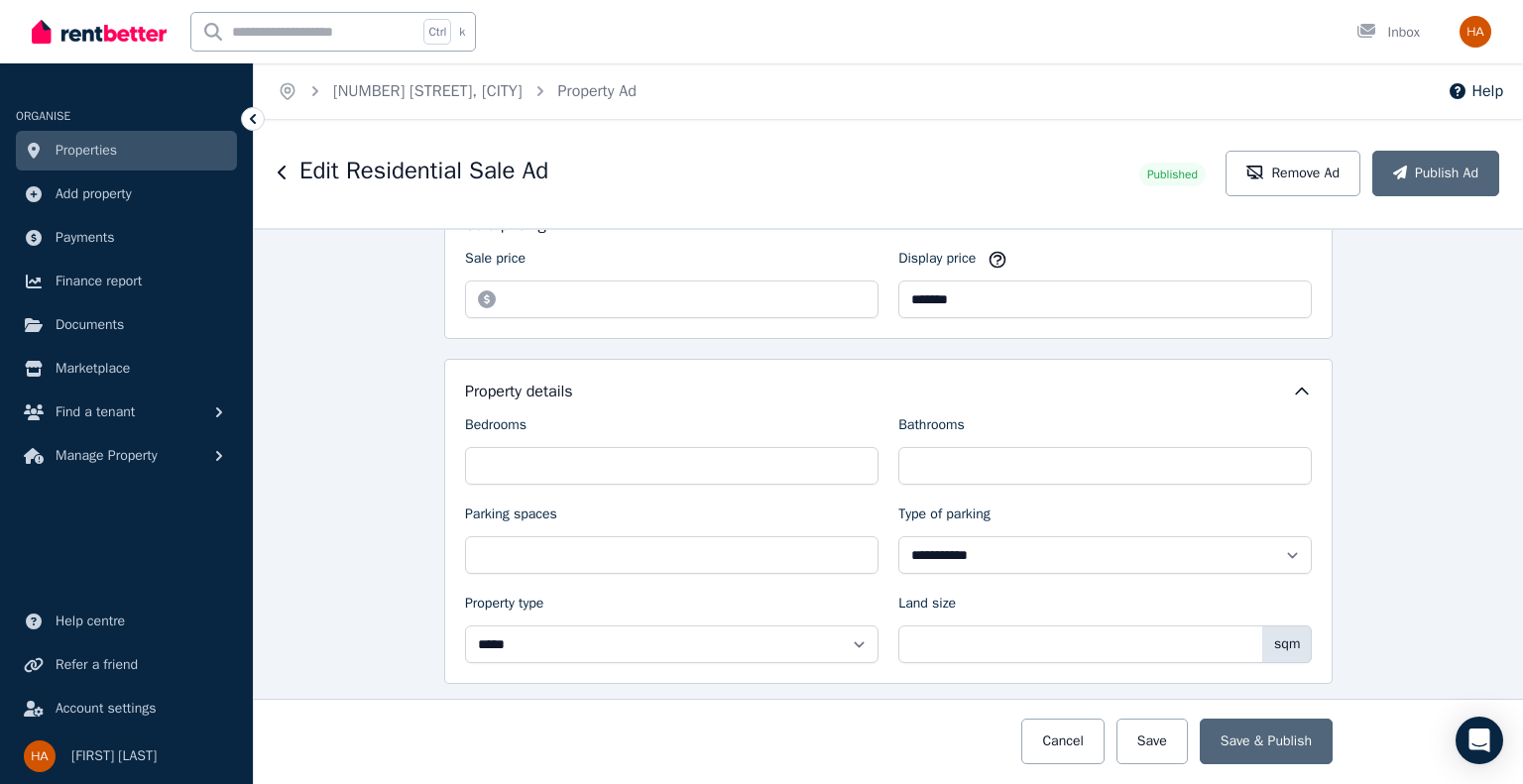 scroll, scrollTop: 575, scrollLeft: 0, axis: vertical 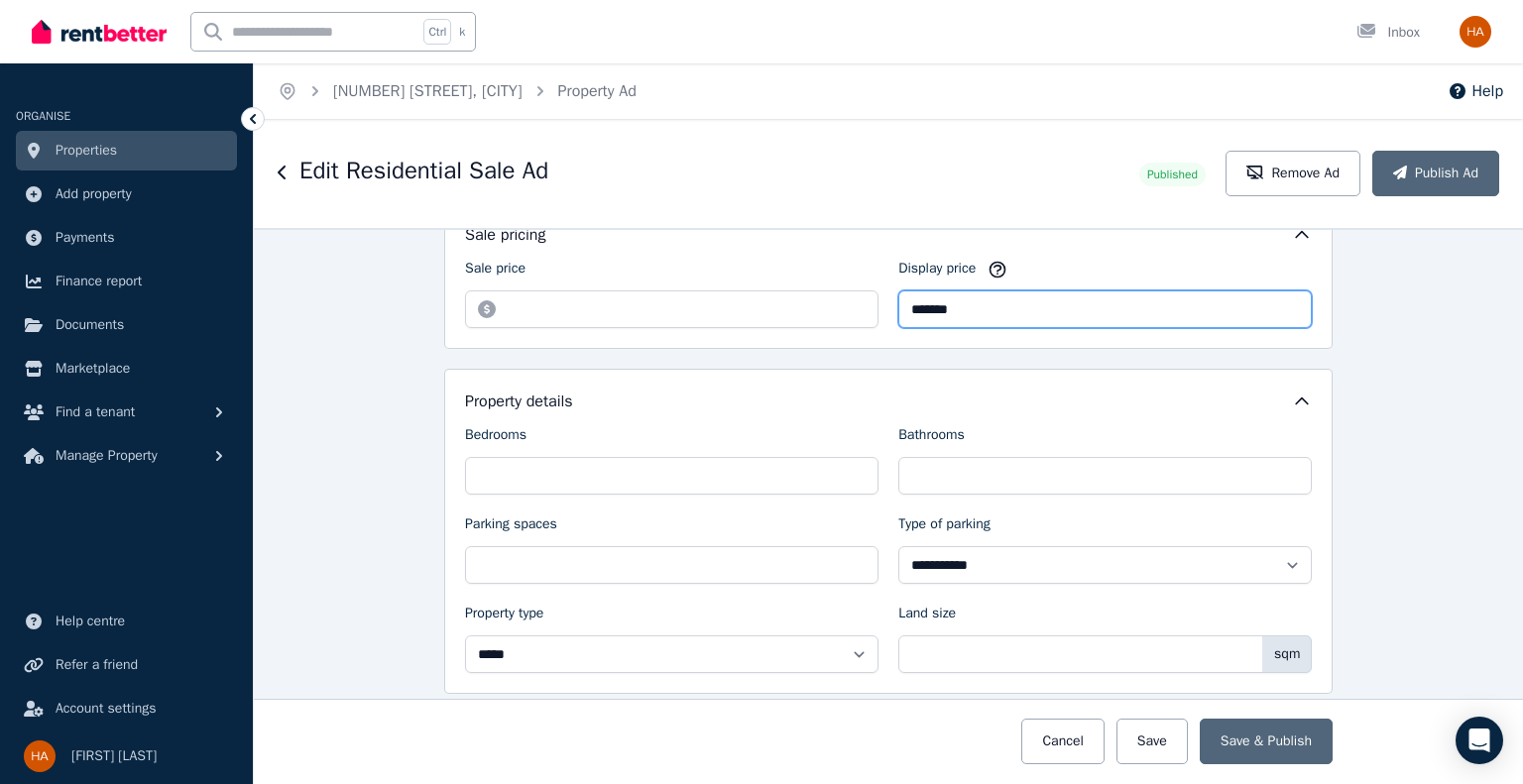 click on "*******" at bounding box center [1105, 309] 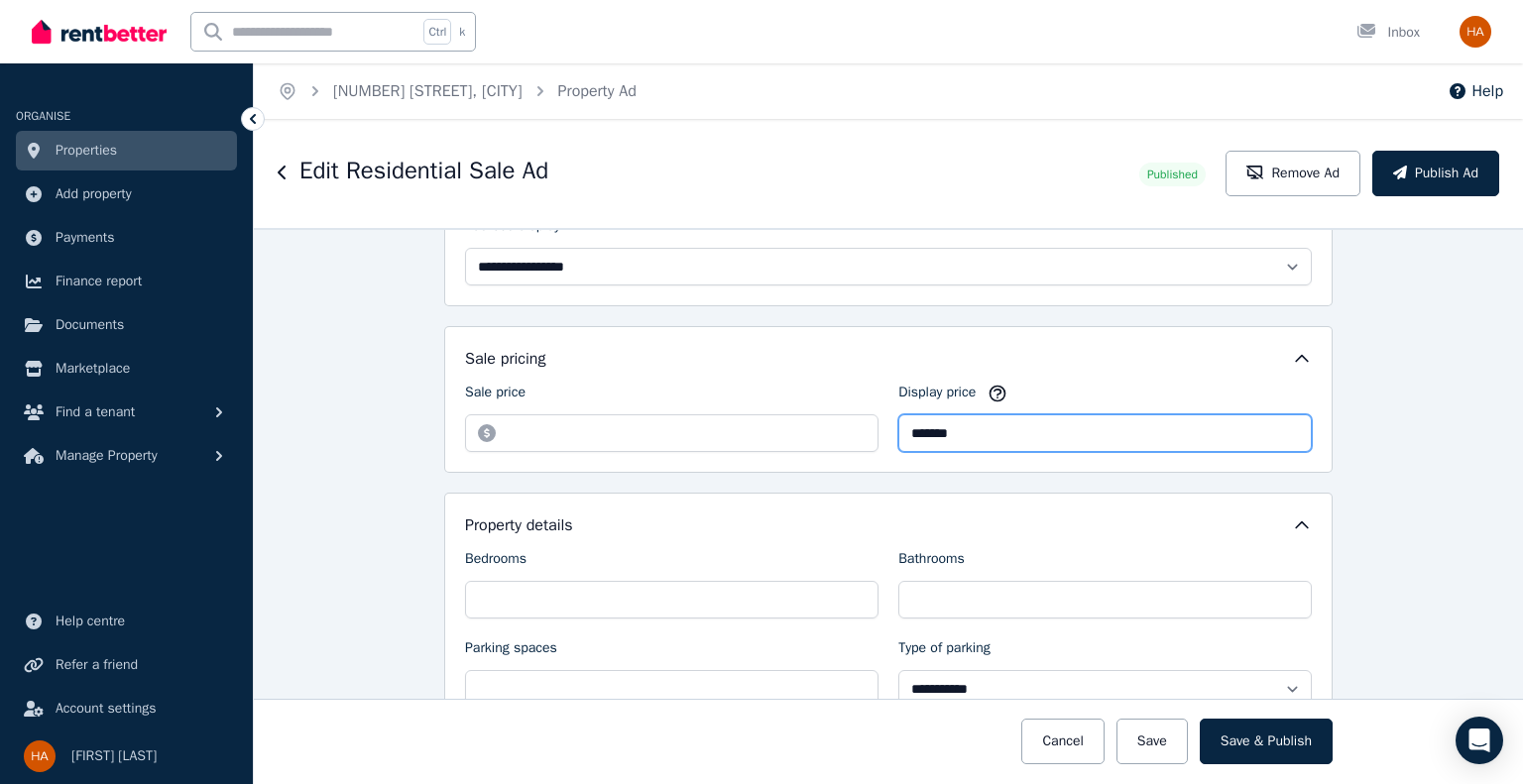 scroll, scrollTop: 456, scrollLeft: 0, axis: vertical 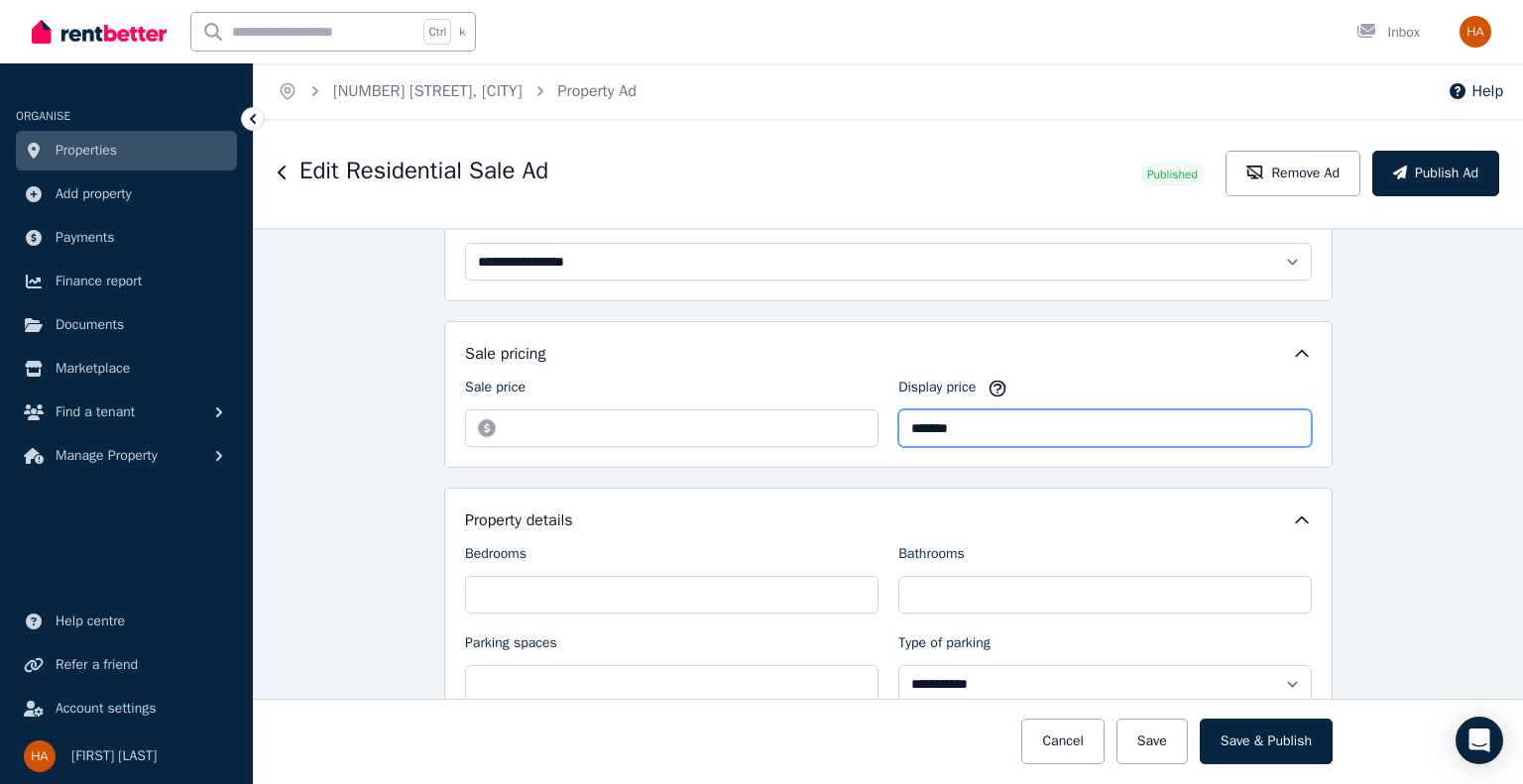 type on "*******" 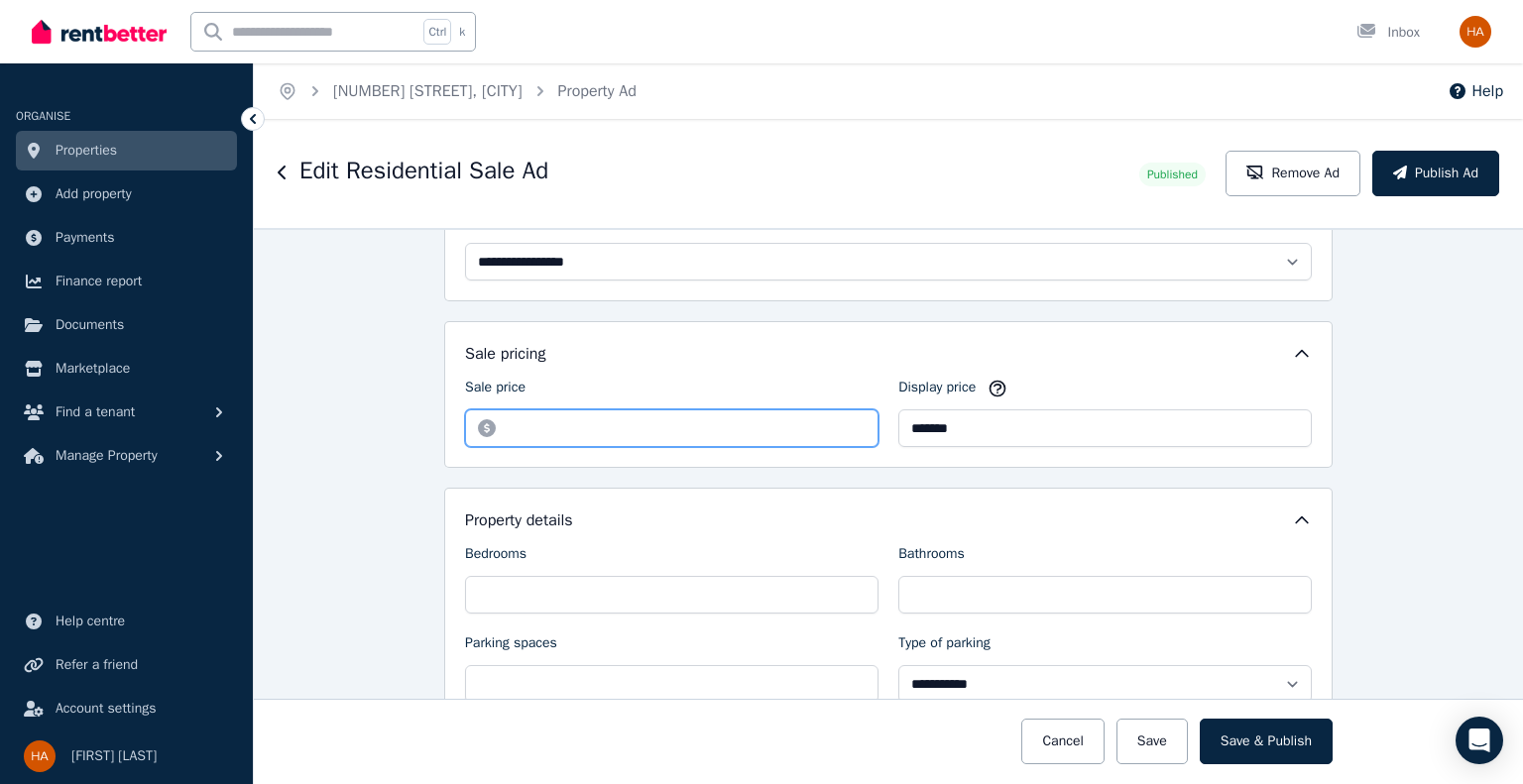 click on "*********" at bounding box center [671, 428] 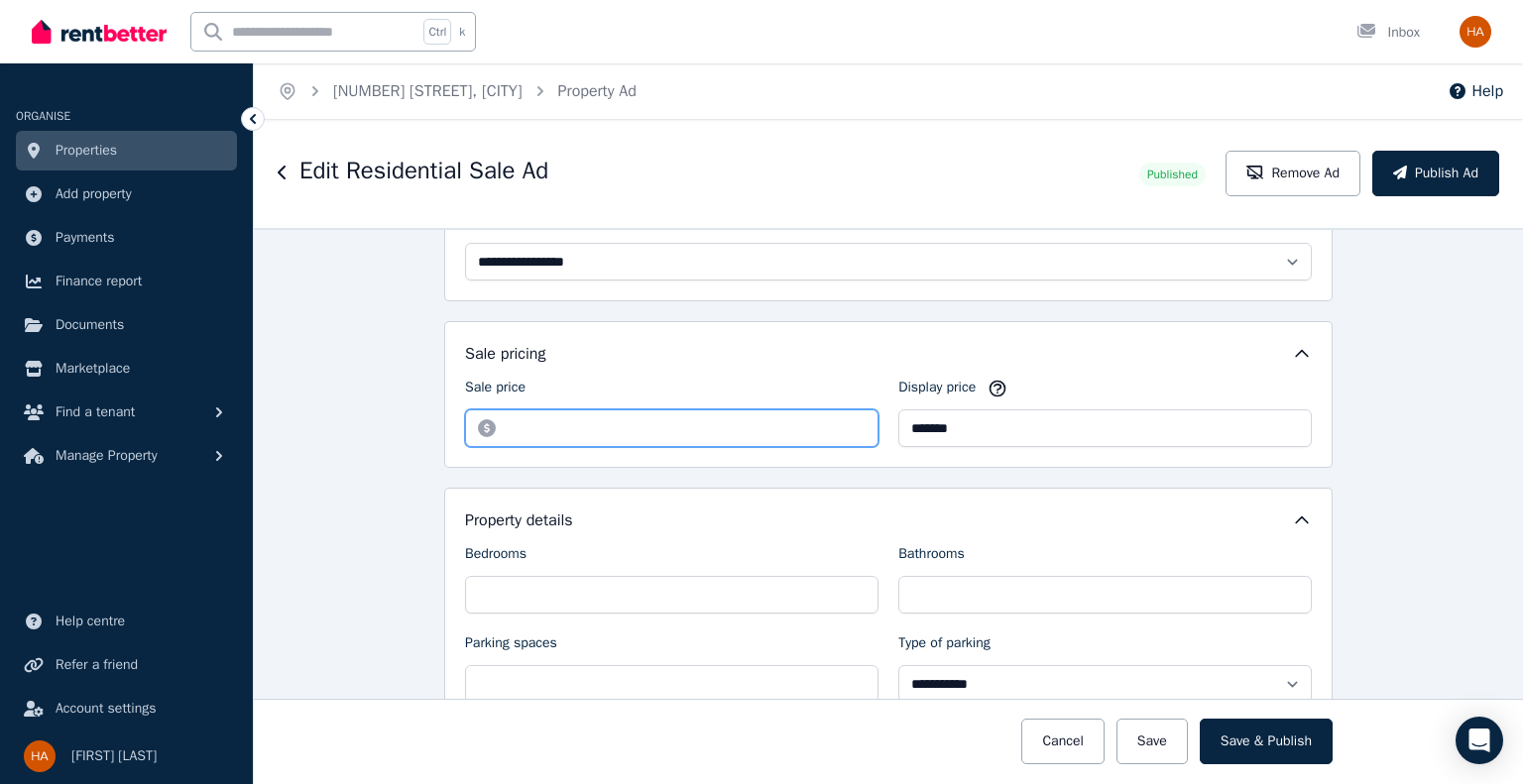 type on "*" 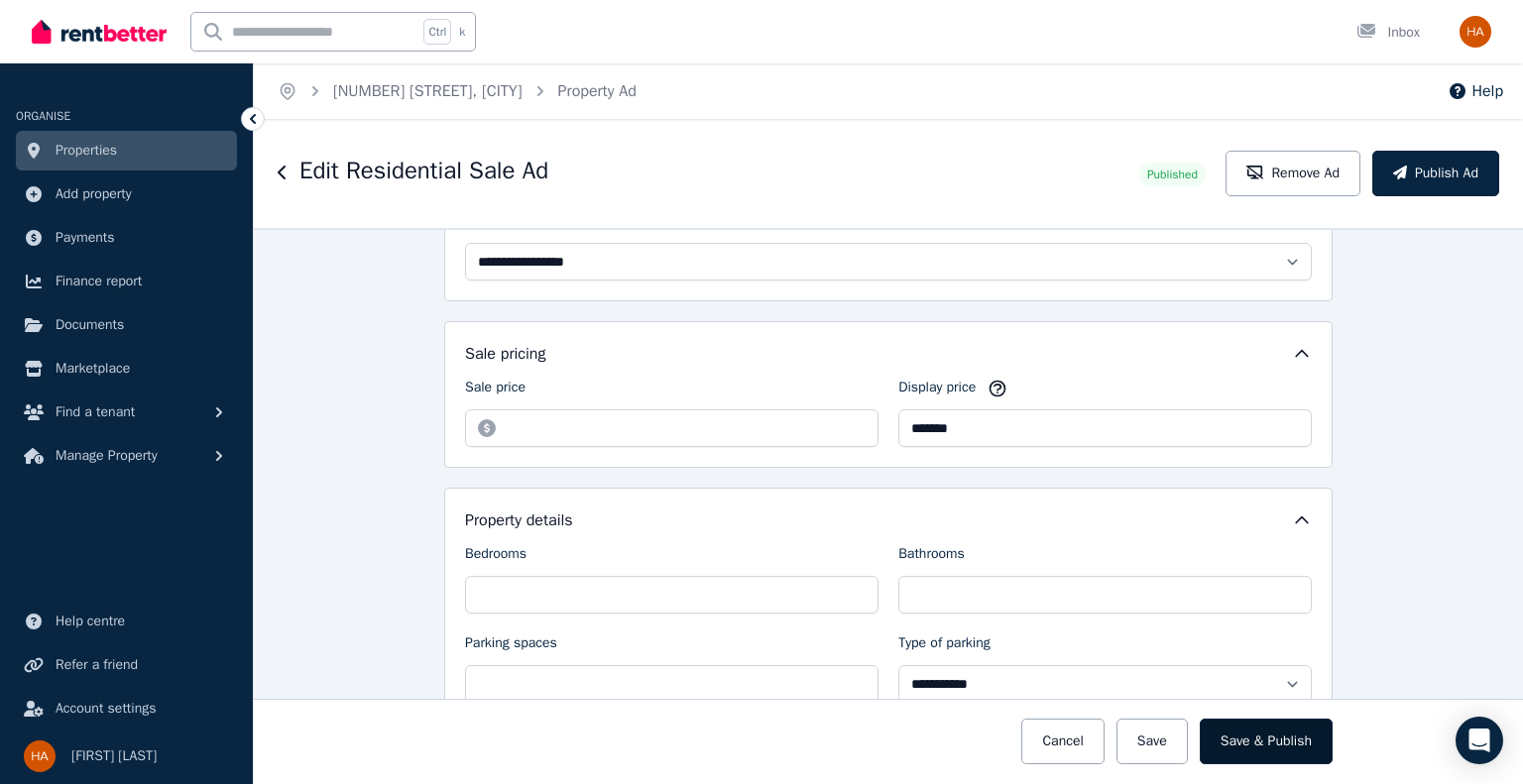 click on "Save & Publish" at bounding box center [1266, 741] 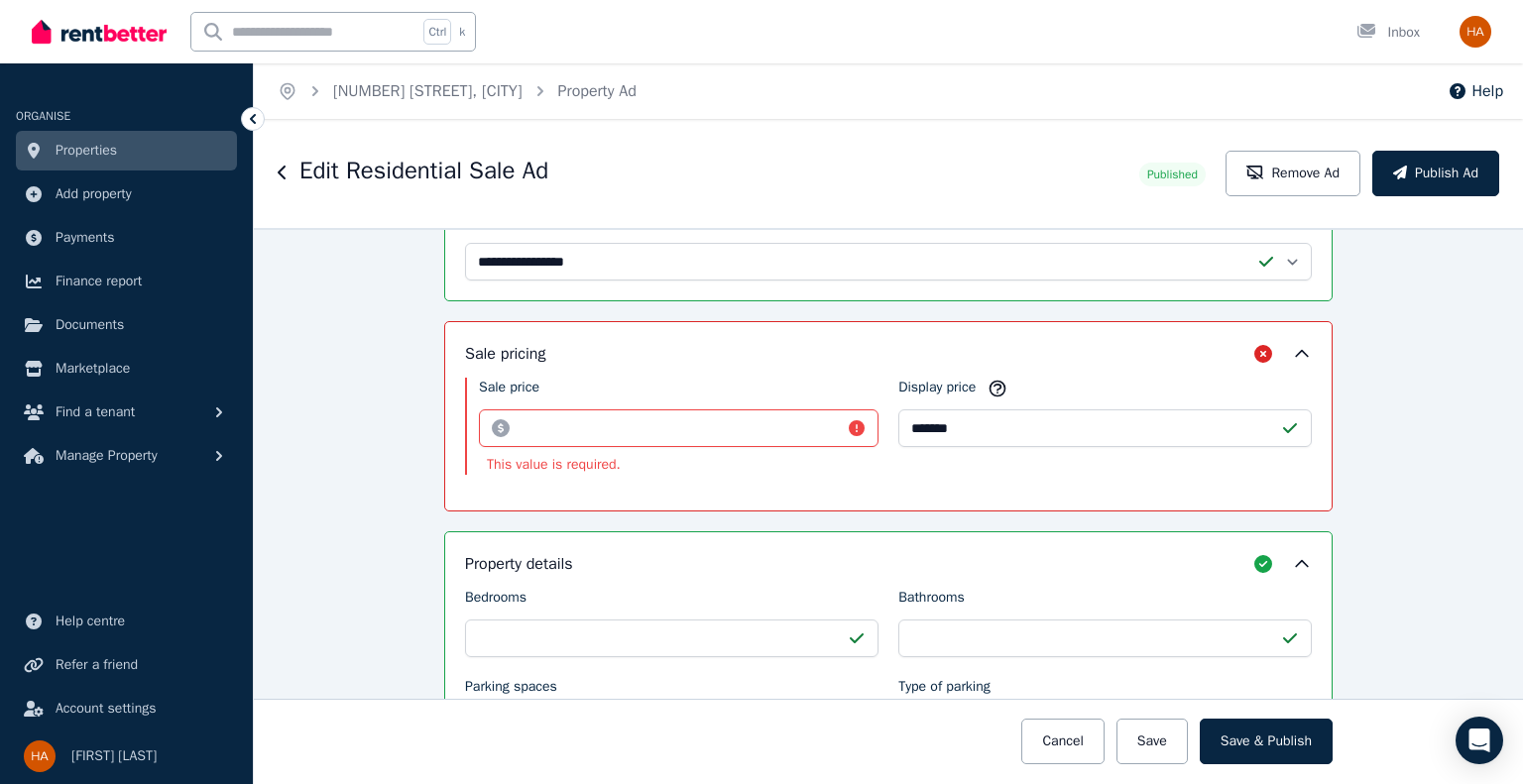 scroll, scrollTop: 470, scrollLeft: 0, axis: vertical 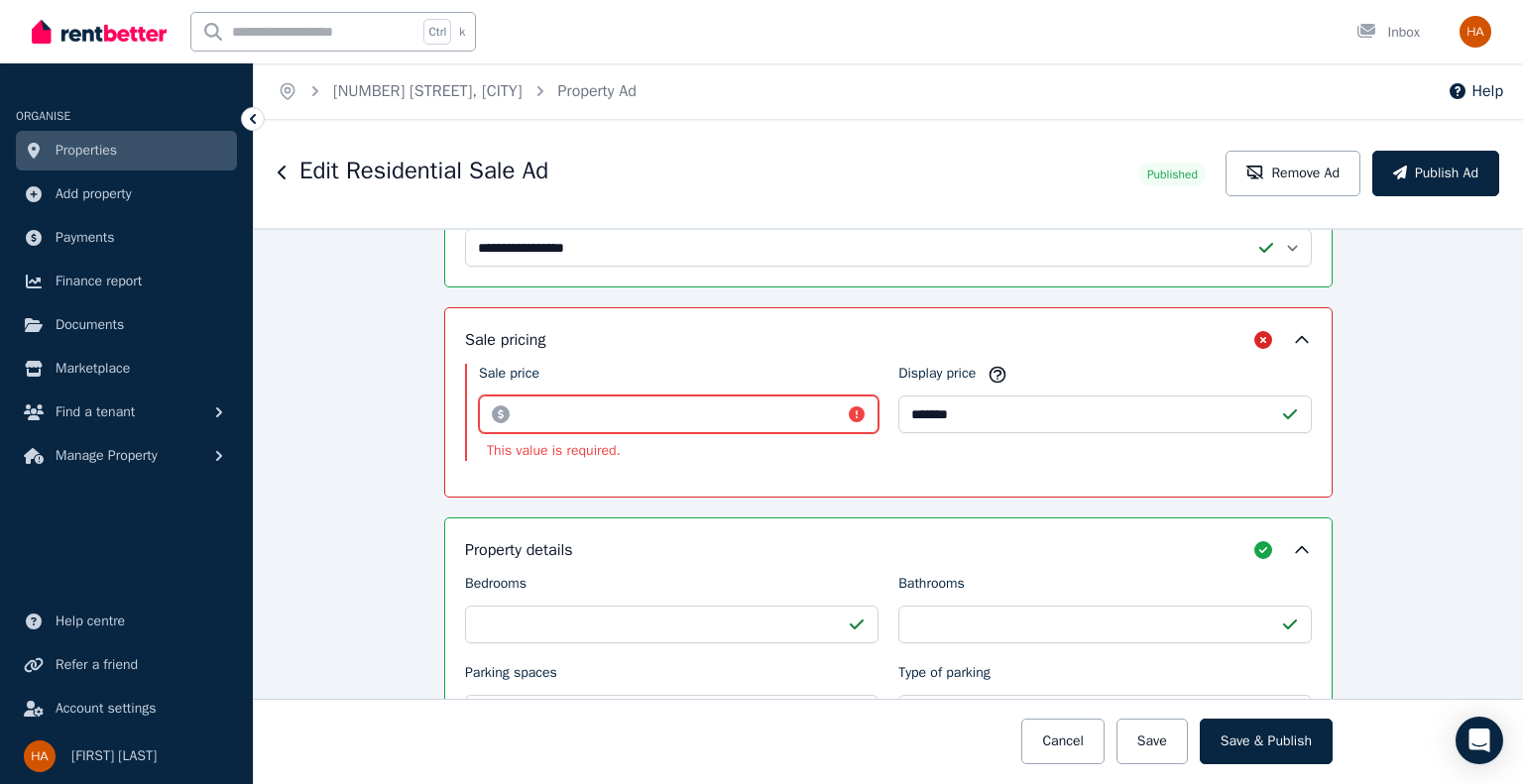click on "Sale price" at bounding box center [678, 414] 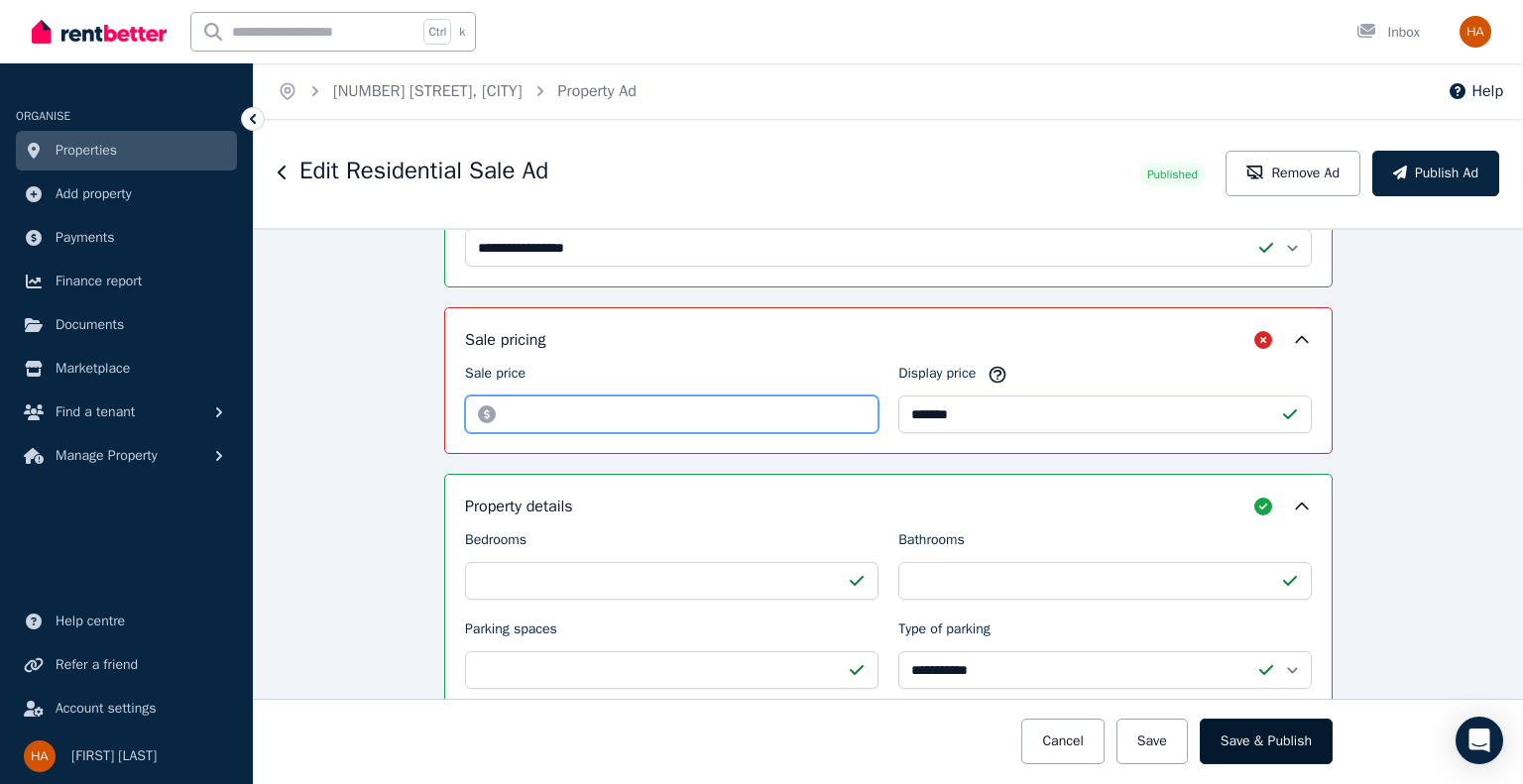 type on "******" 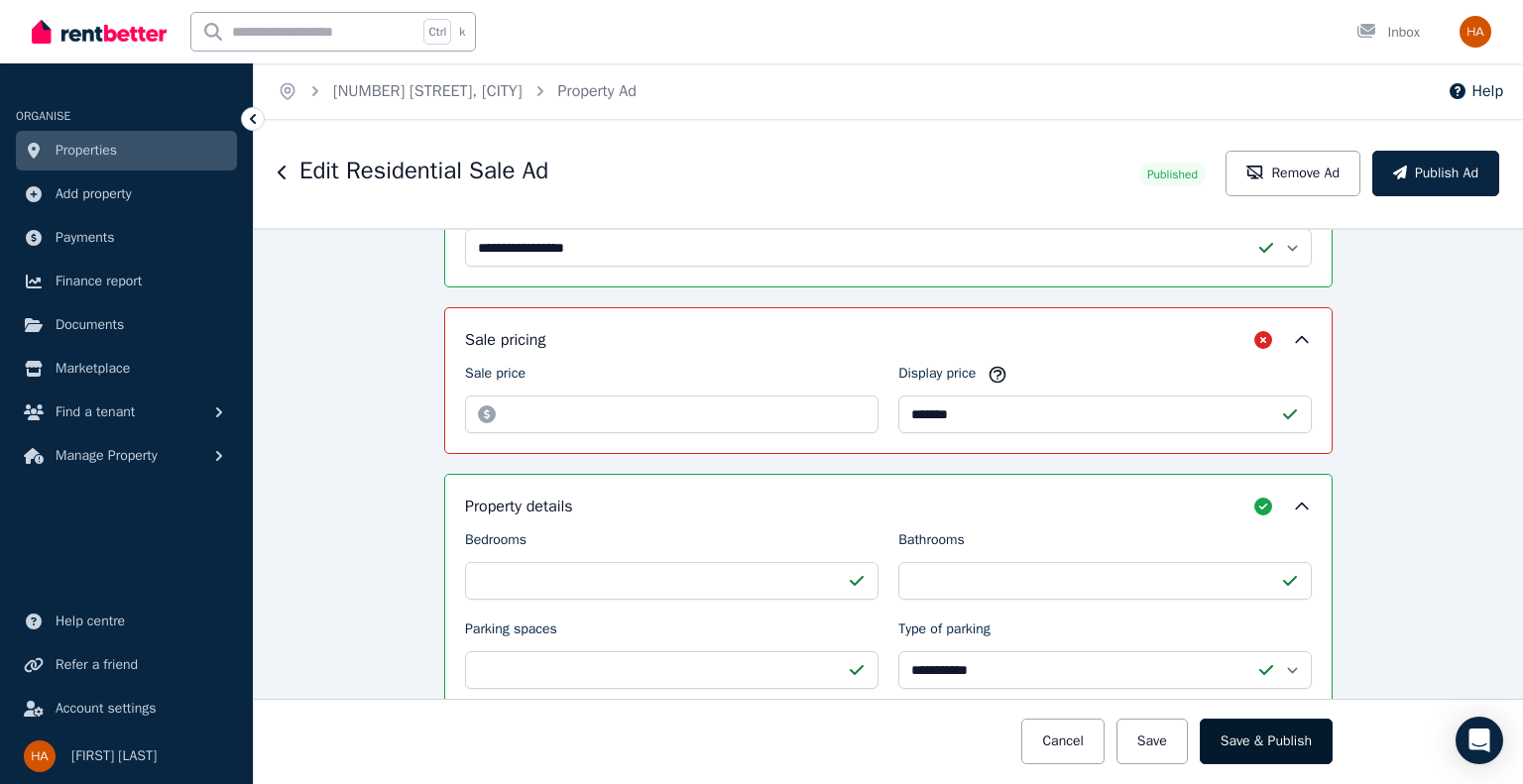 click on "Save & Publish" at bounding box center [1266, 741] 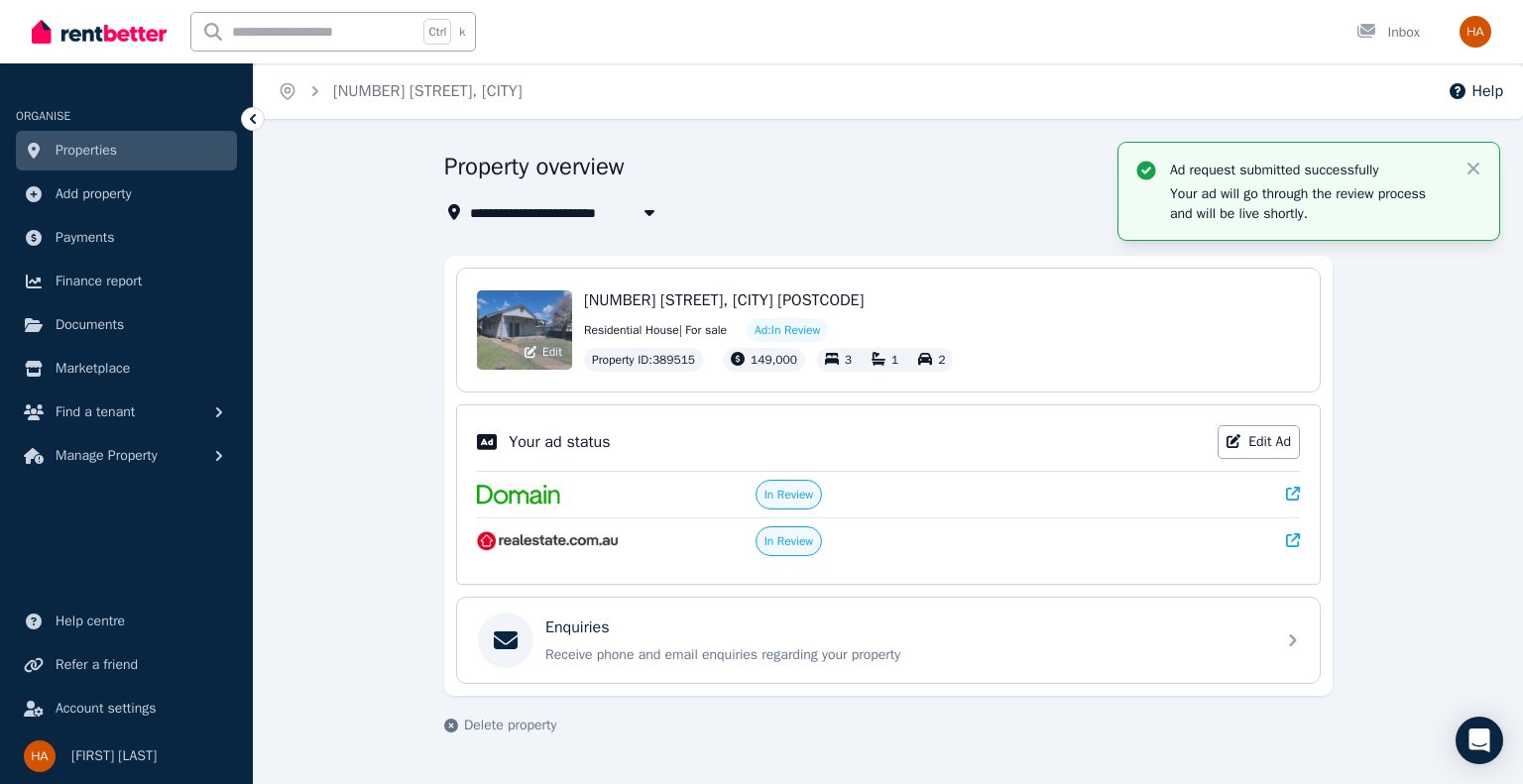 click on "Edit" at bounding box center (525, 330) 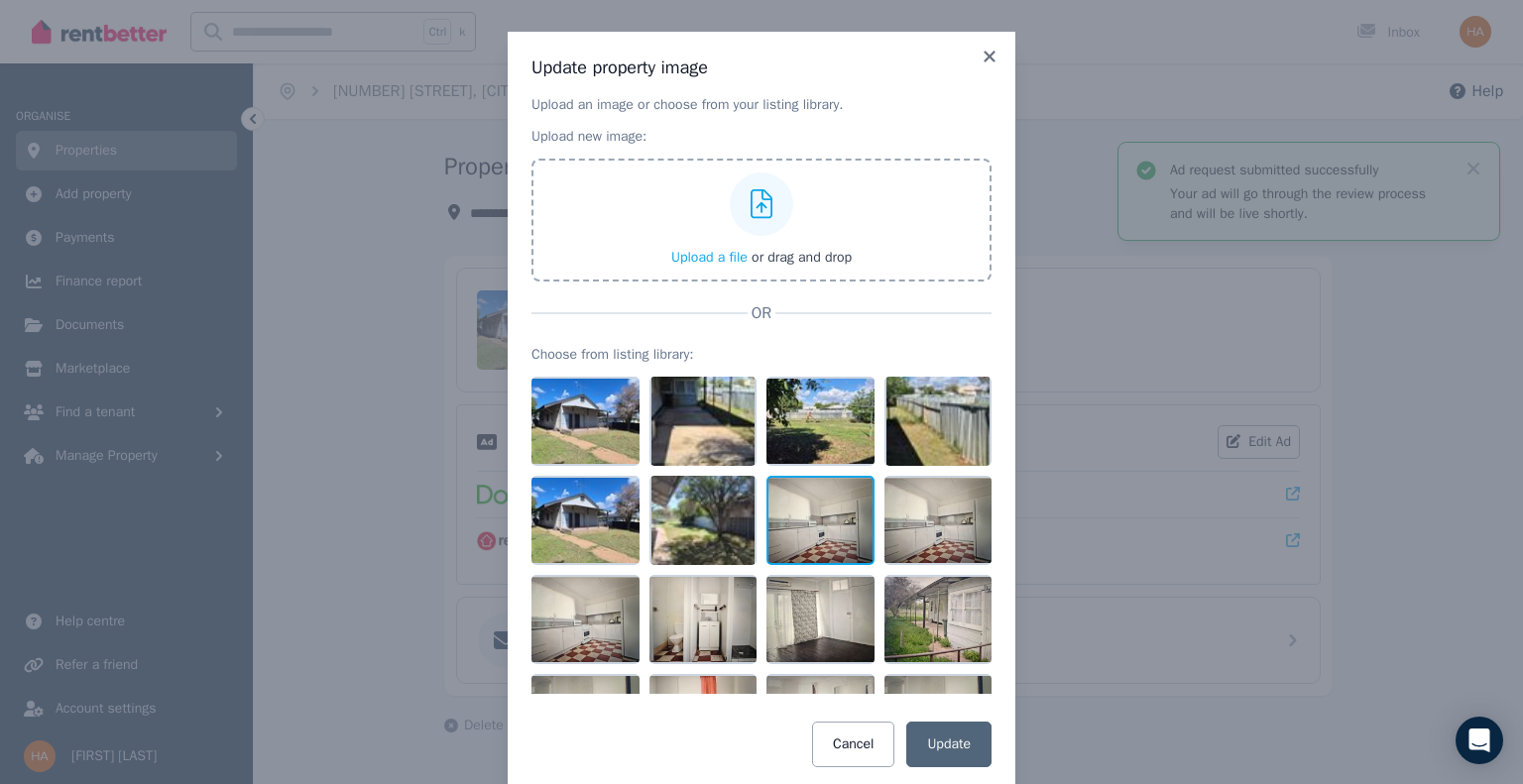 click at bounding box center [820, 520] 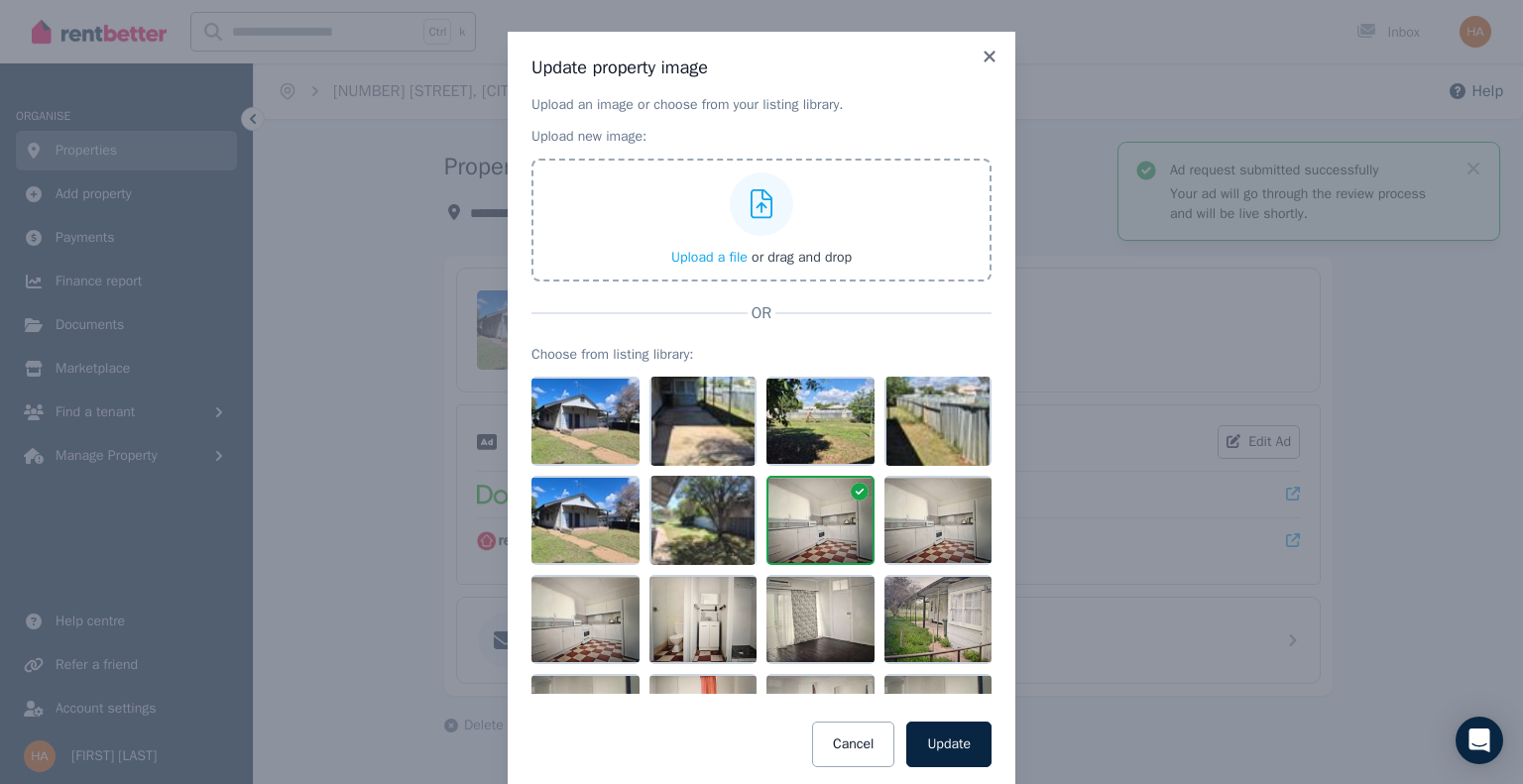 click at bounding box center (820, 520) 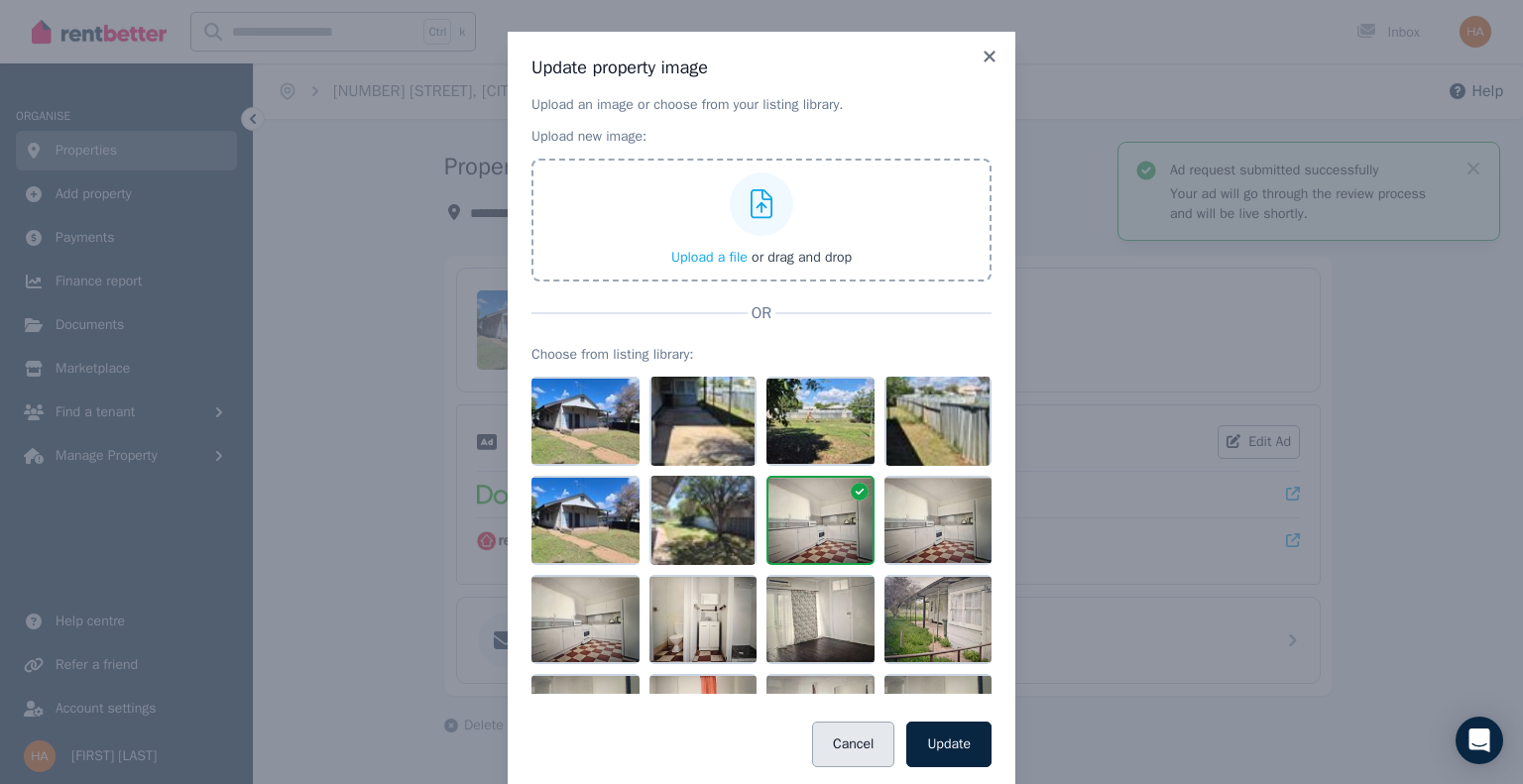 click on "Cancel" at bounding box center [853, 744] 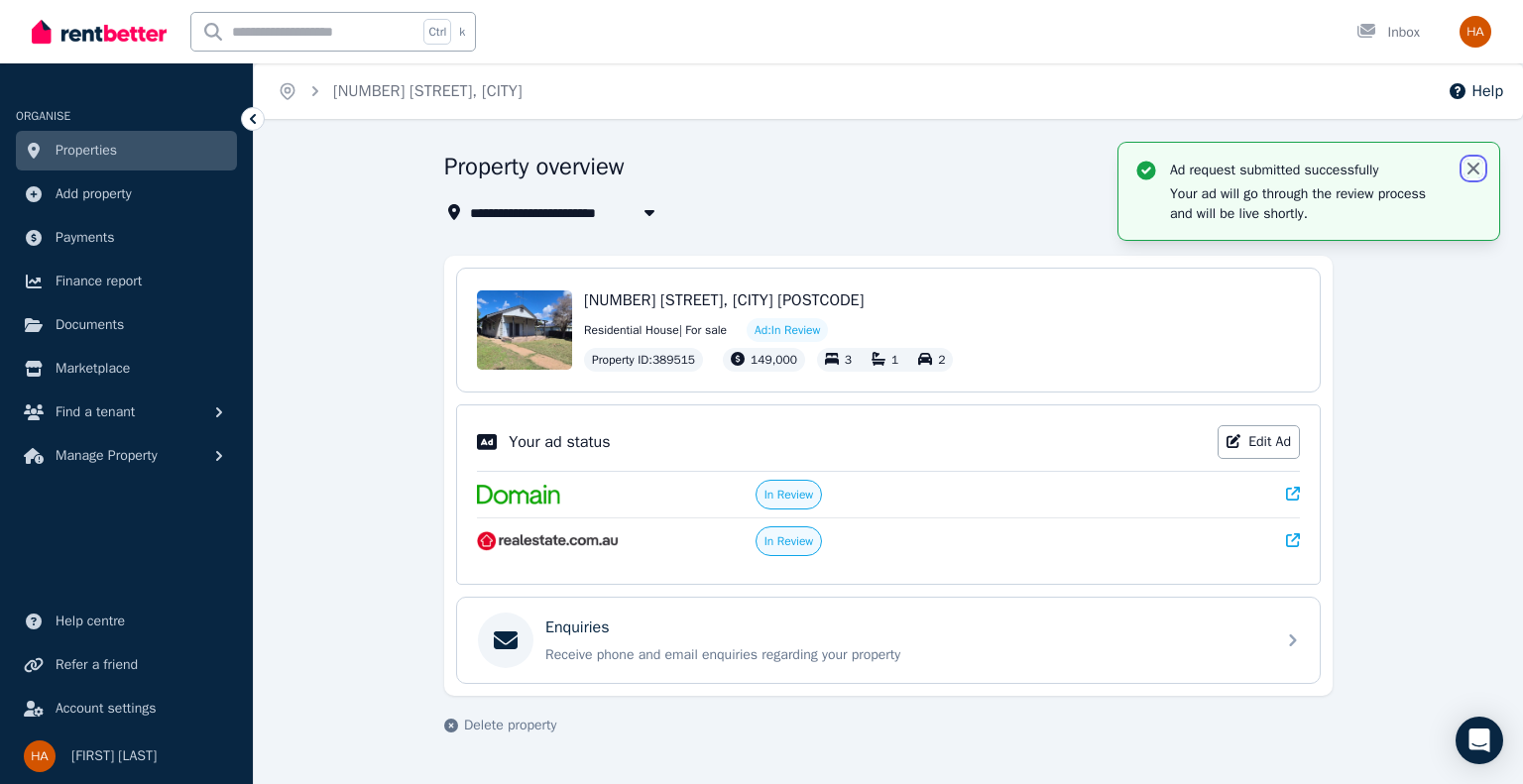 click 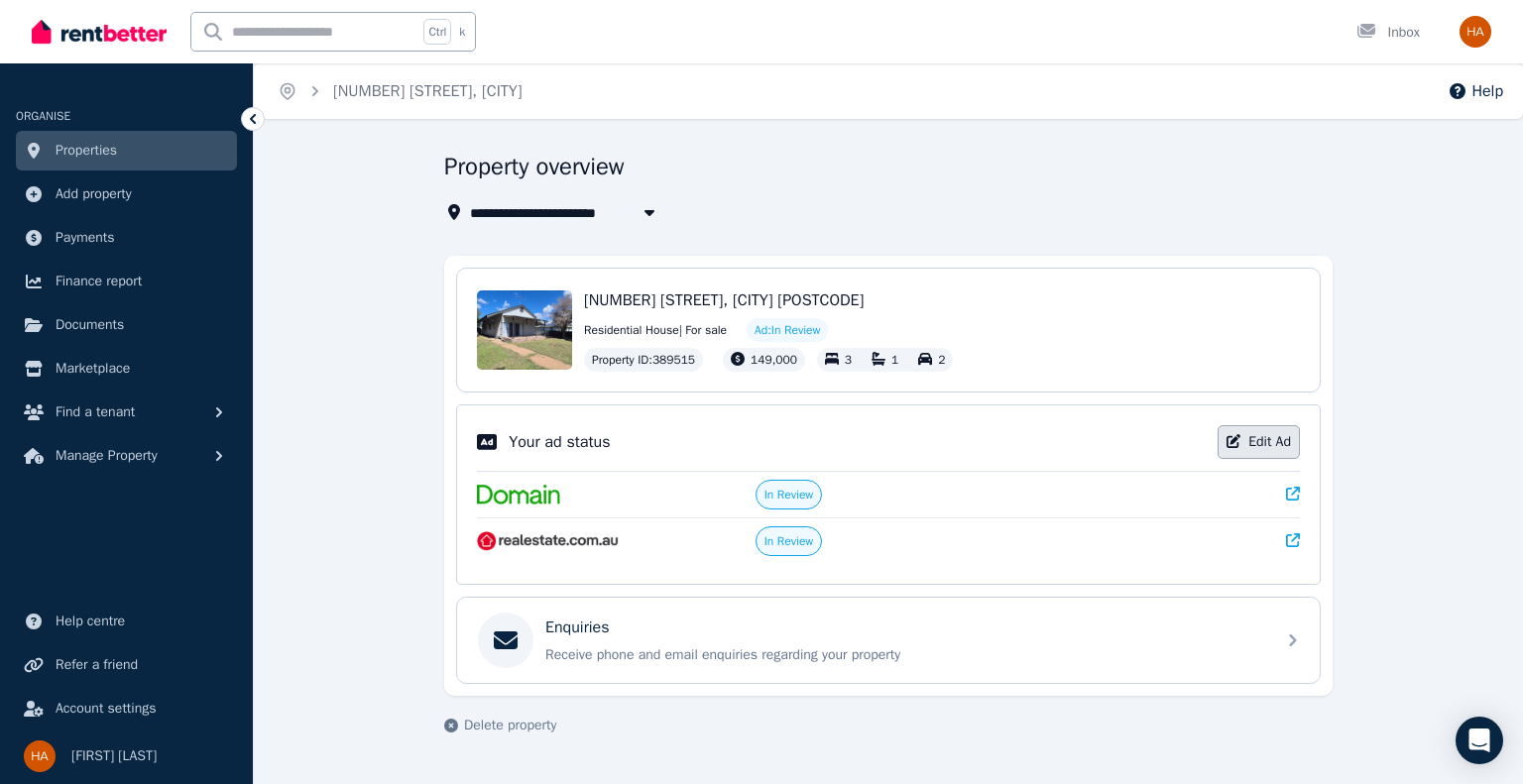 click on "Edit Ad" at bounding box center [1258, 442] 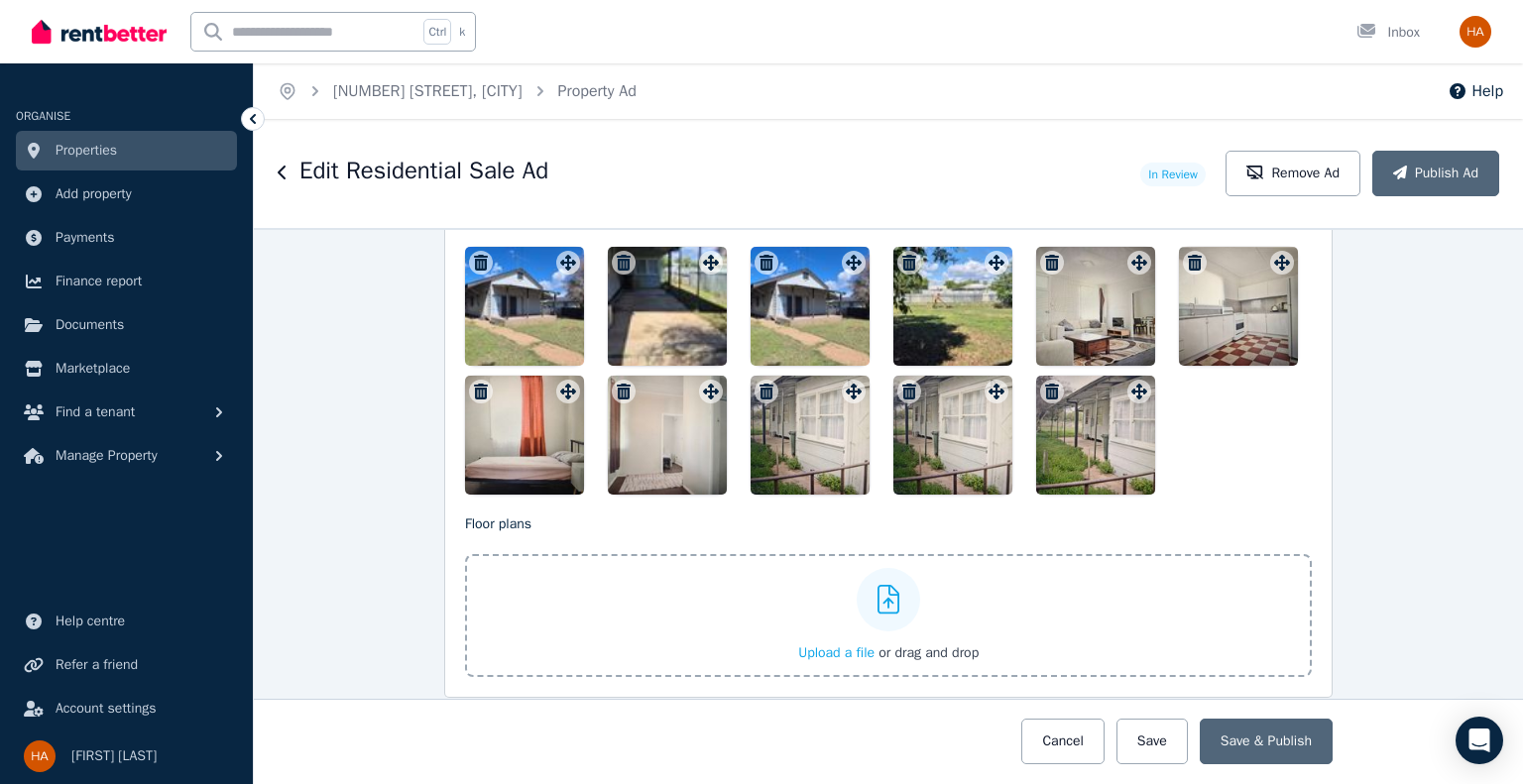 scroll, scrollTop: 2346, scrollLeft: 0, axis: vertical 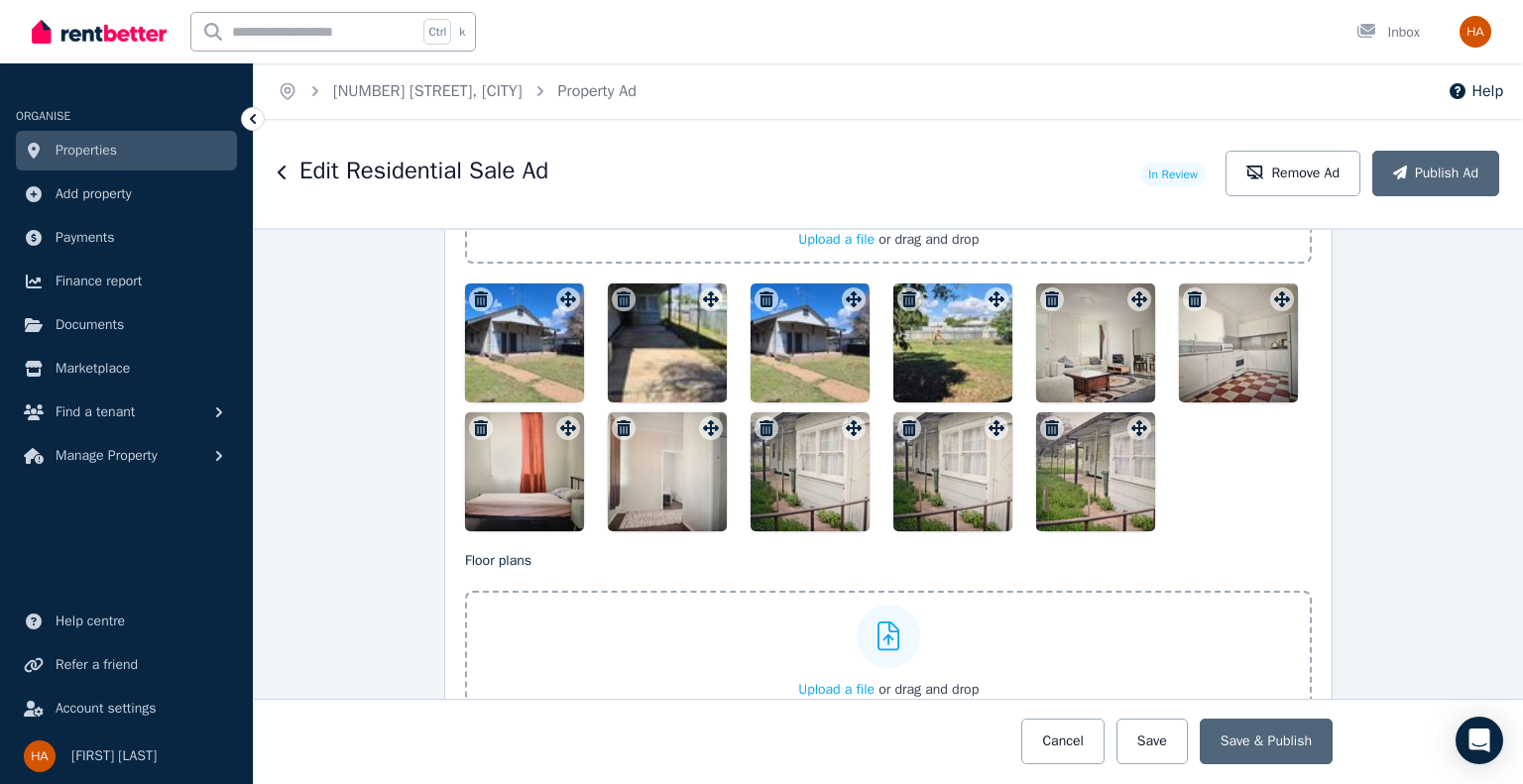 click at bounding box center (667, 472) 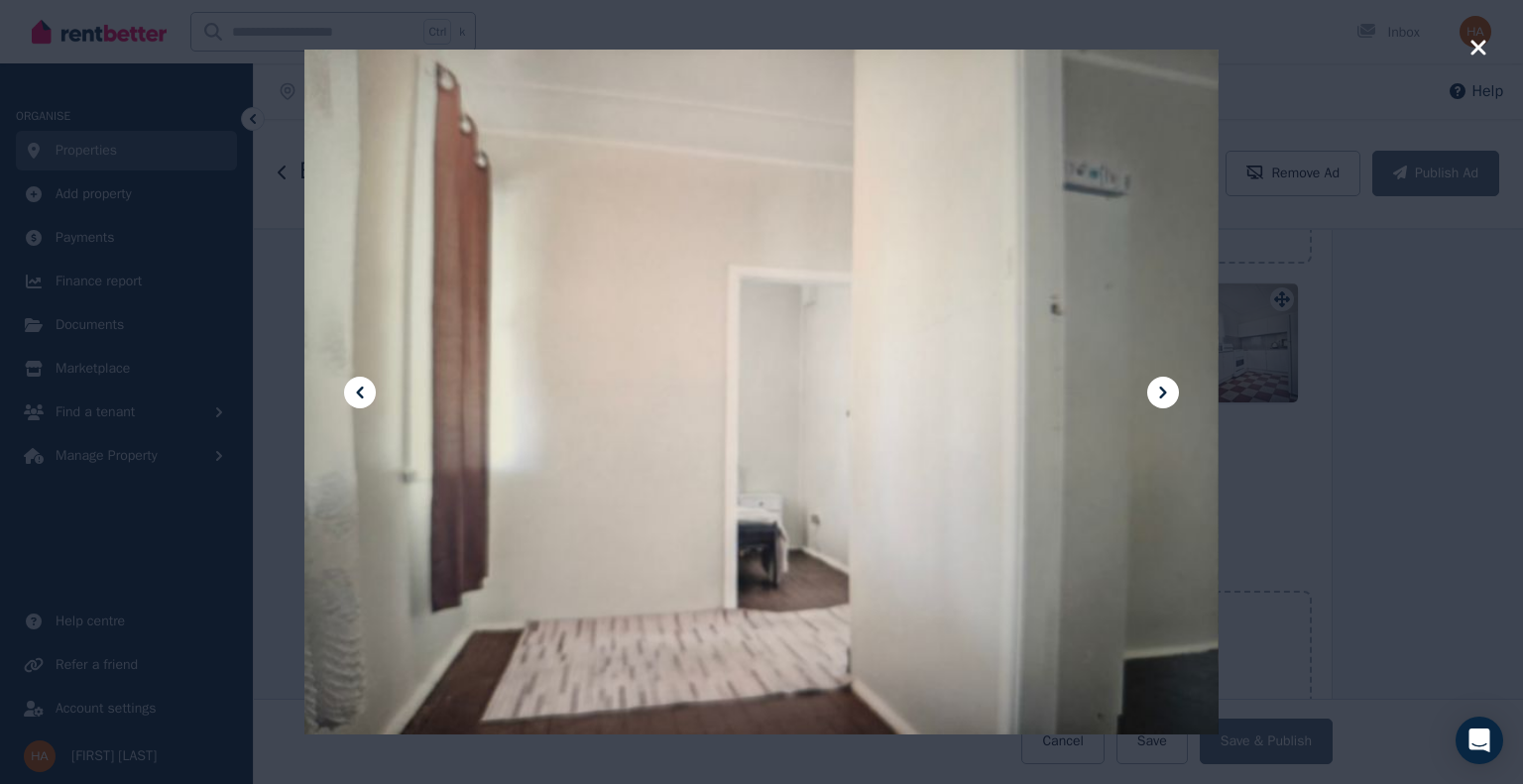 click 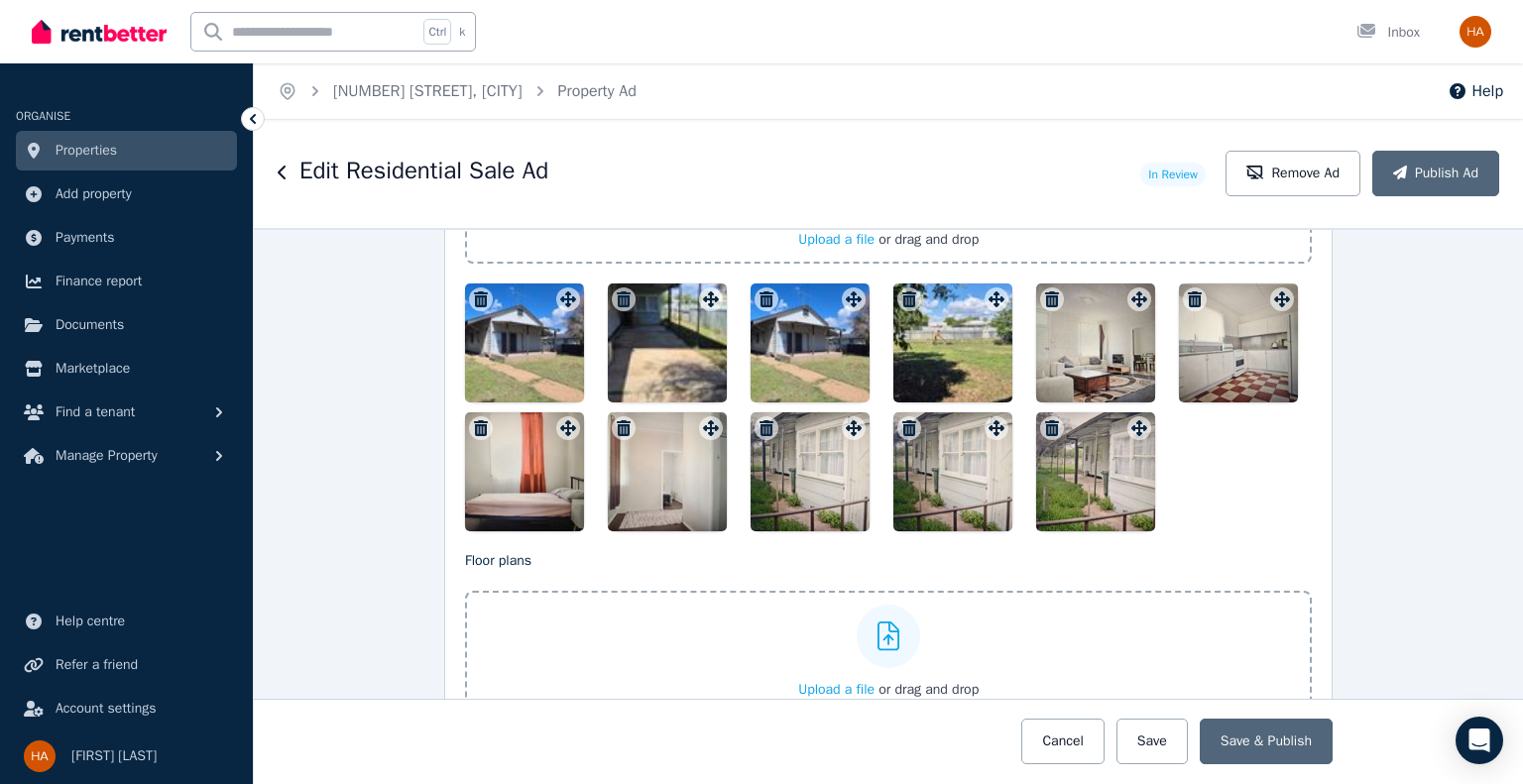 click 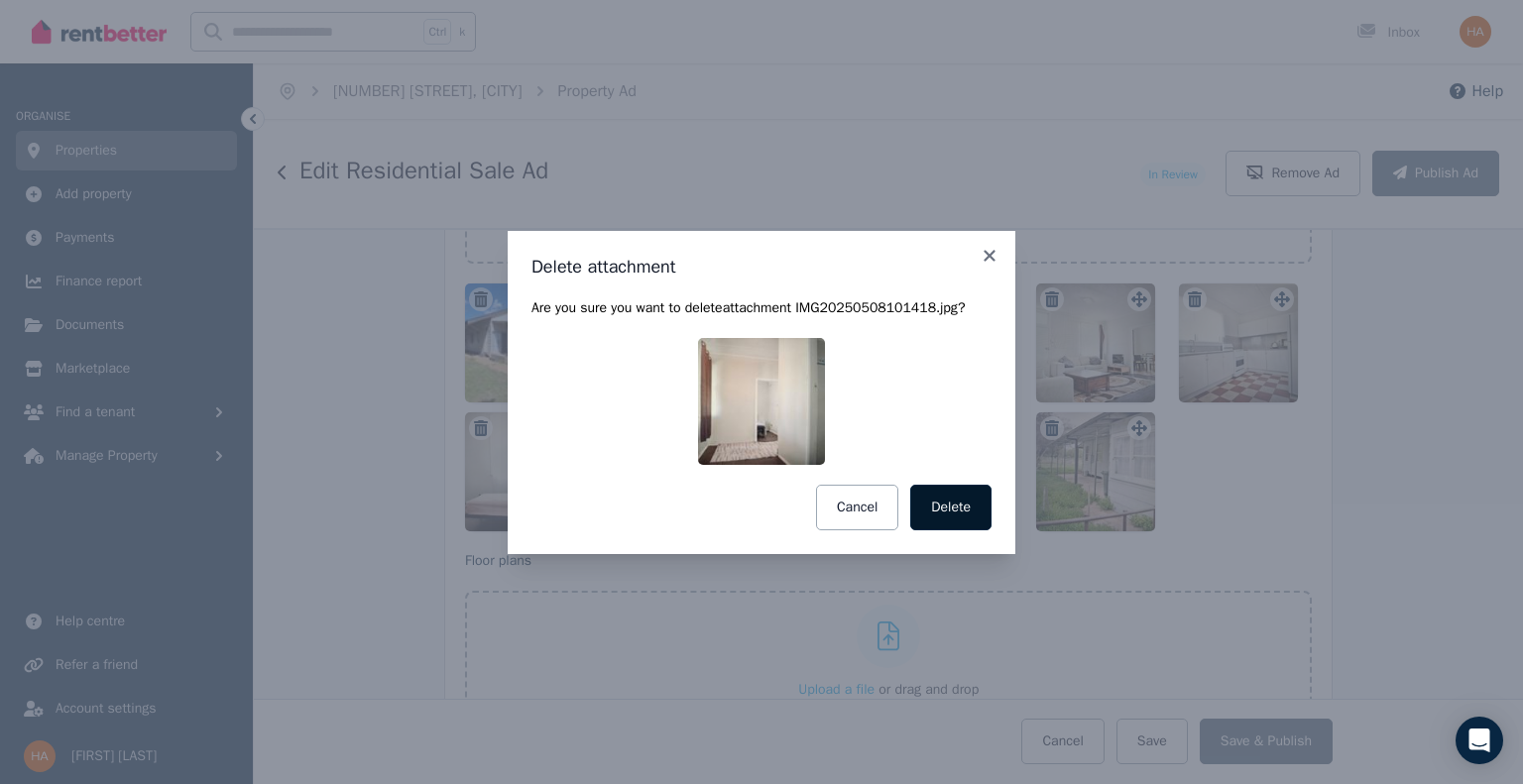 click on "Delete" at bounding box center [951, 507] 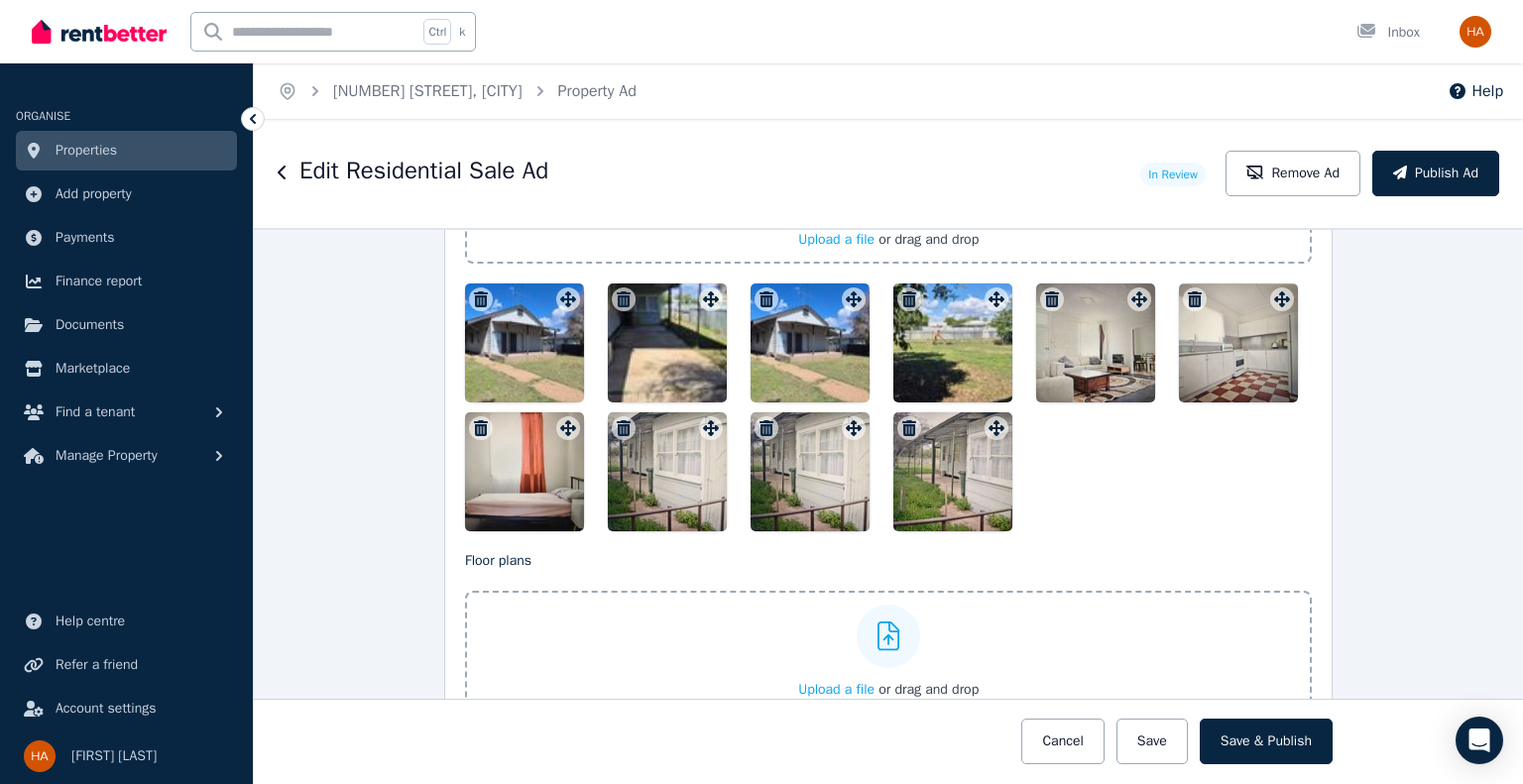 click at bounding box center [667, 472] 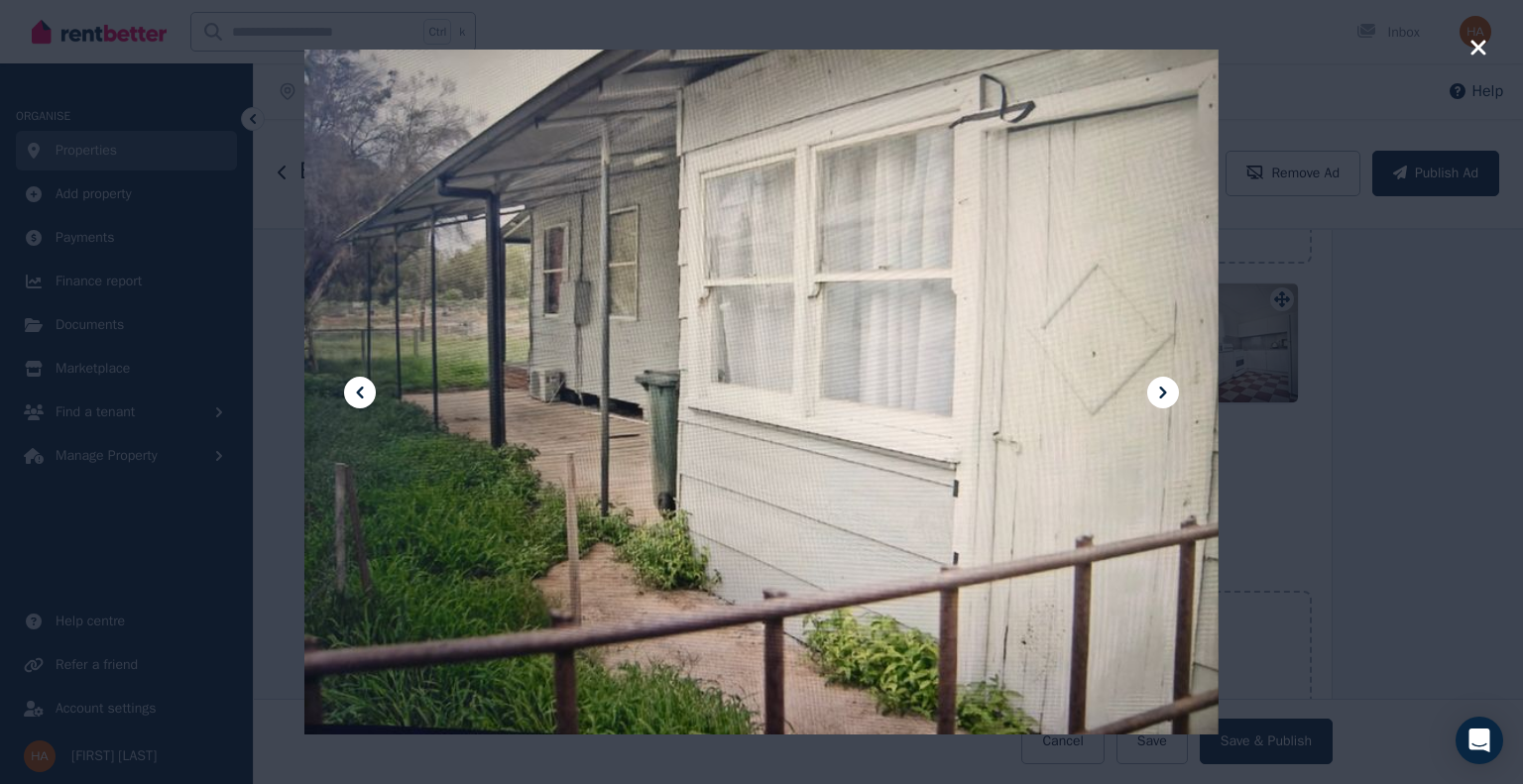 click 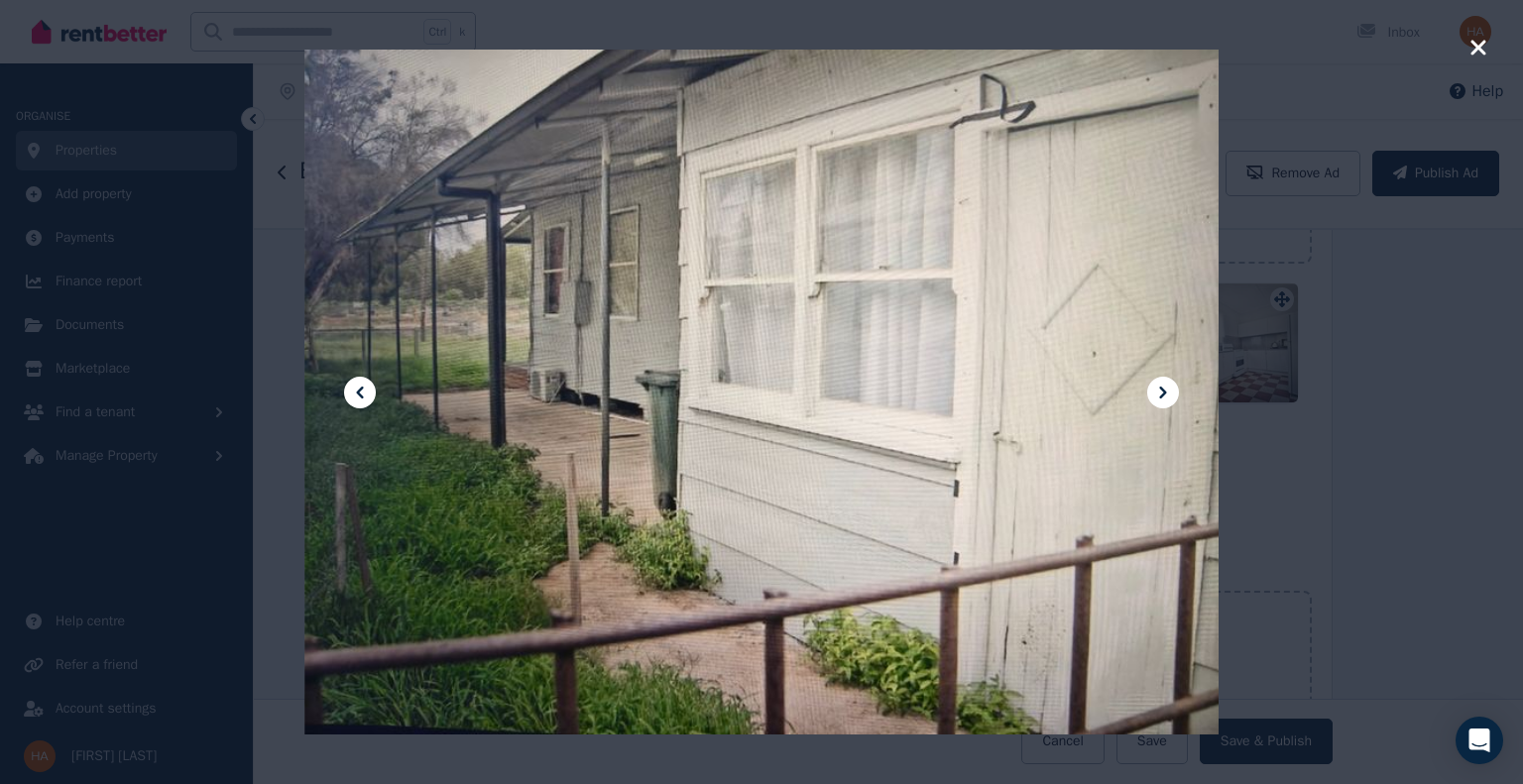 click 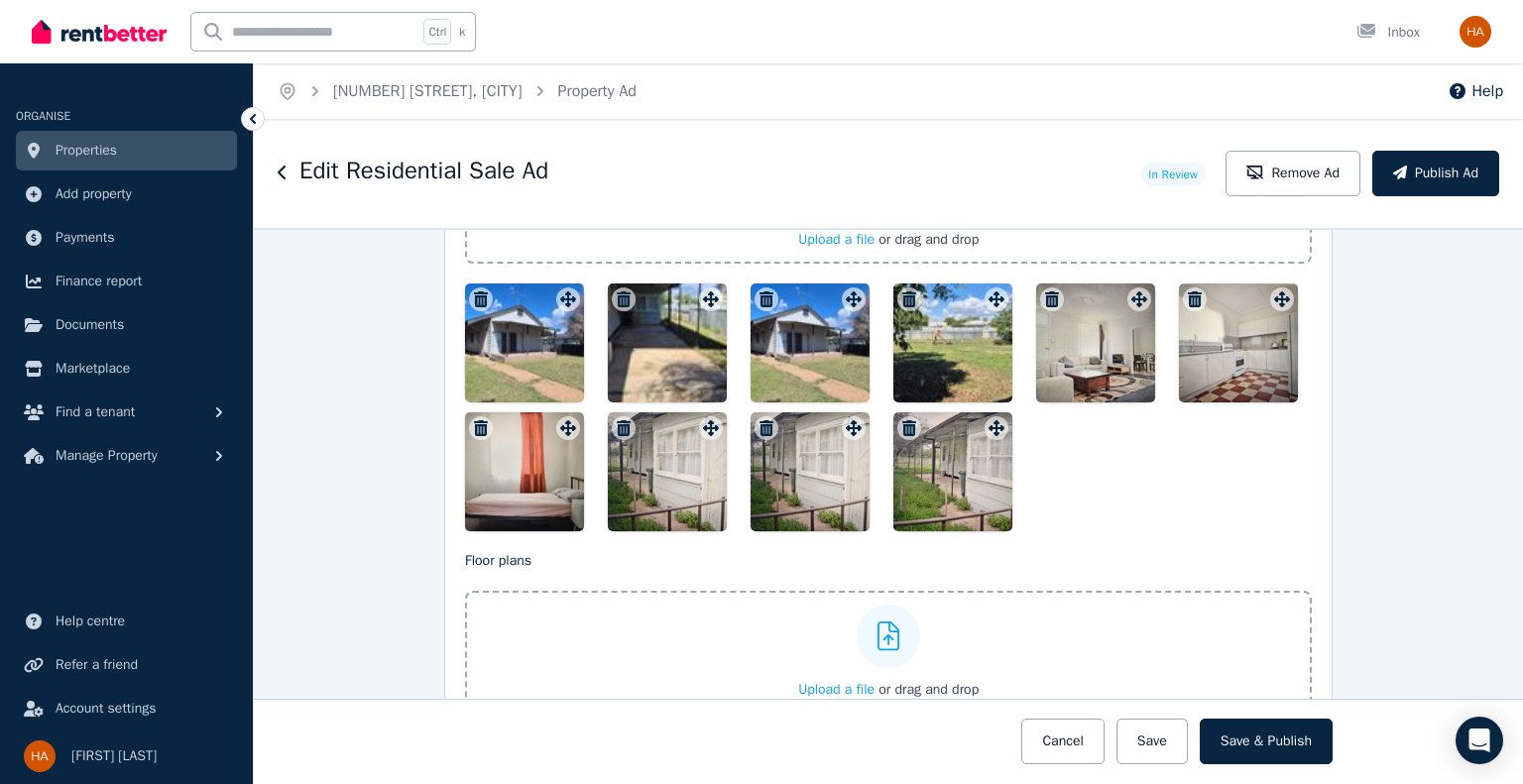 click at bounding box center (953, 472) 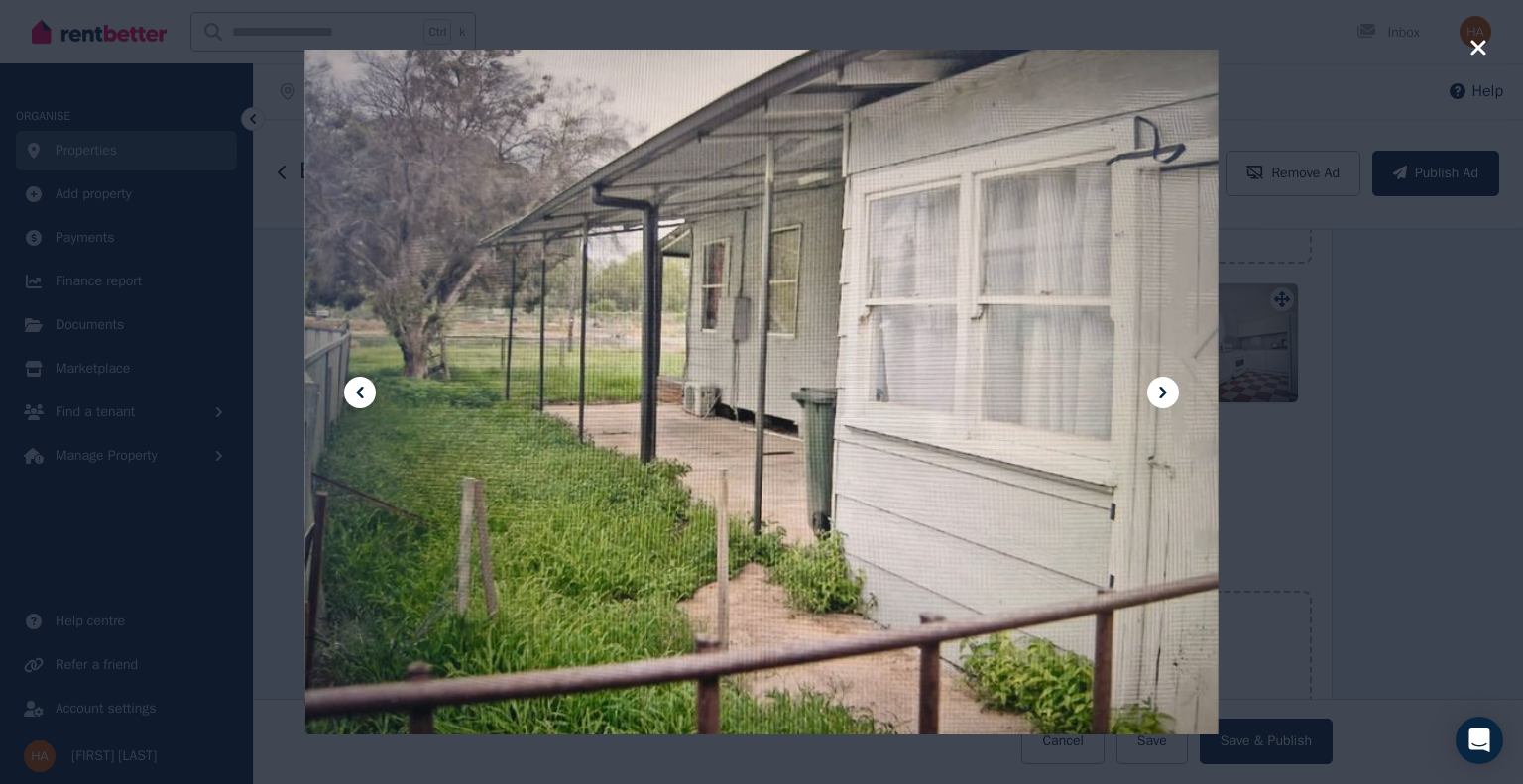 click 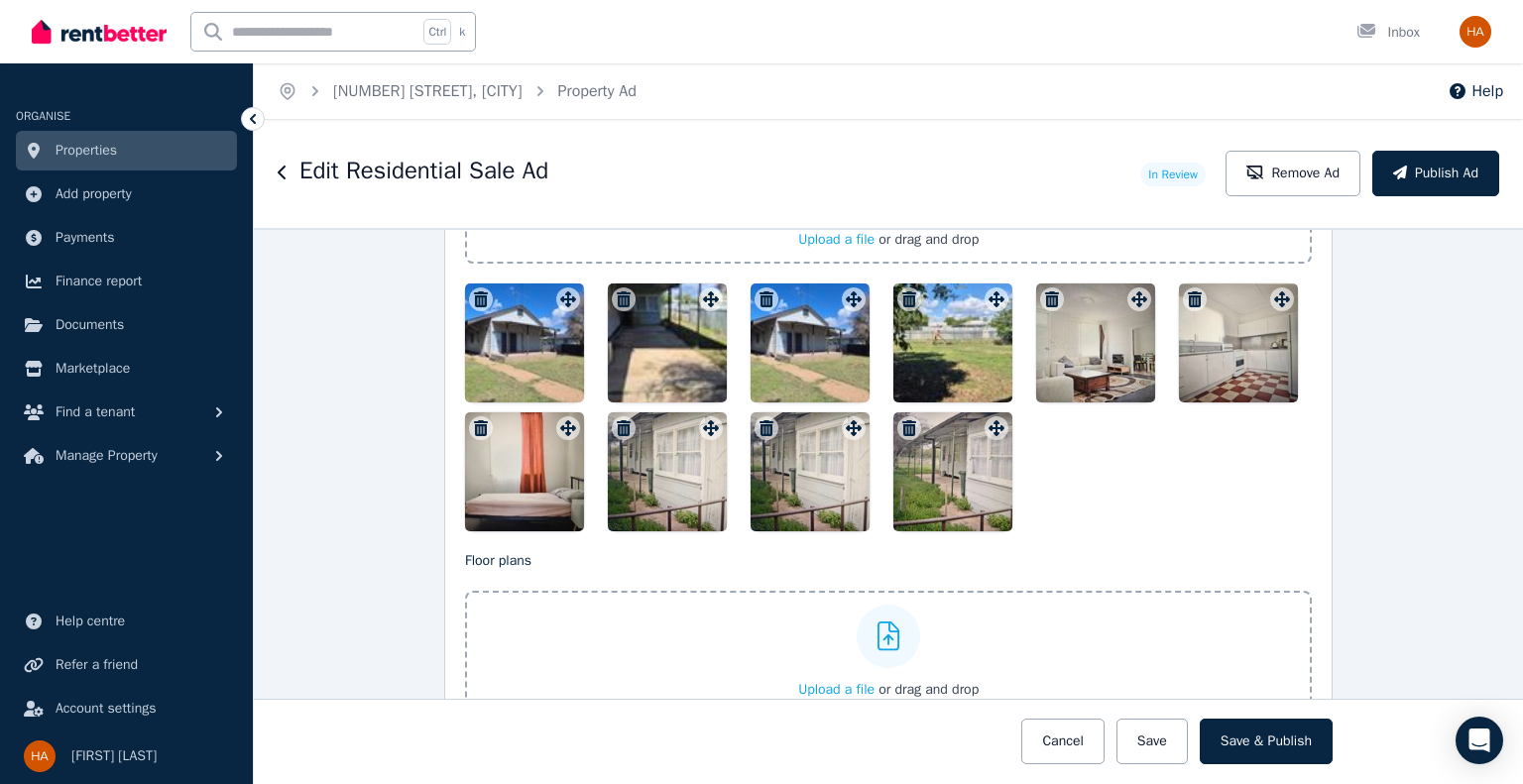 click at bounding box center [1096, 343] 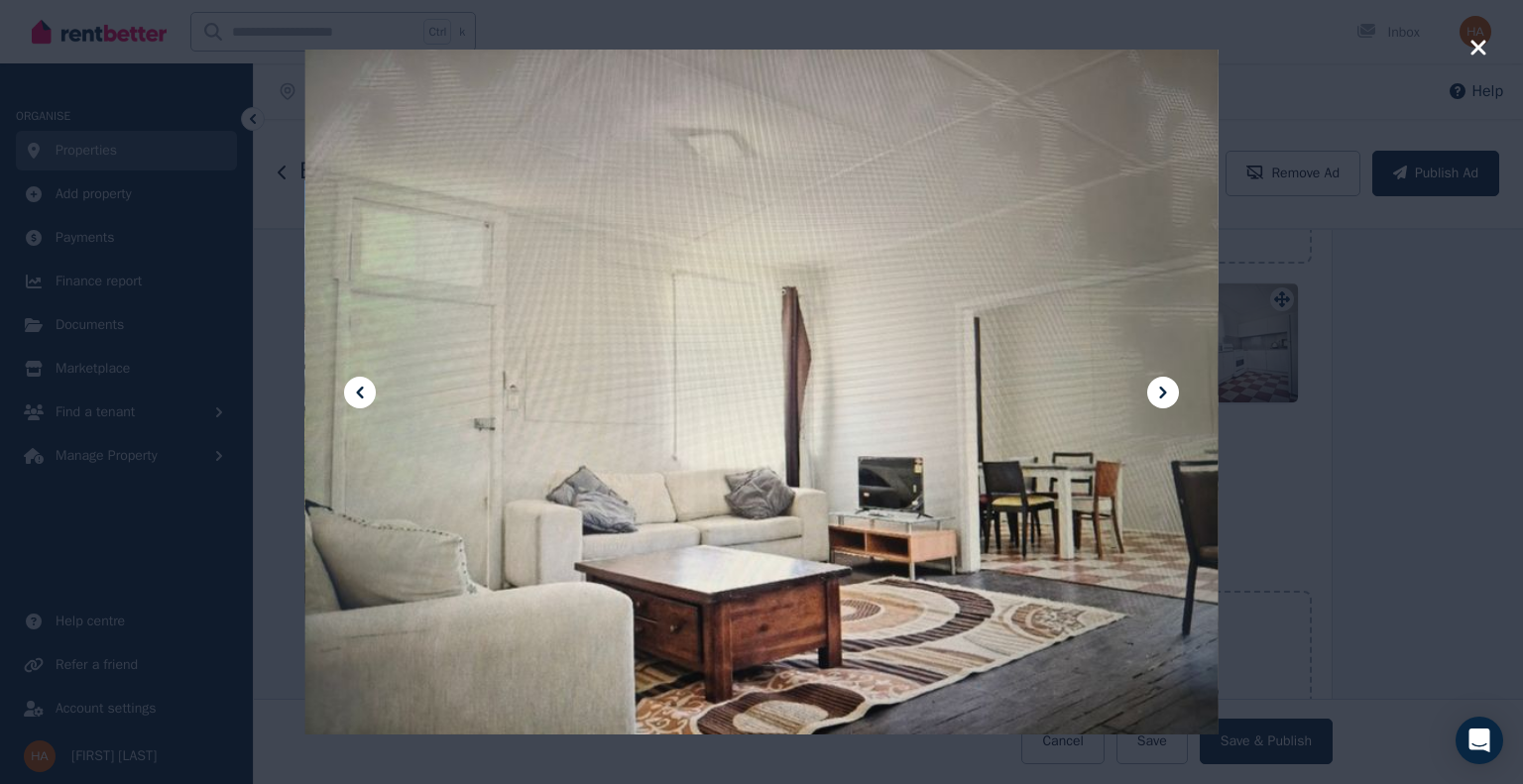 click 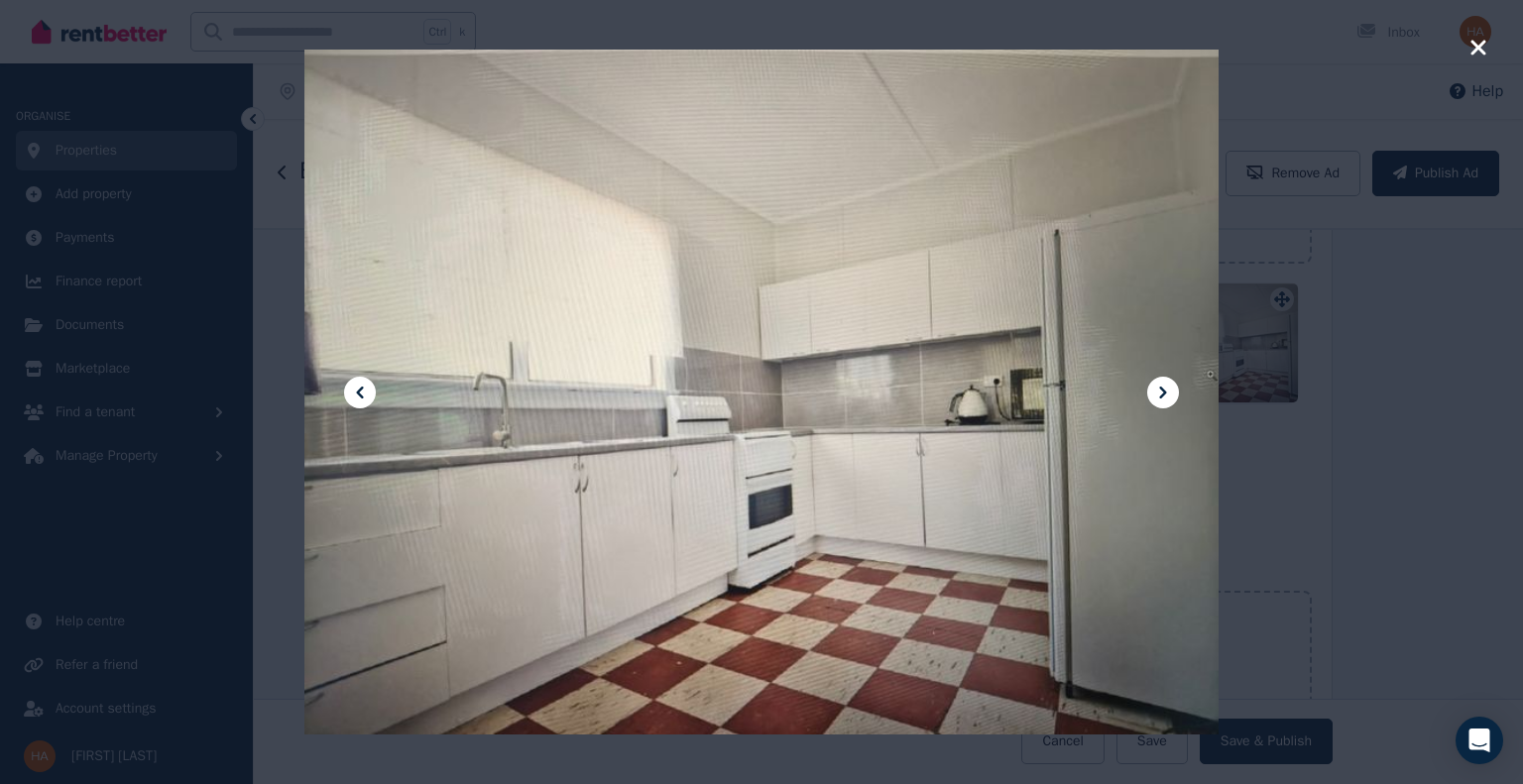 click 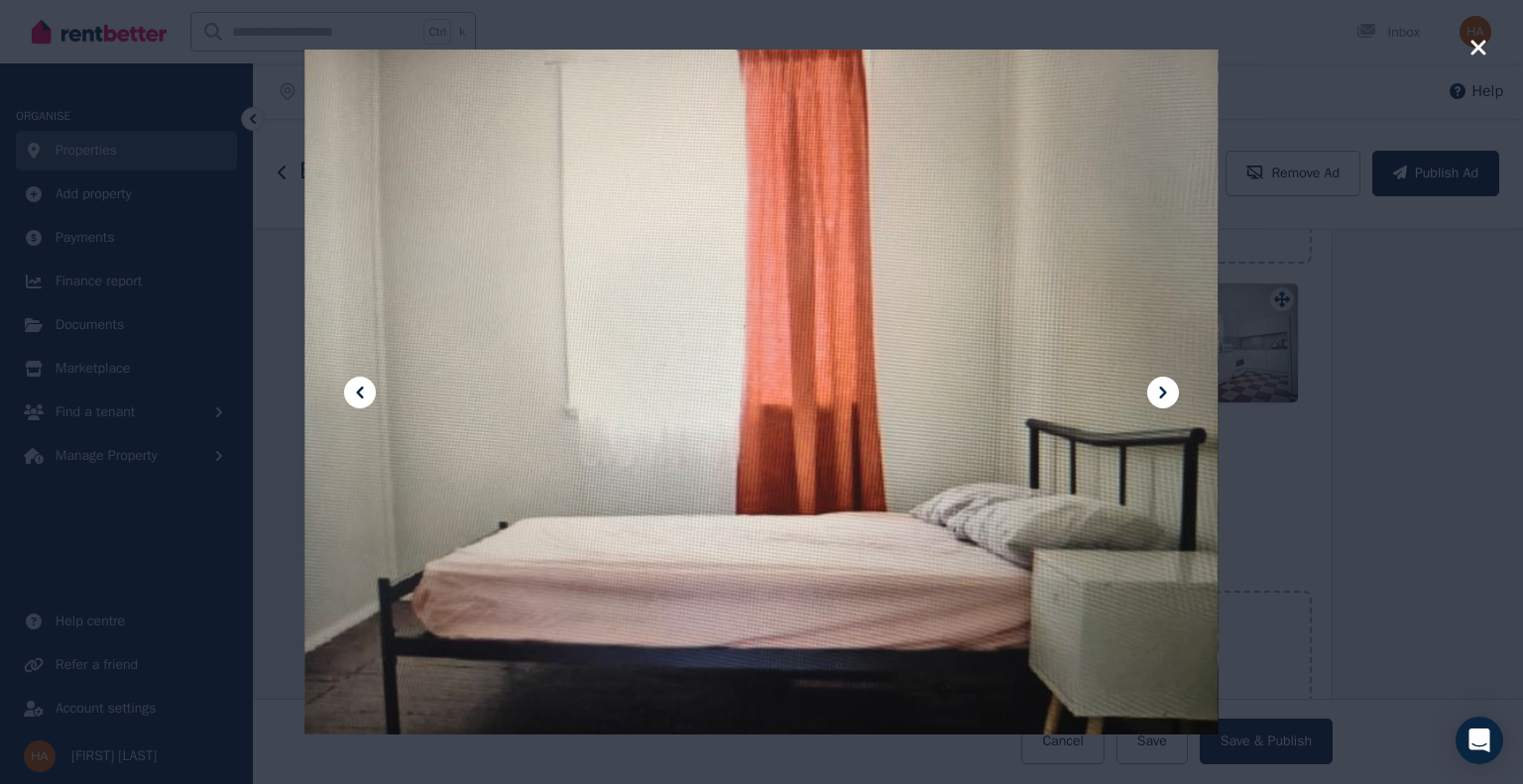 click 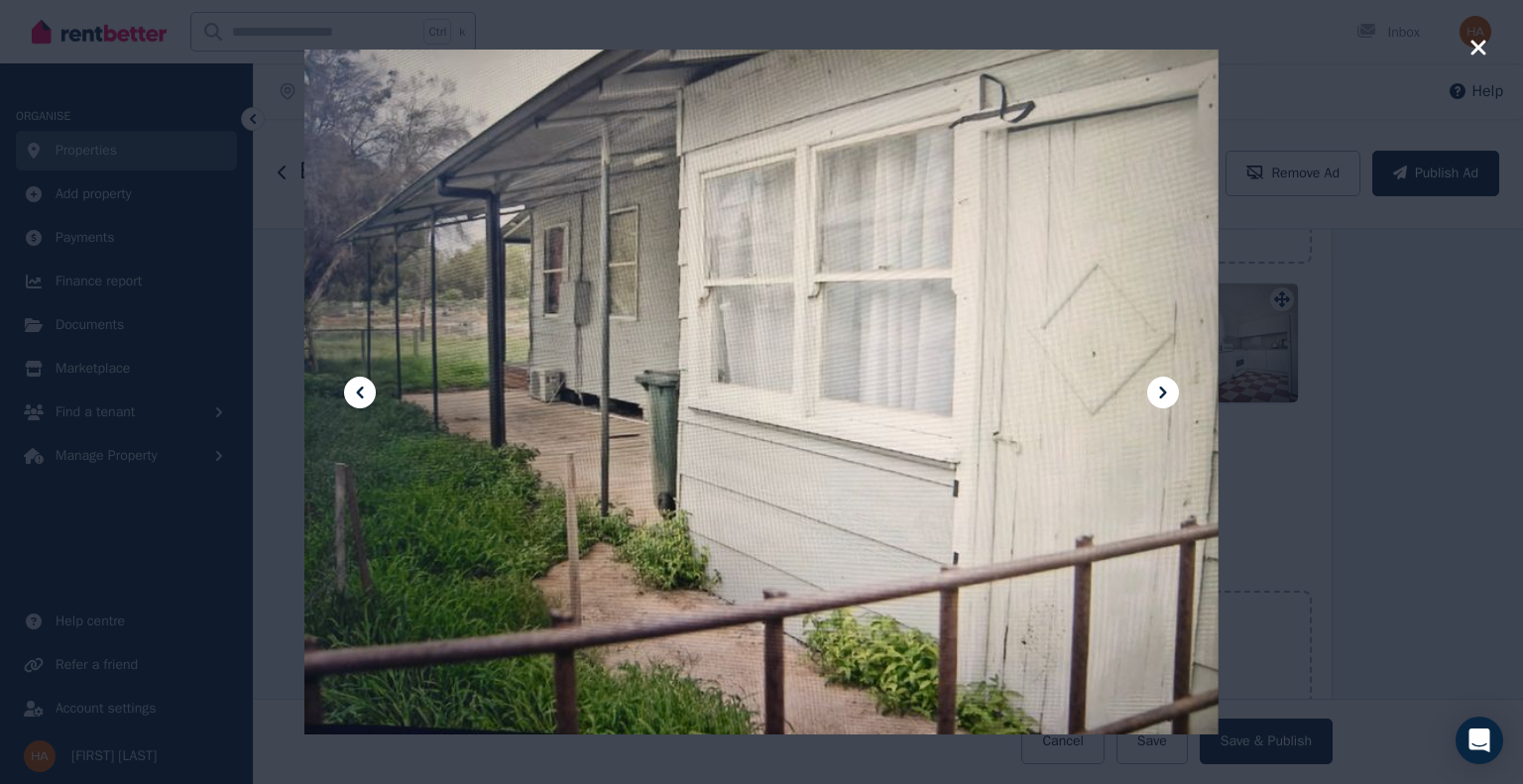 click 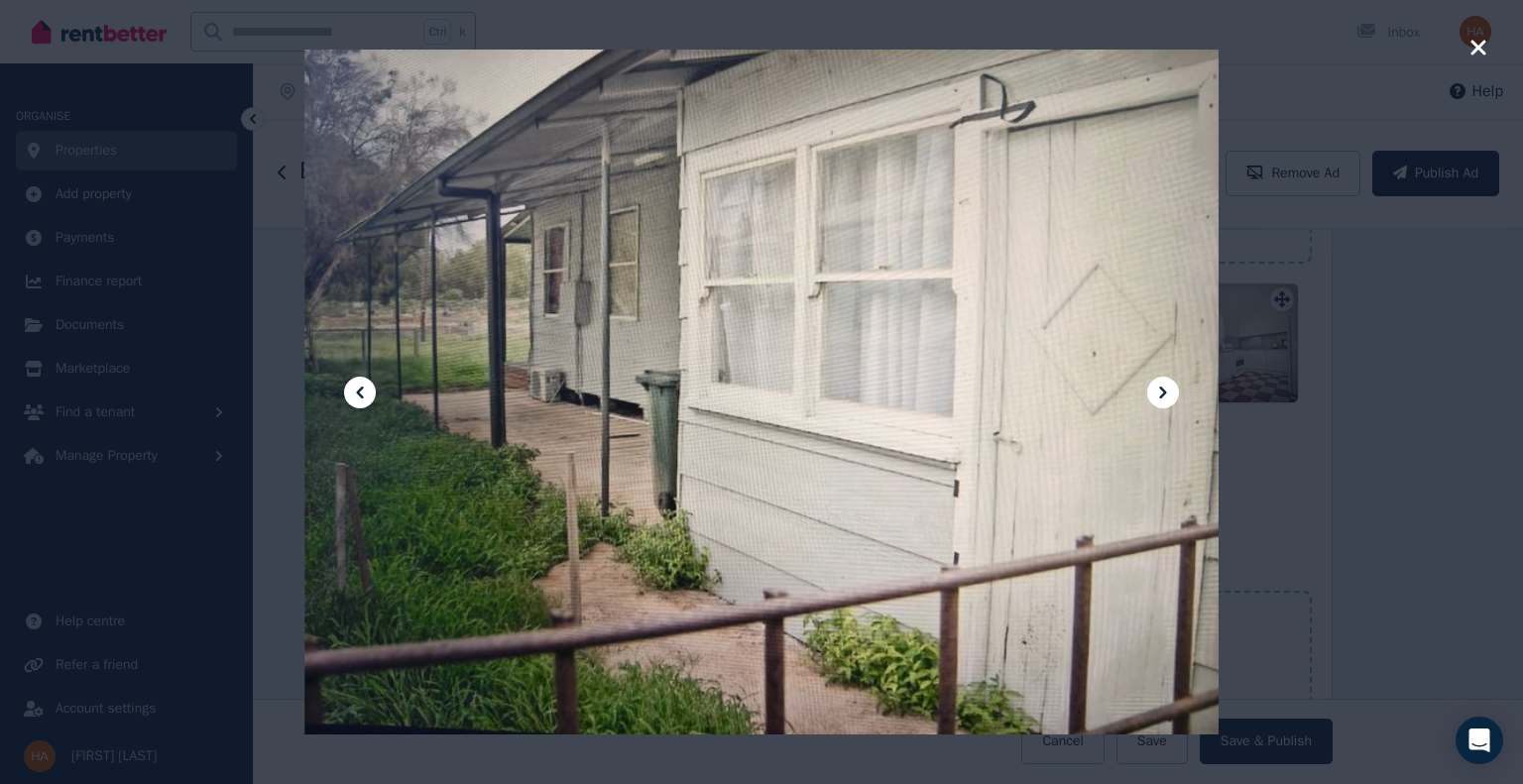 click 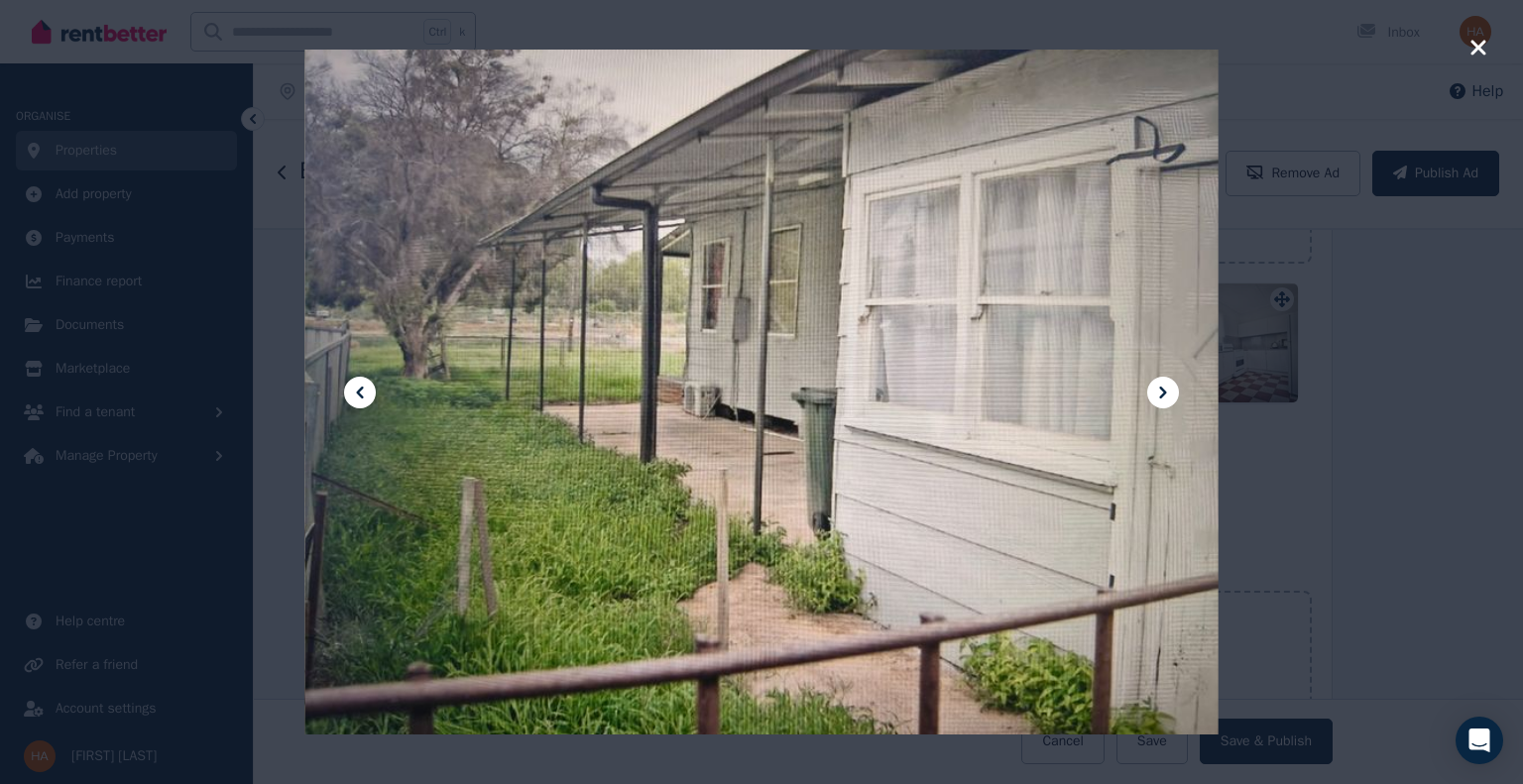 click 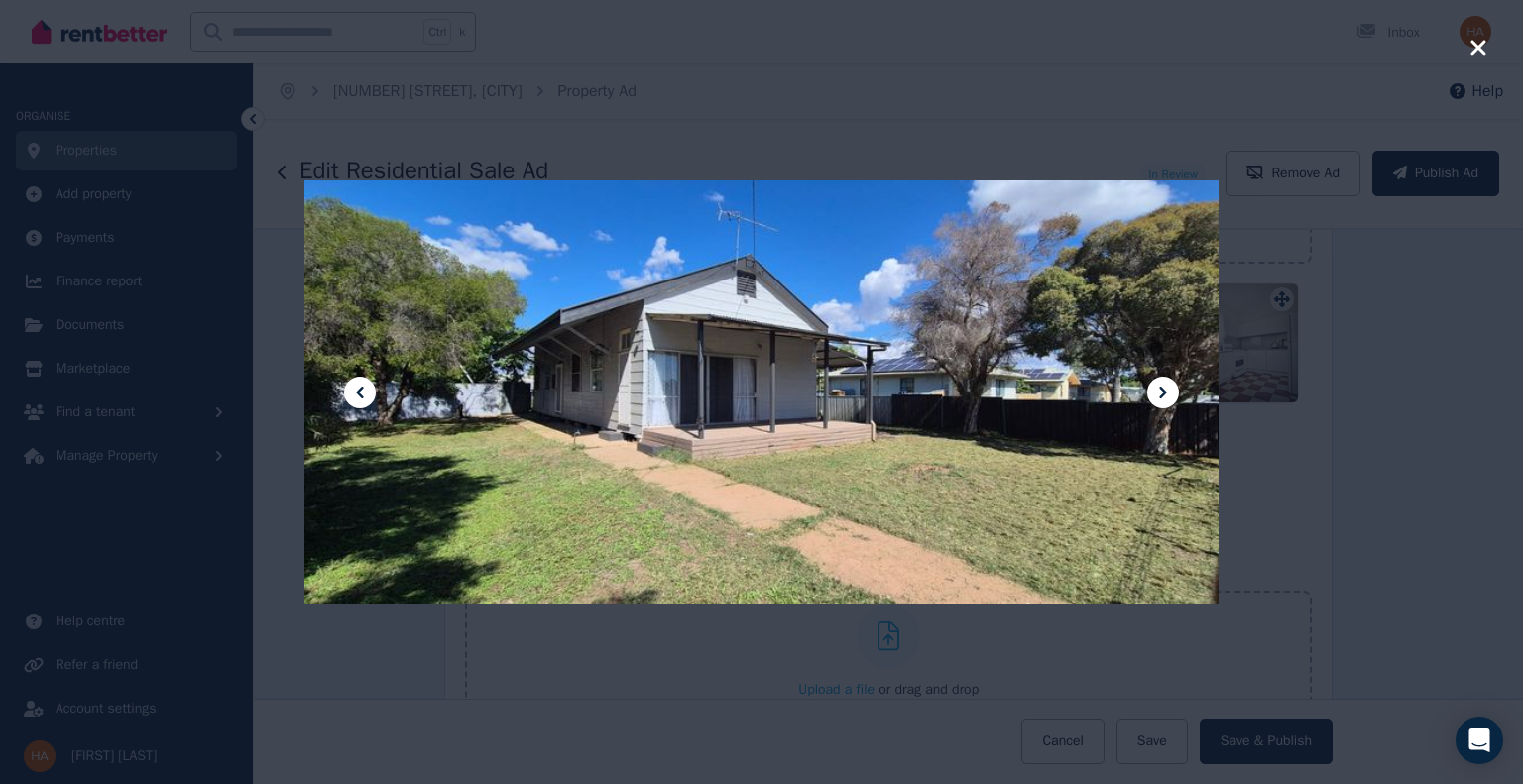 click 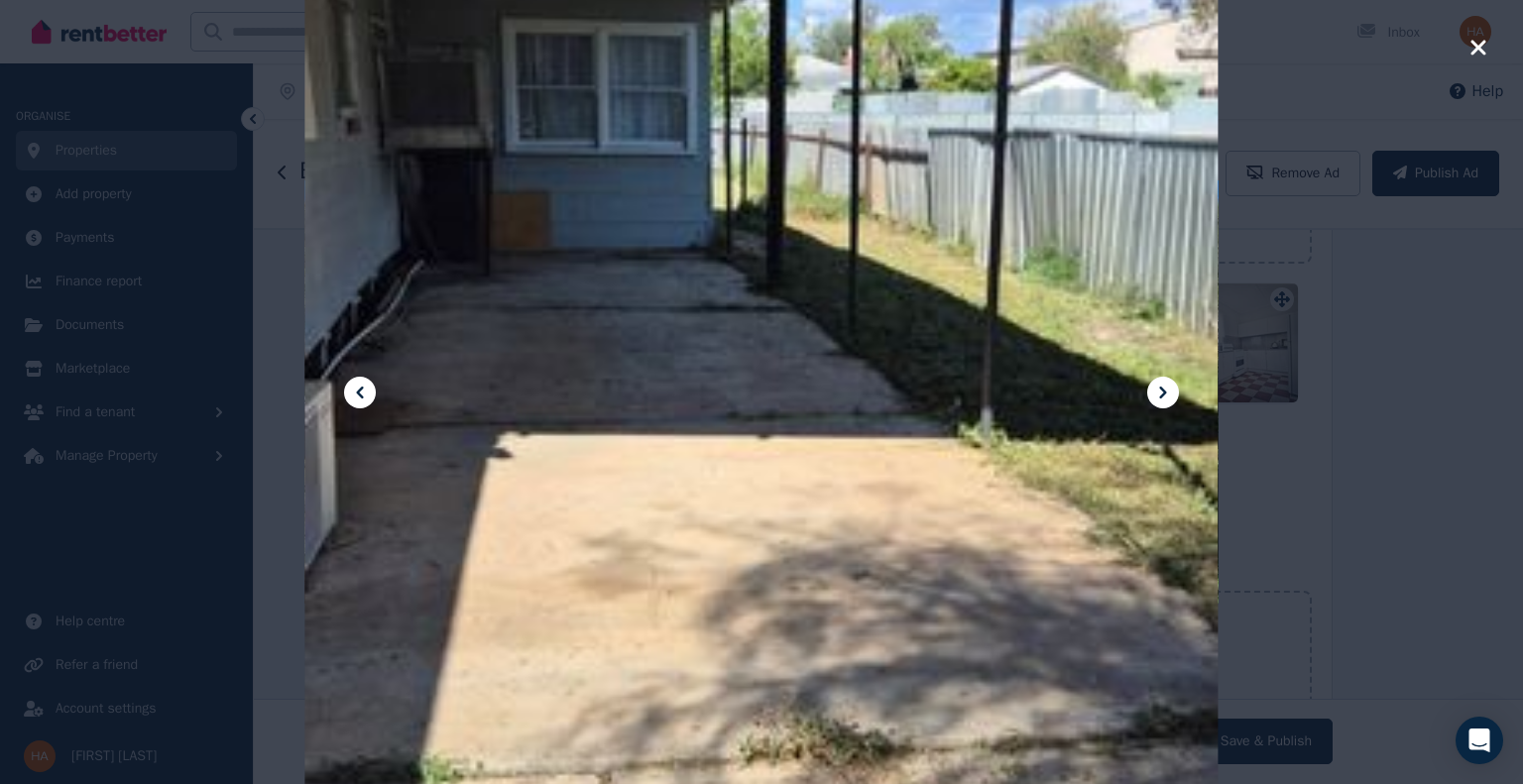 click 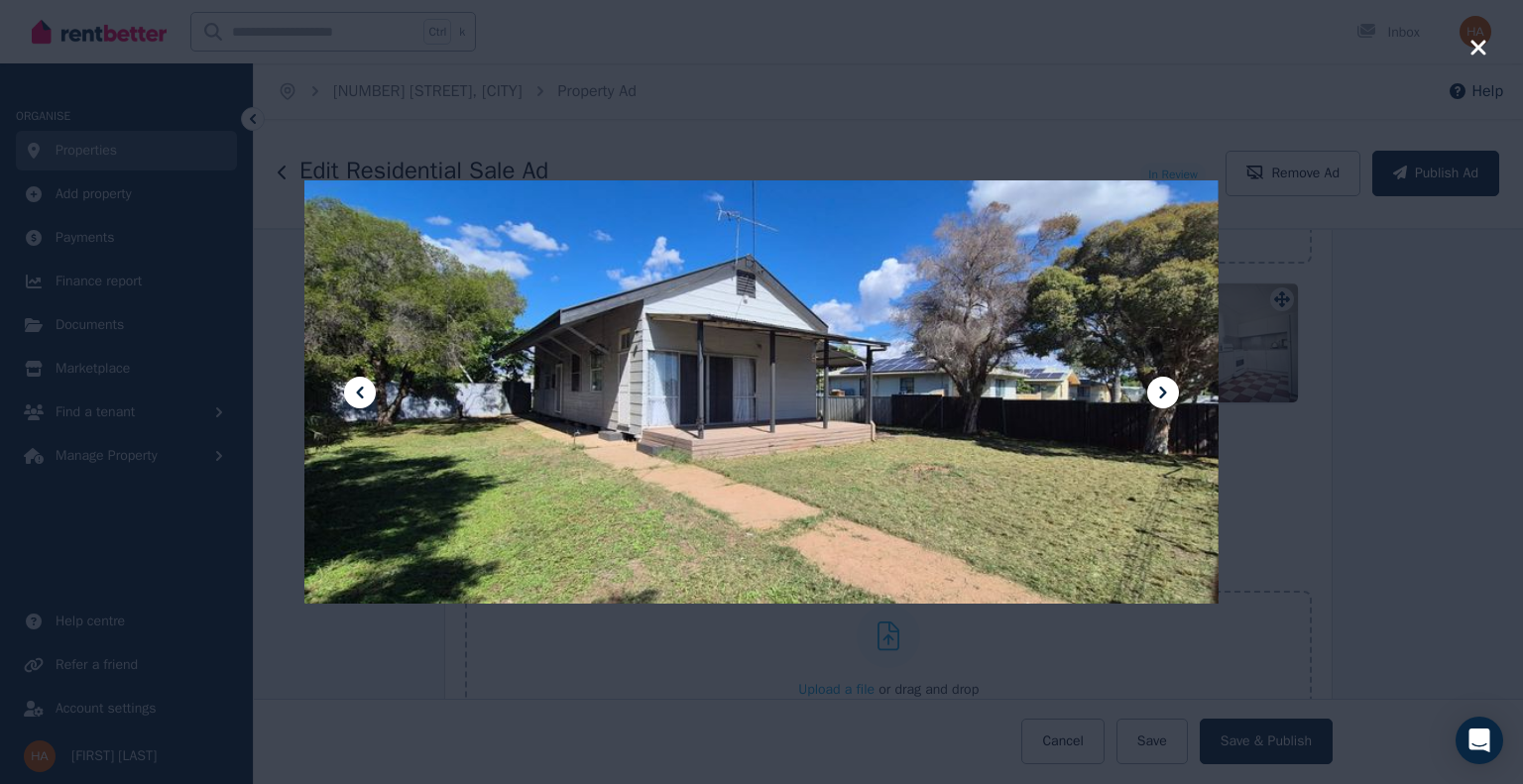 click 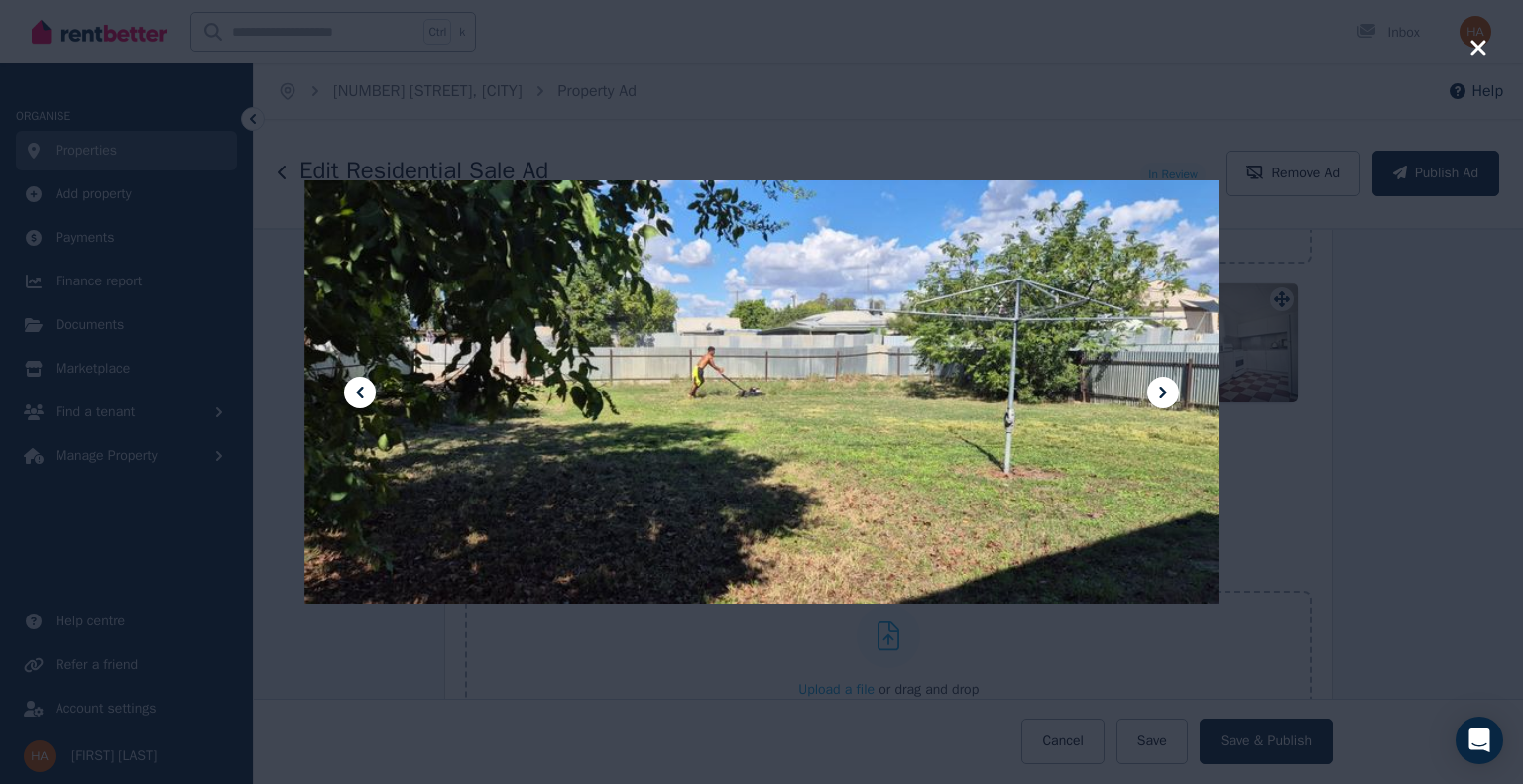 click 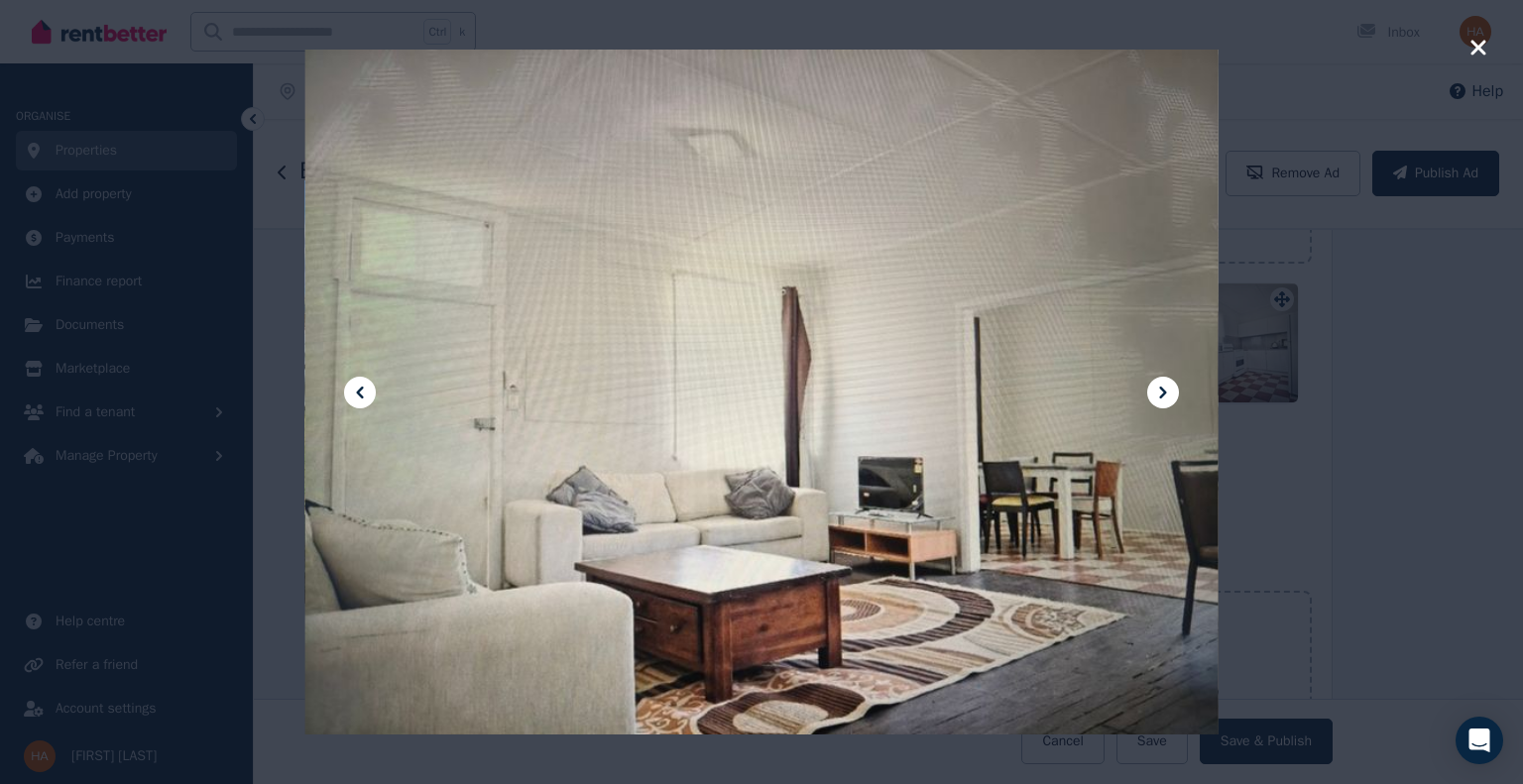 click 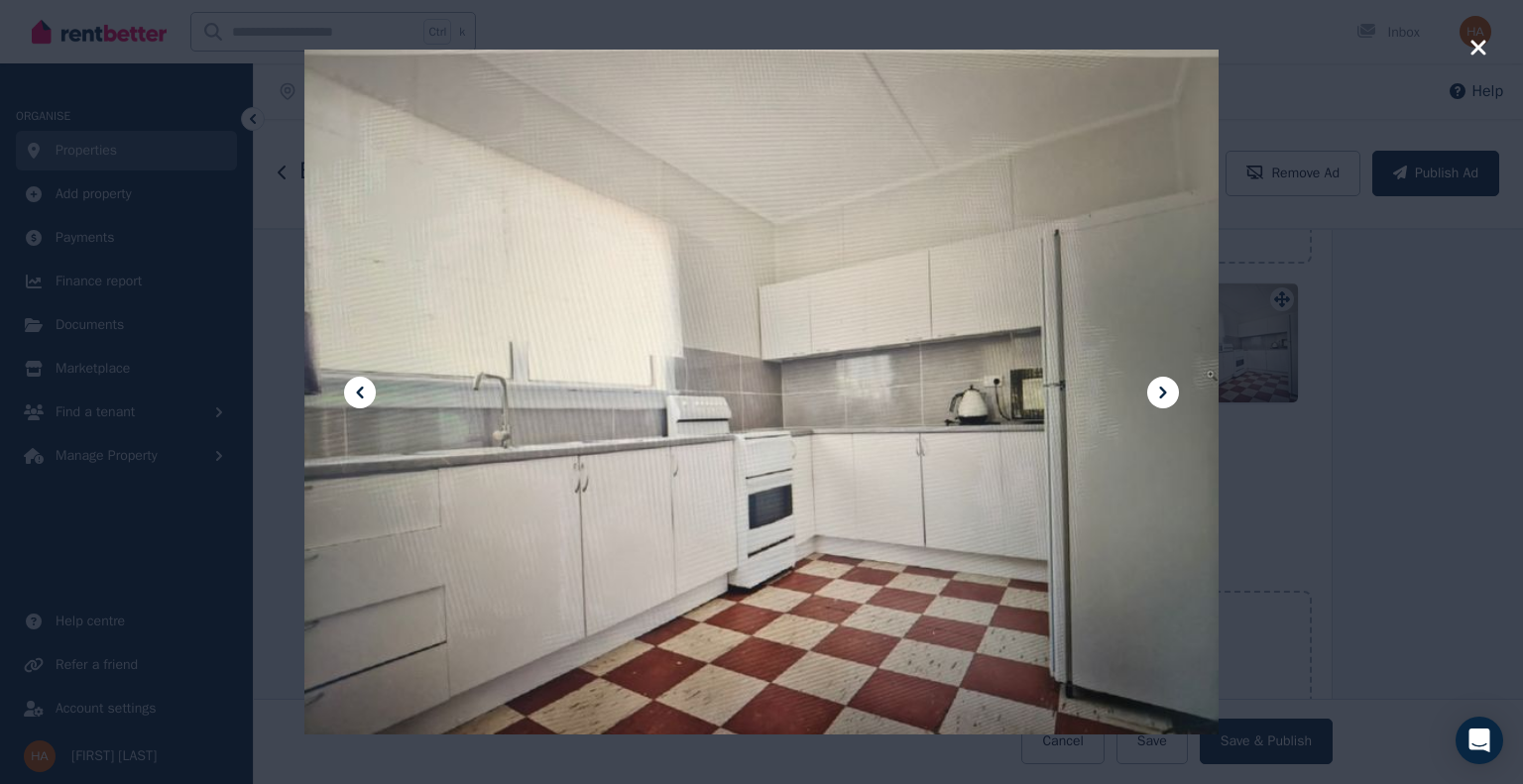 click 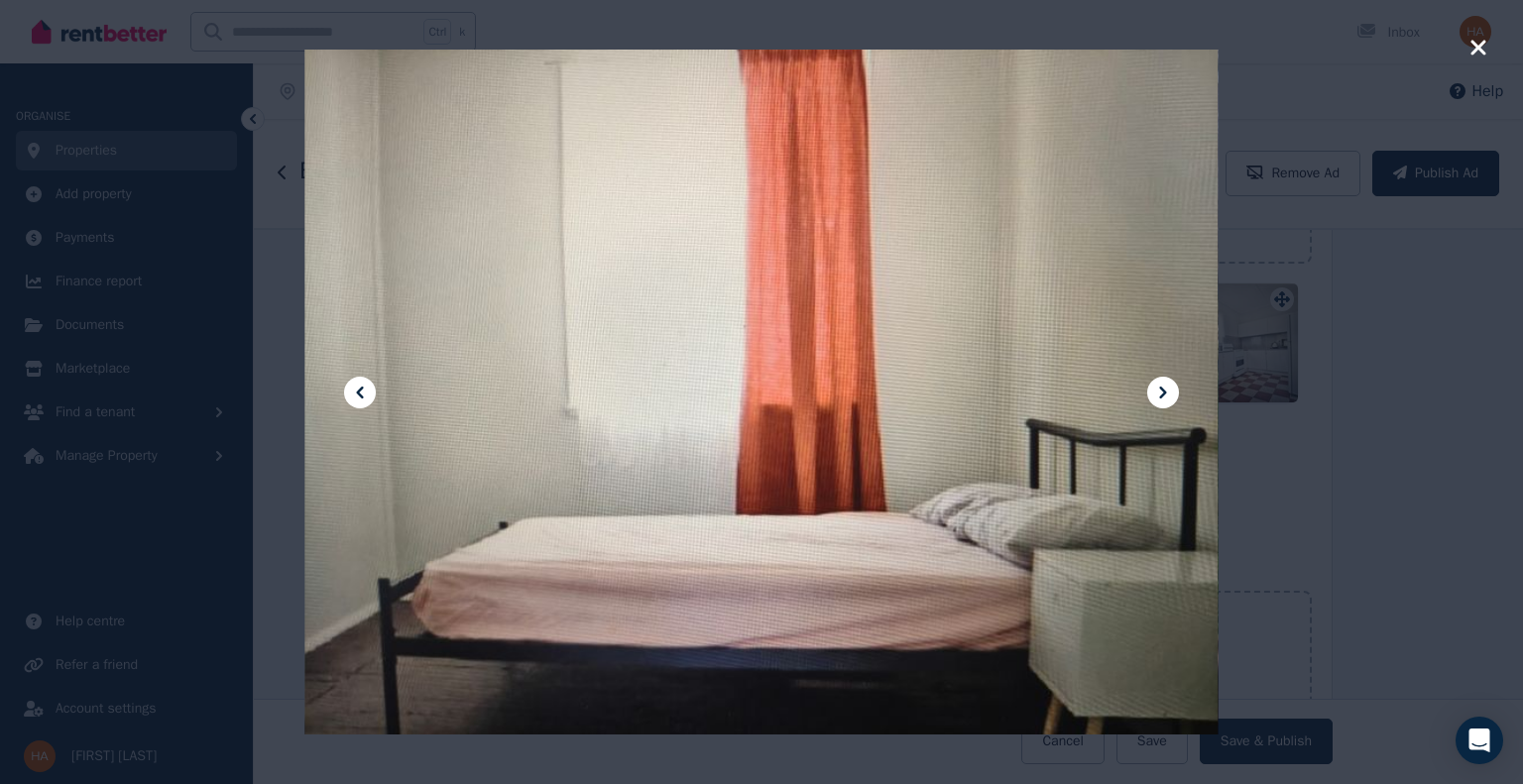 click 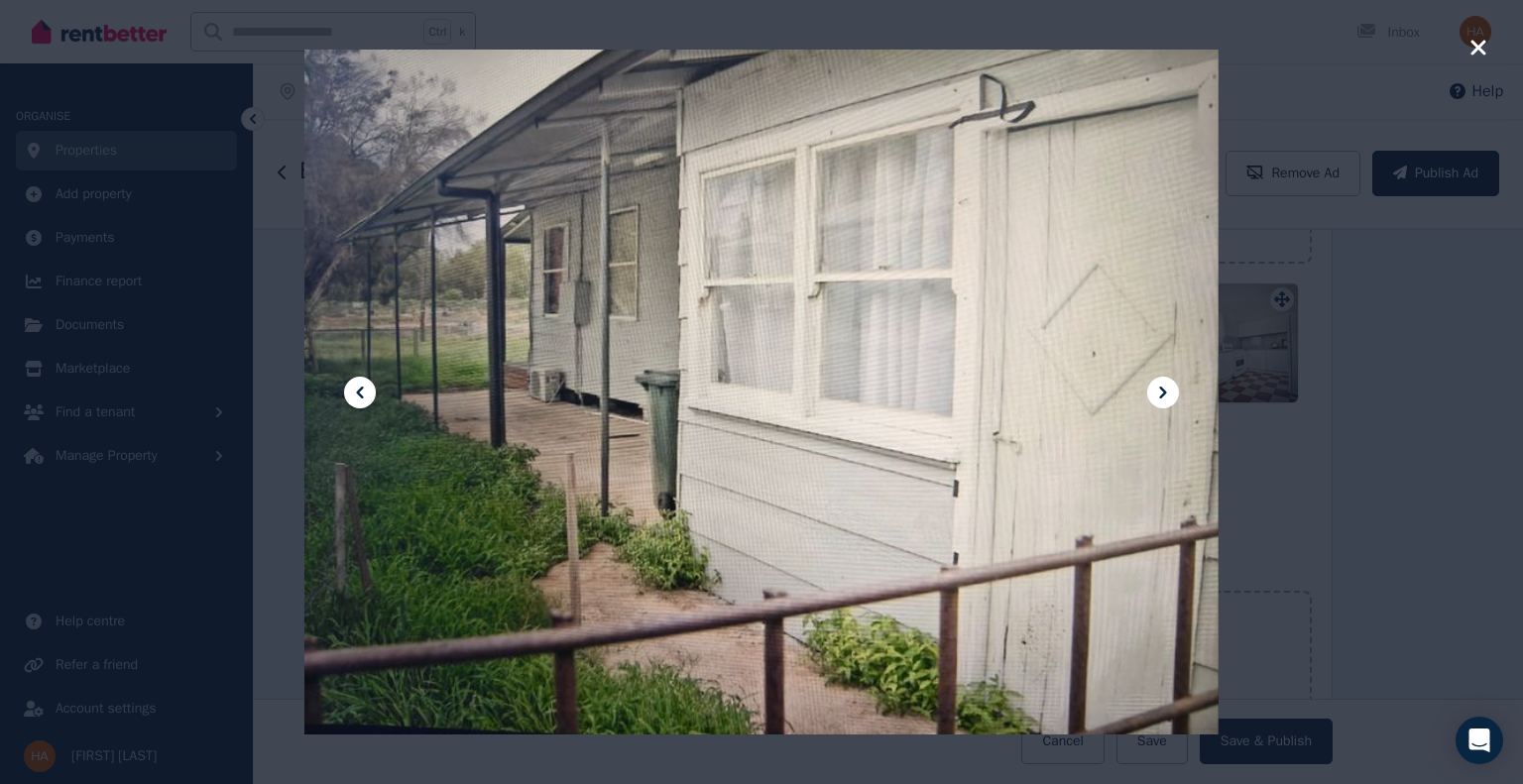 click 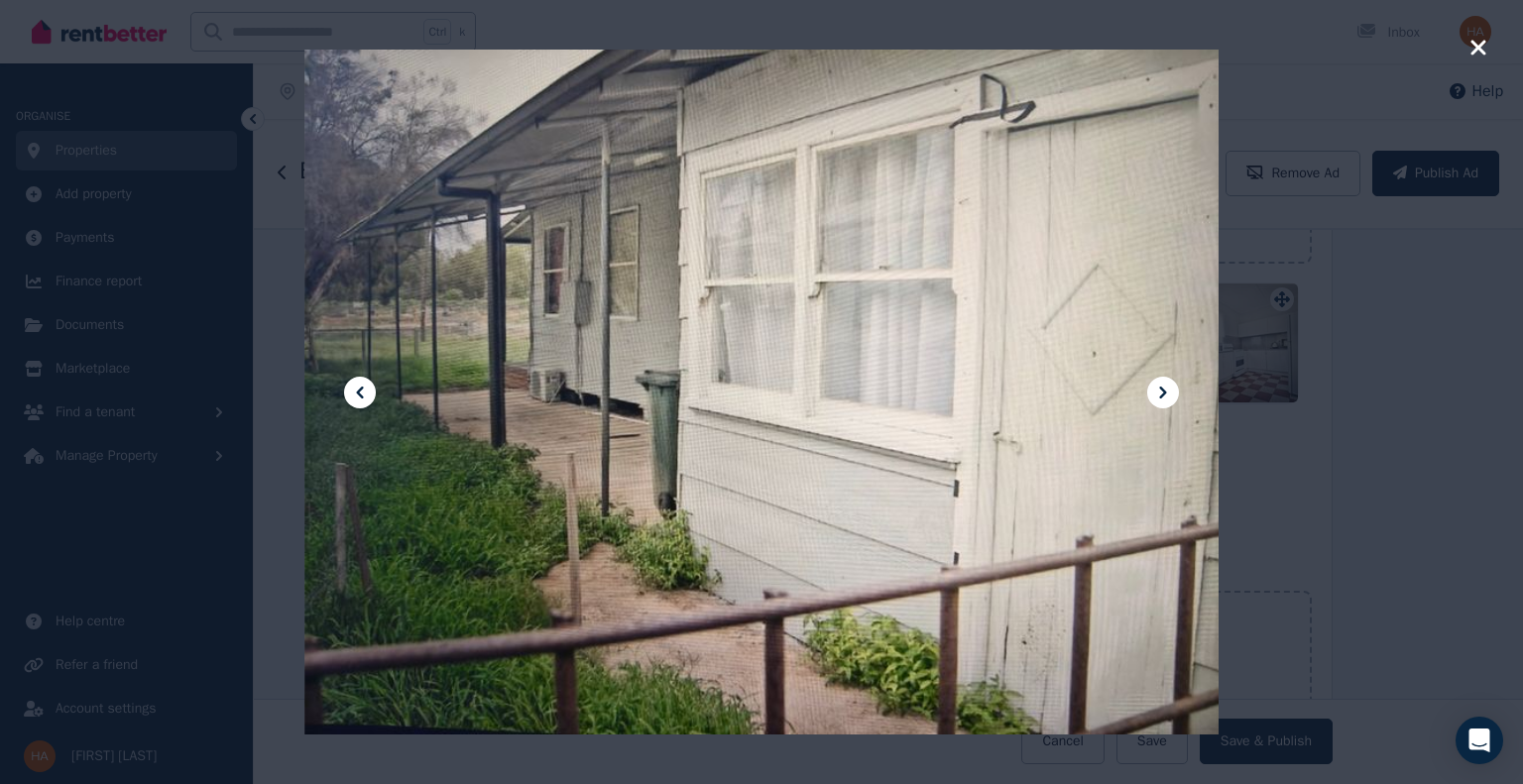 click 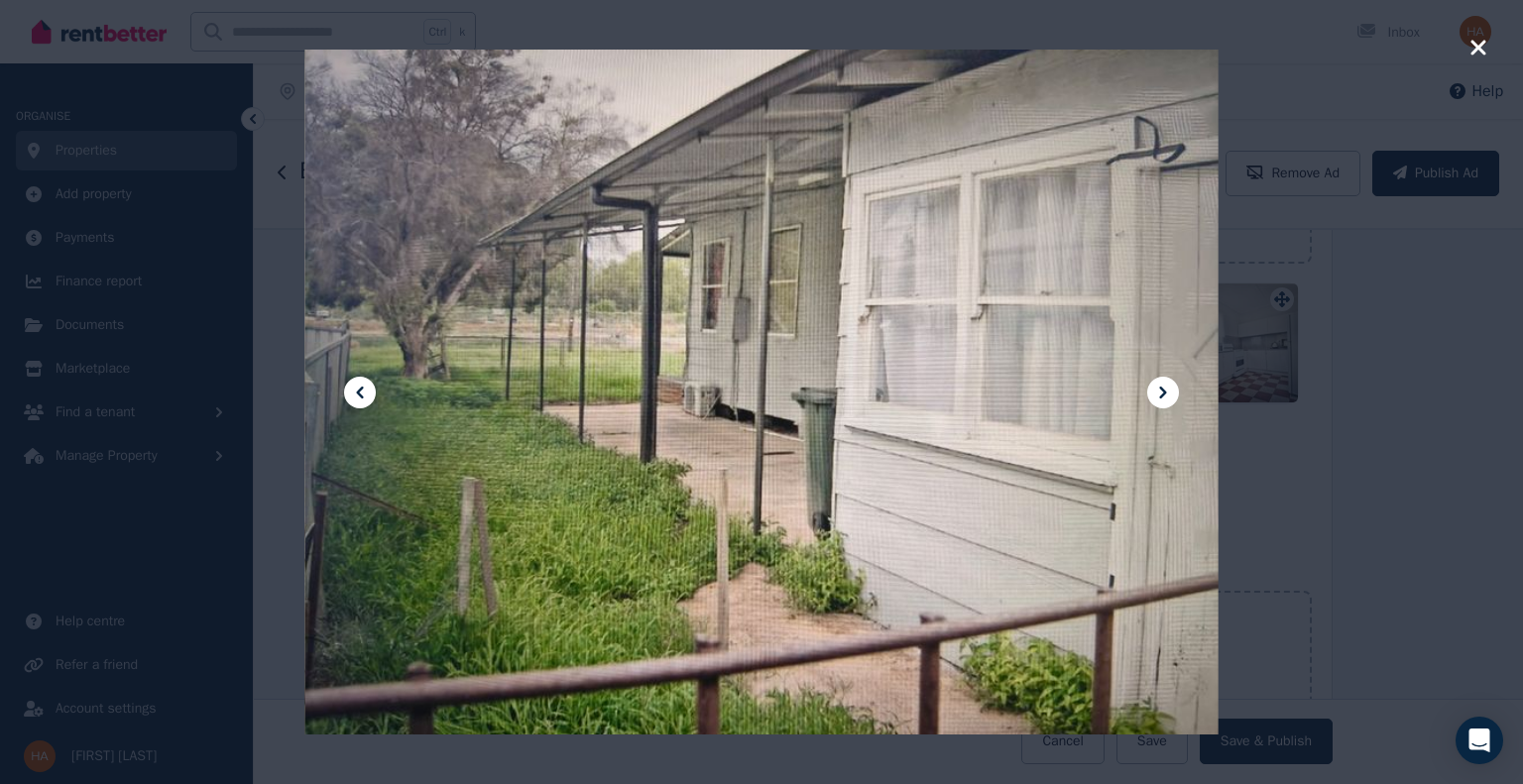 click 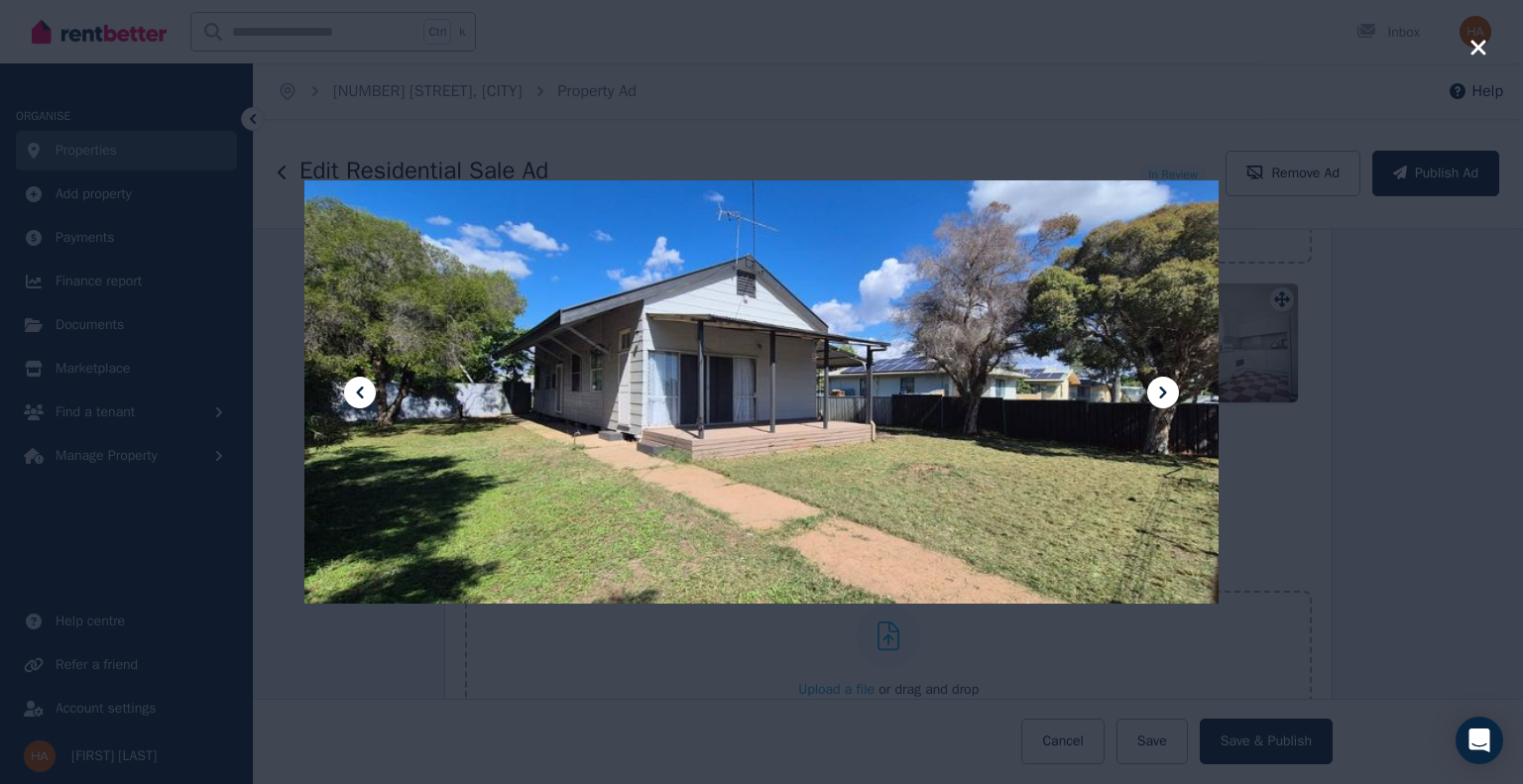 click 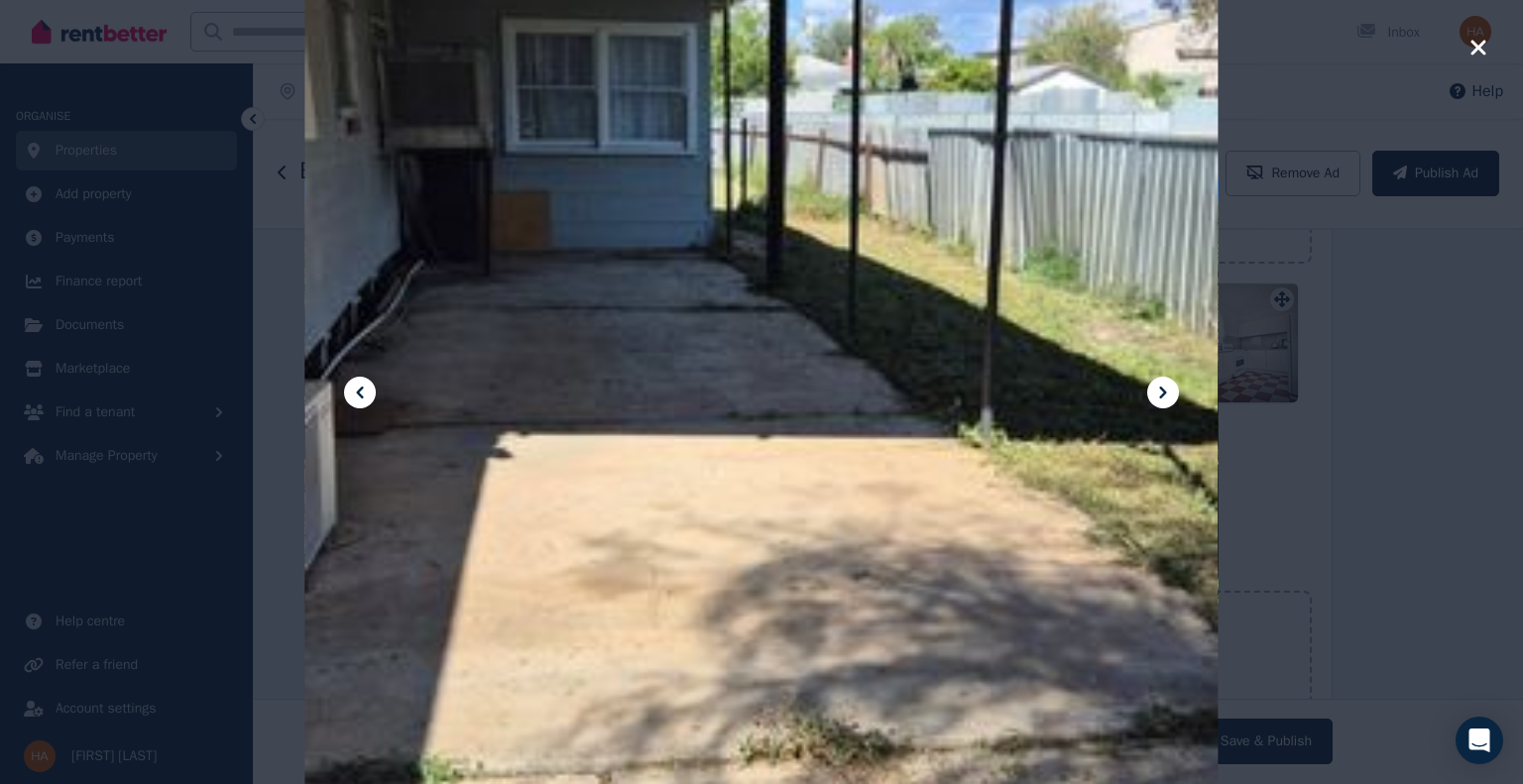 click 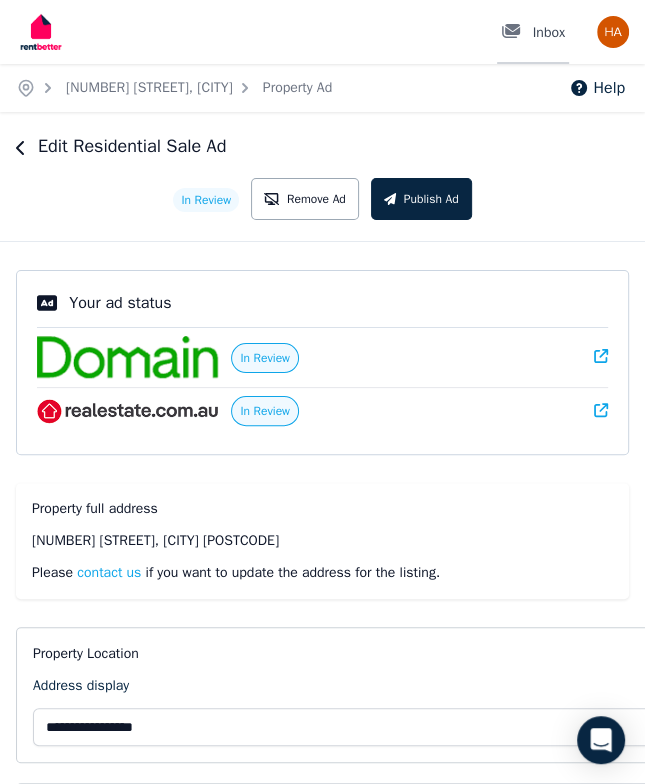 scroll, scrollTop: 0, scrollLeft: 0, axis: both 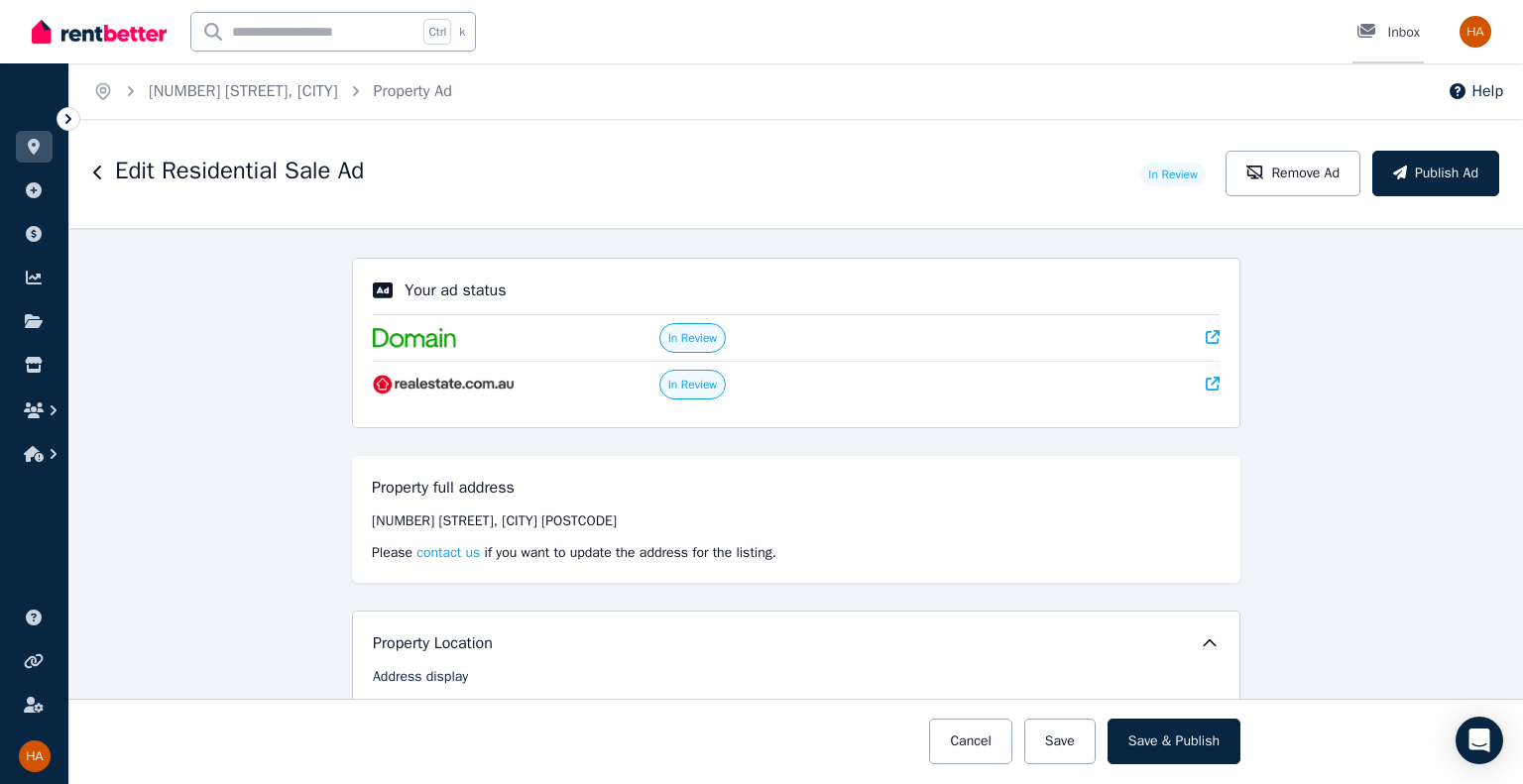 click at bounding box center (1372, 33) 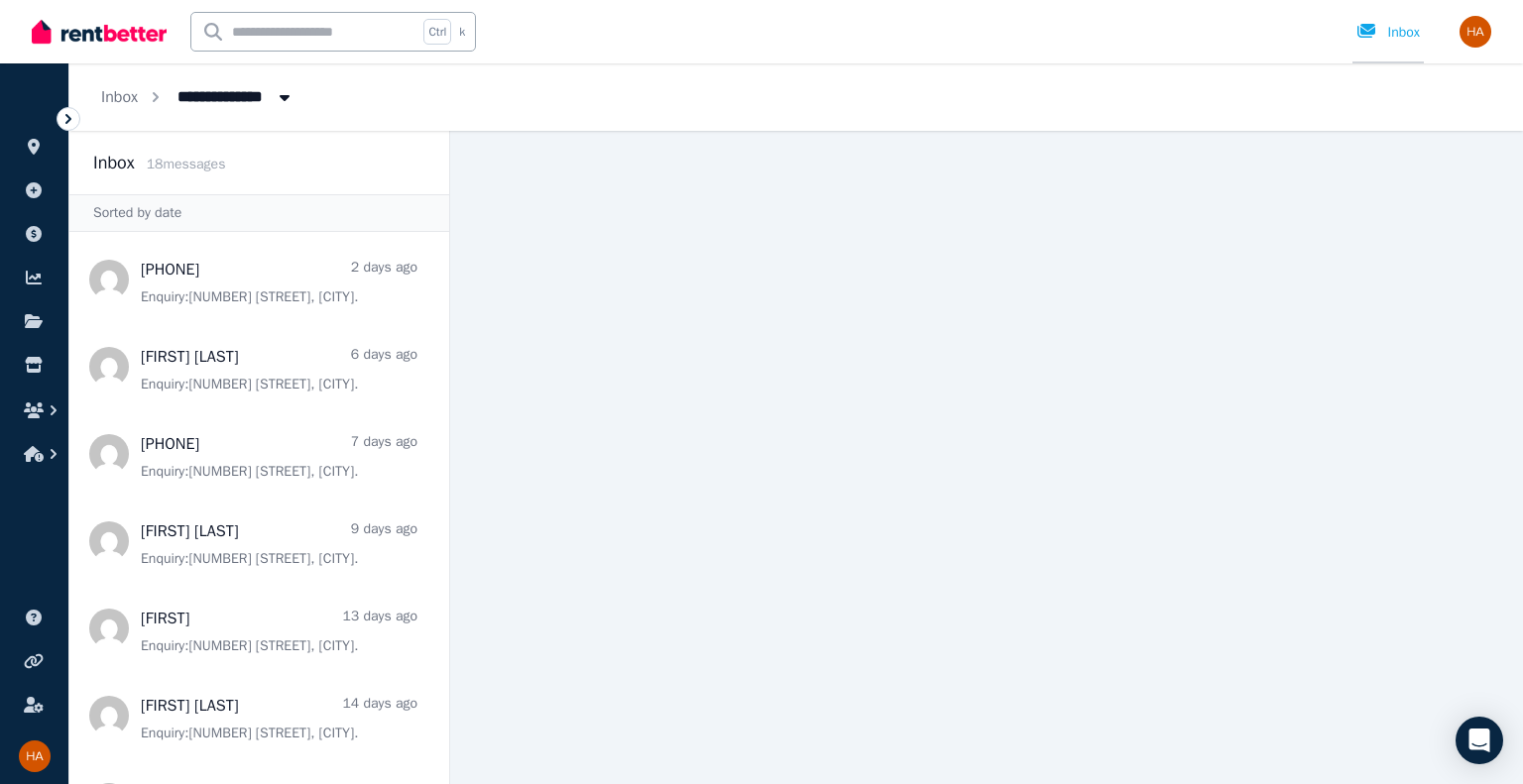 click on "Inbox" at bounding box center [1388, 33] 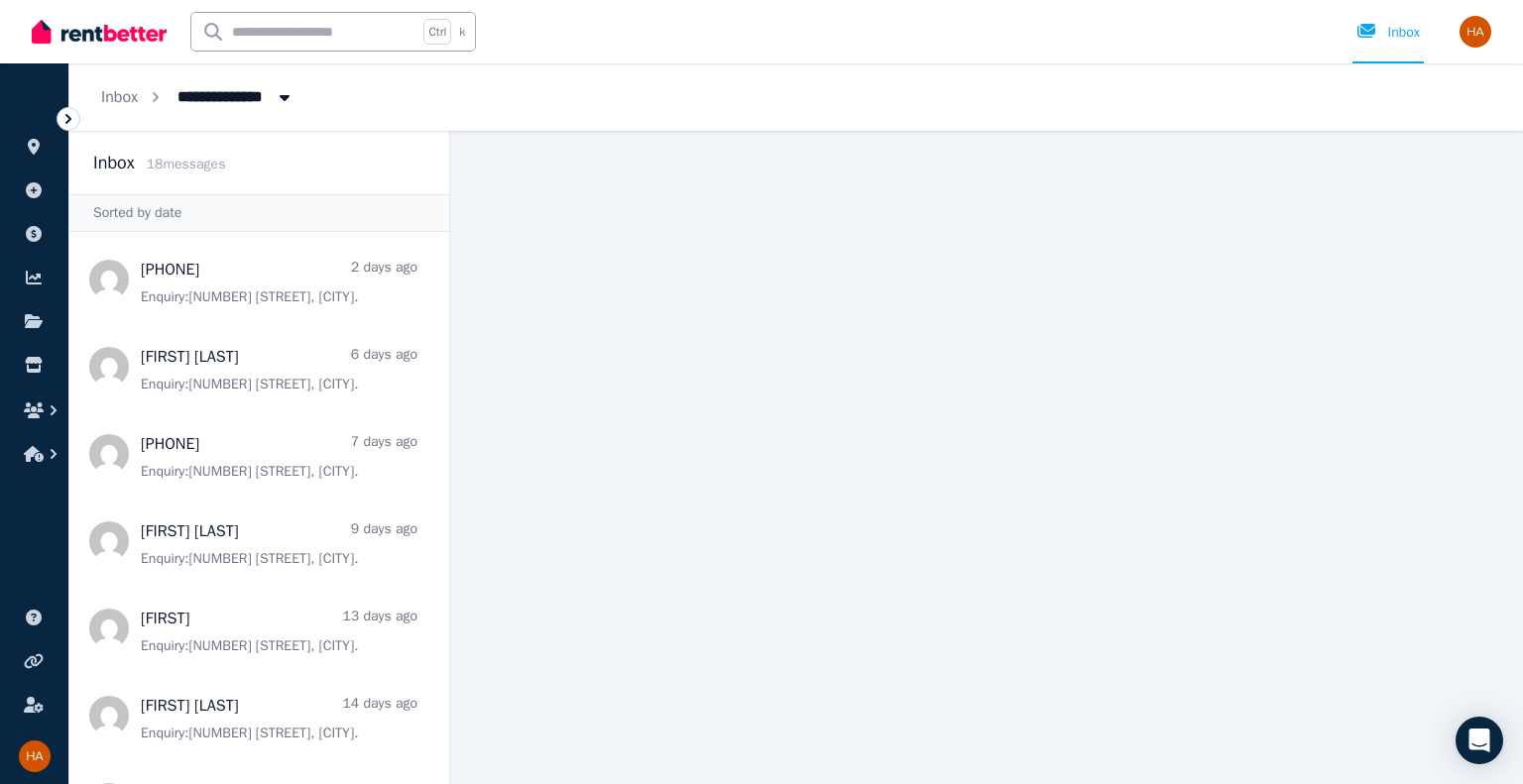 click 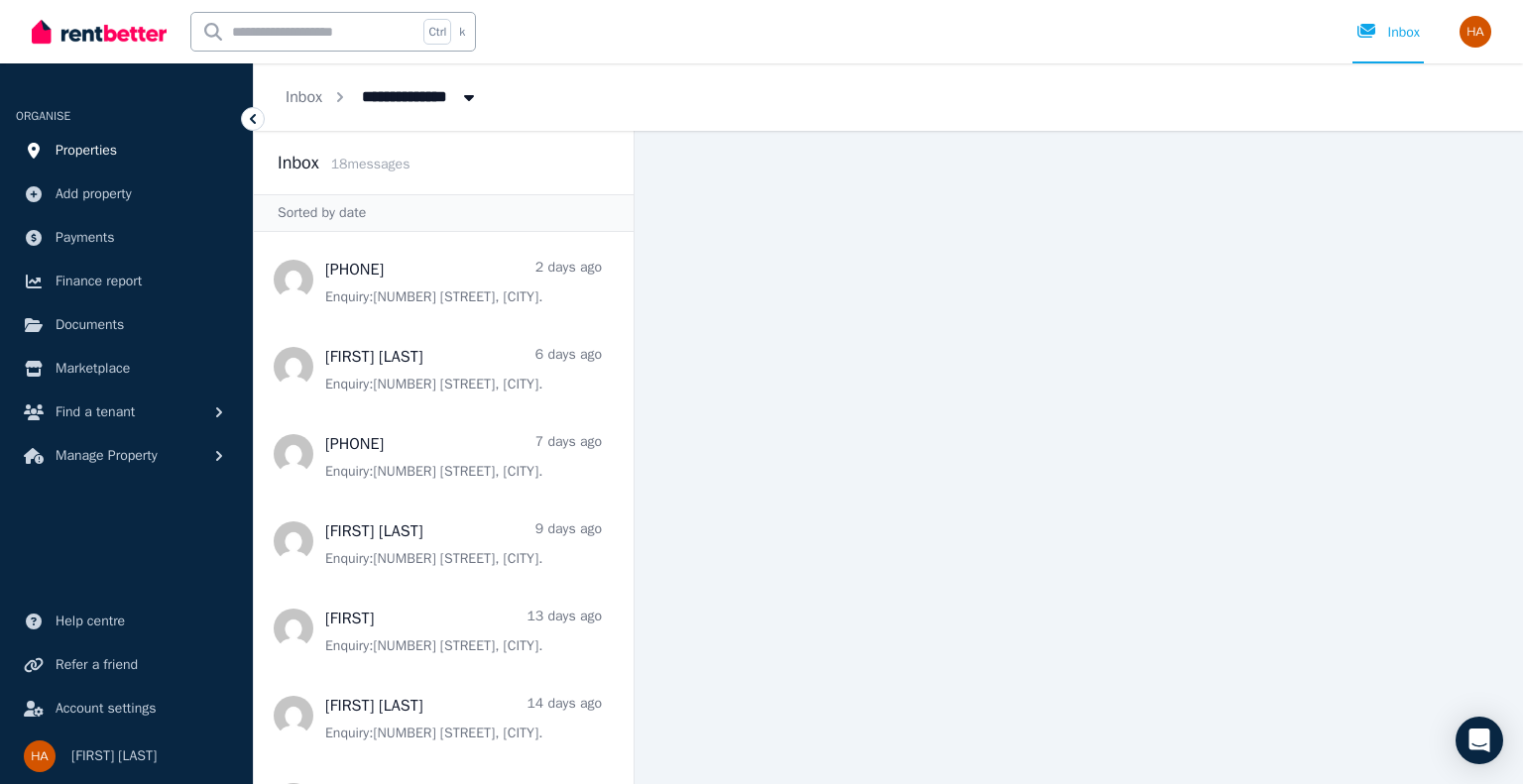 click on "Properties" at bounding box center (86, 151) 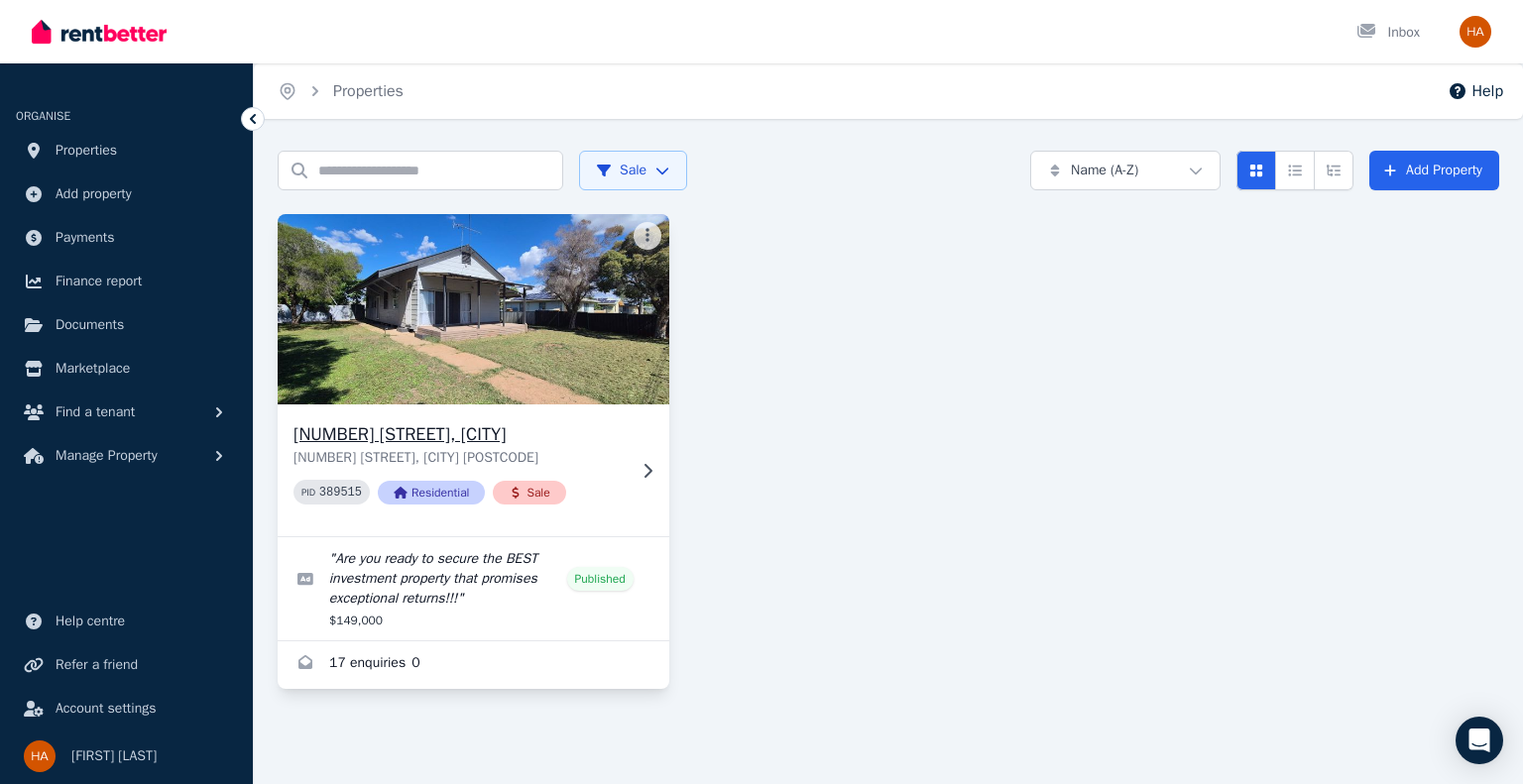 click on "Sale" at bounding box center [528, 493] 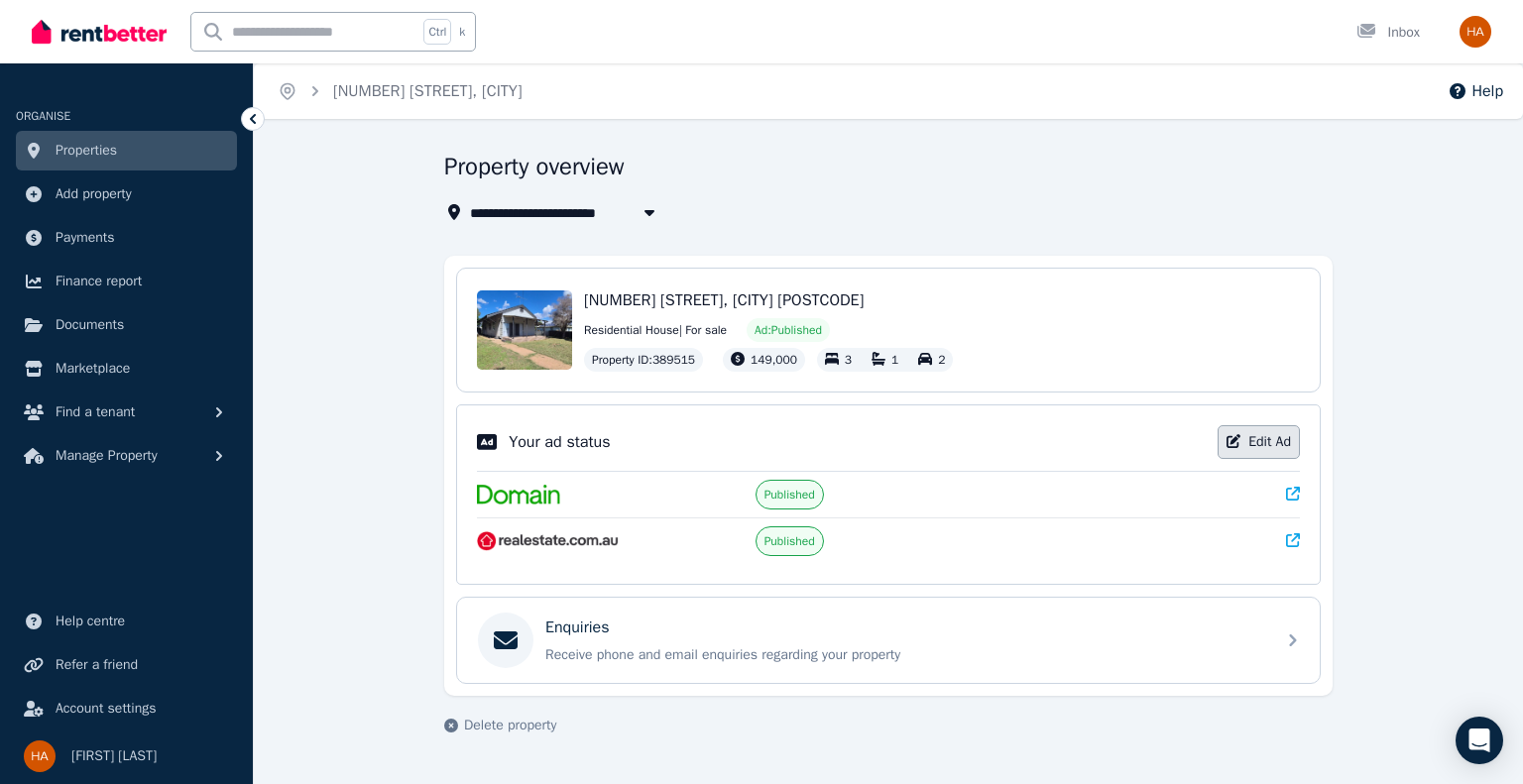 click on "Edit Ad" at bounding box center [1258, 442] 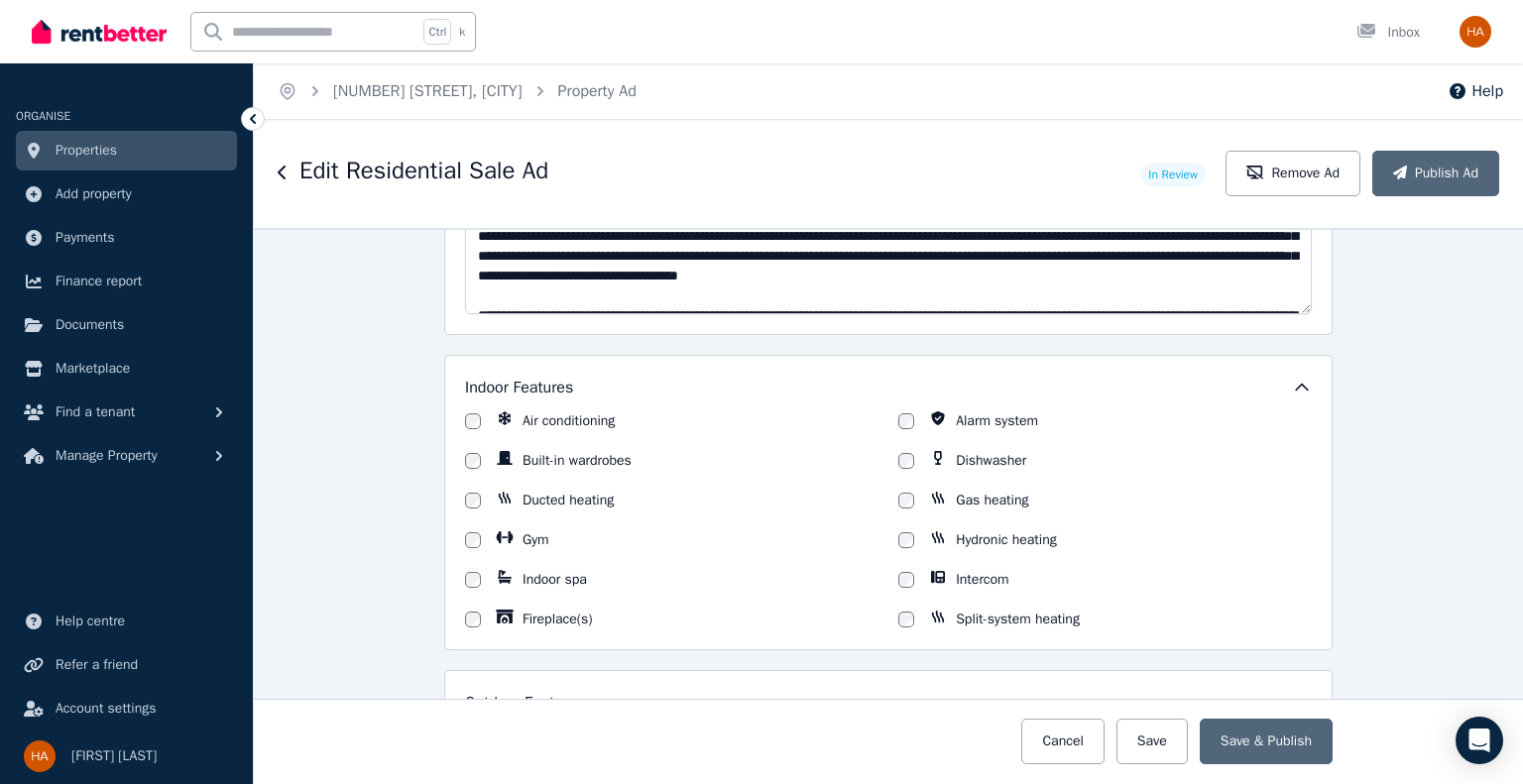 scroll, scrollTop: 1498, scrollLeft: 0, axis: vertical 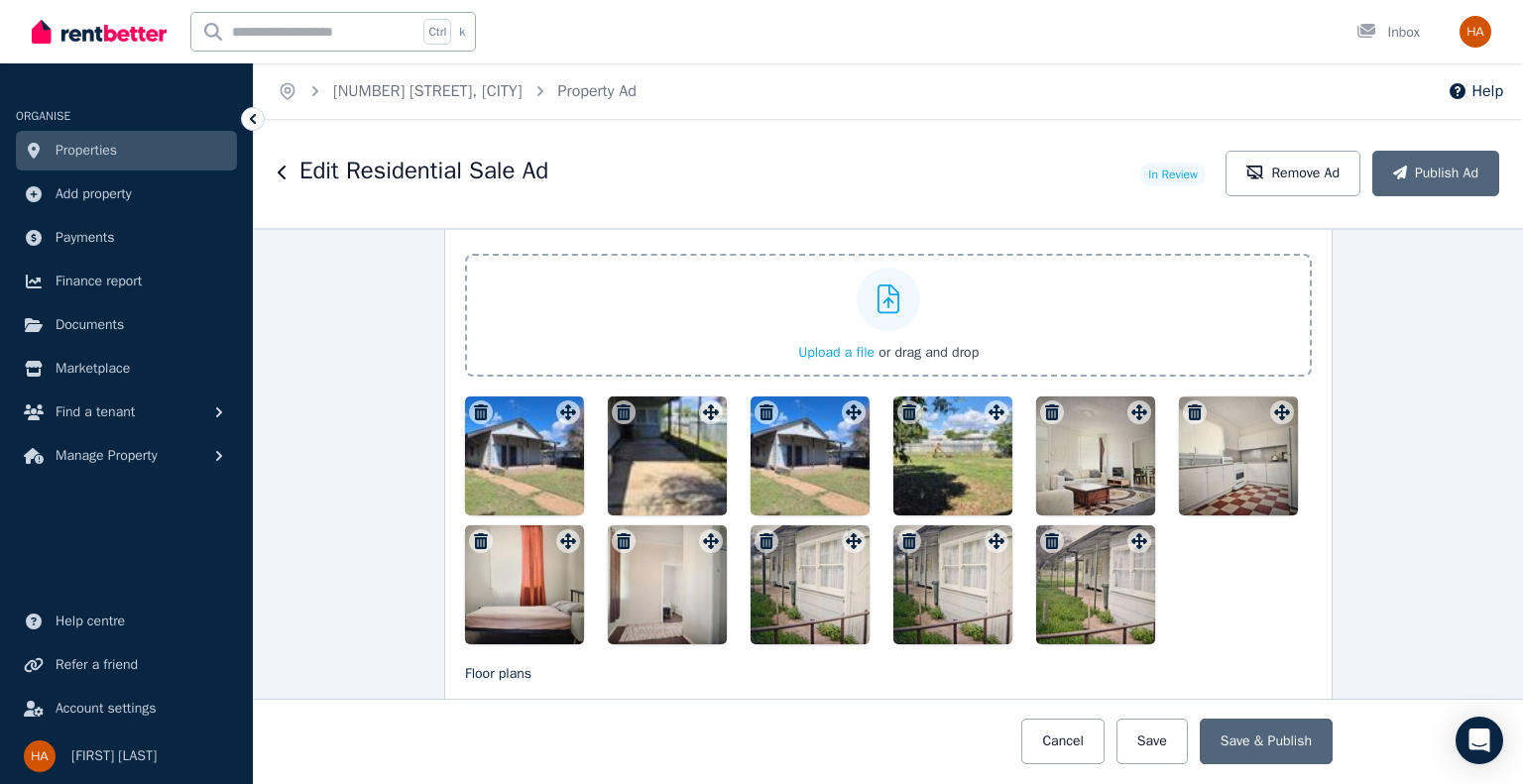 click at bounding box center [667, 456] 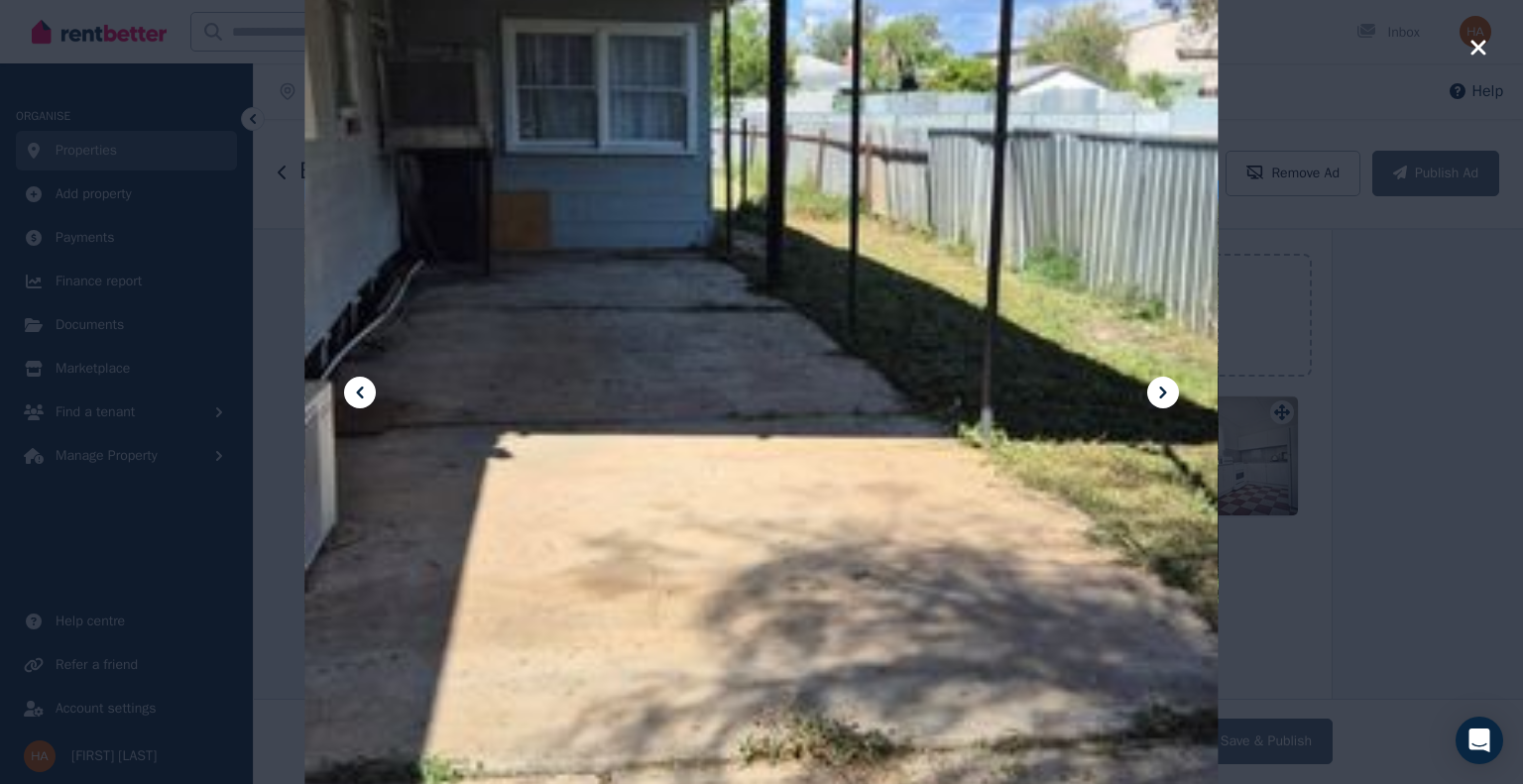 click 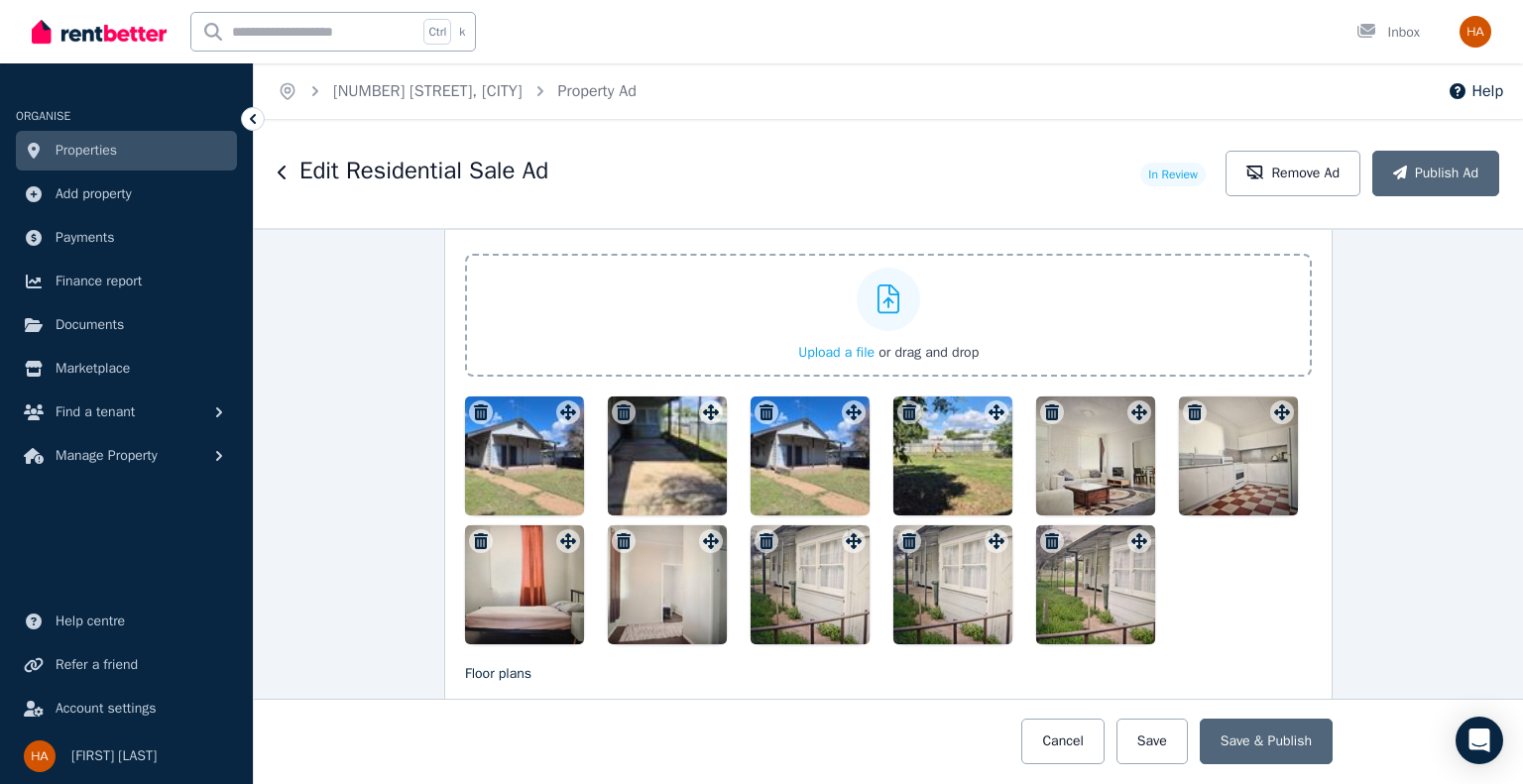 click 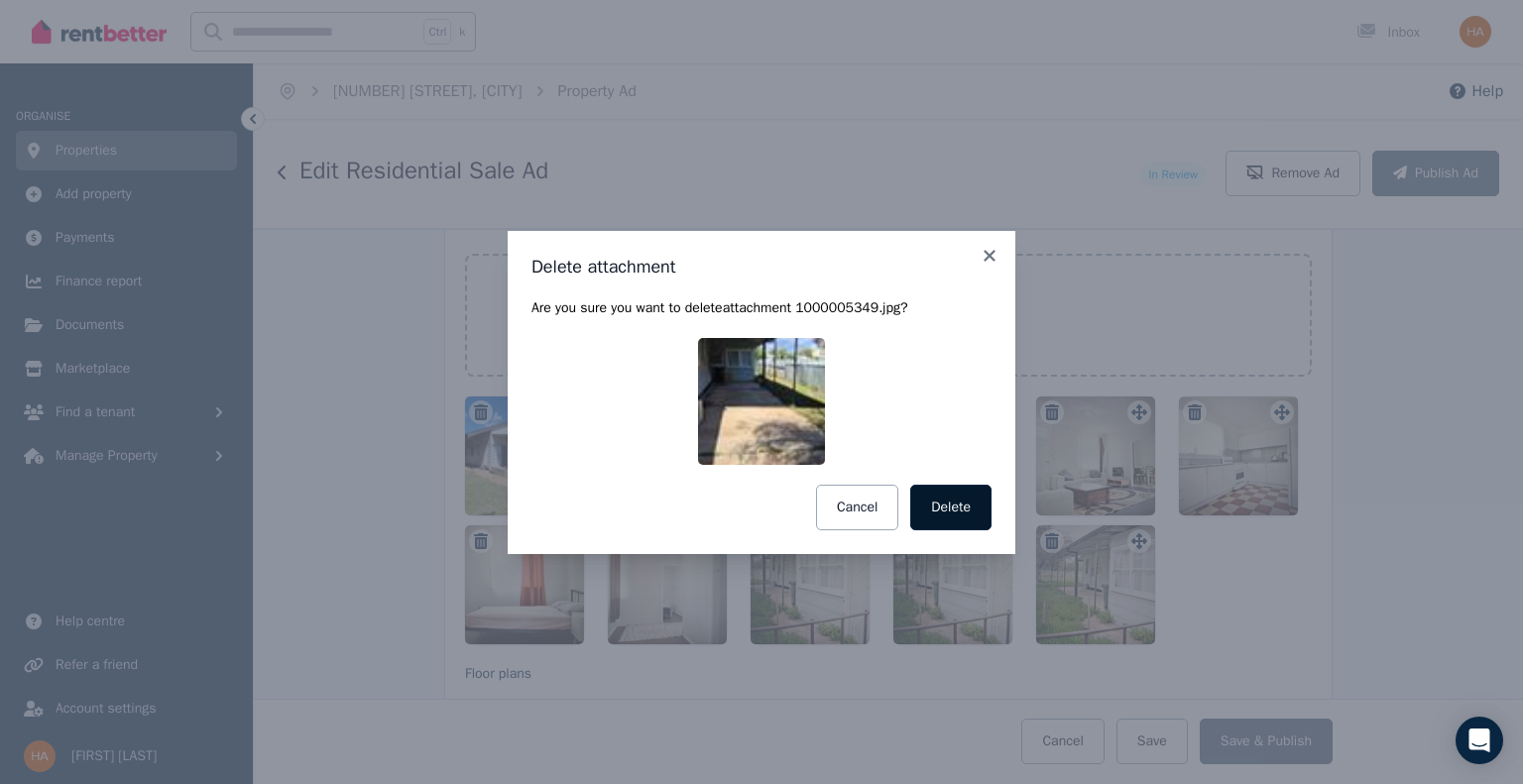 click on "Delete" at bounding box center (951, 507) 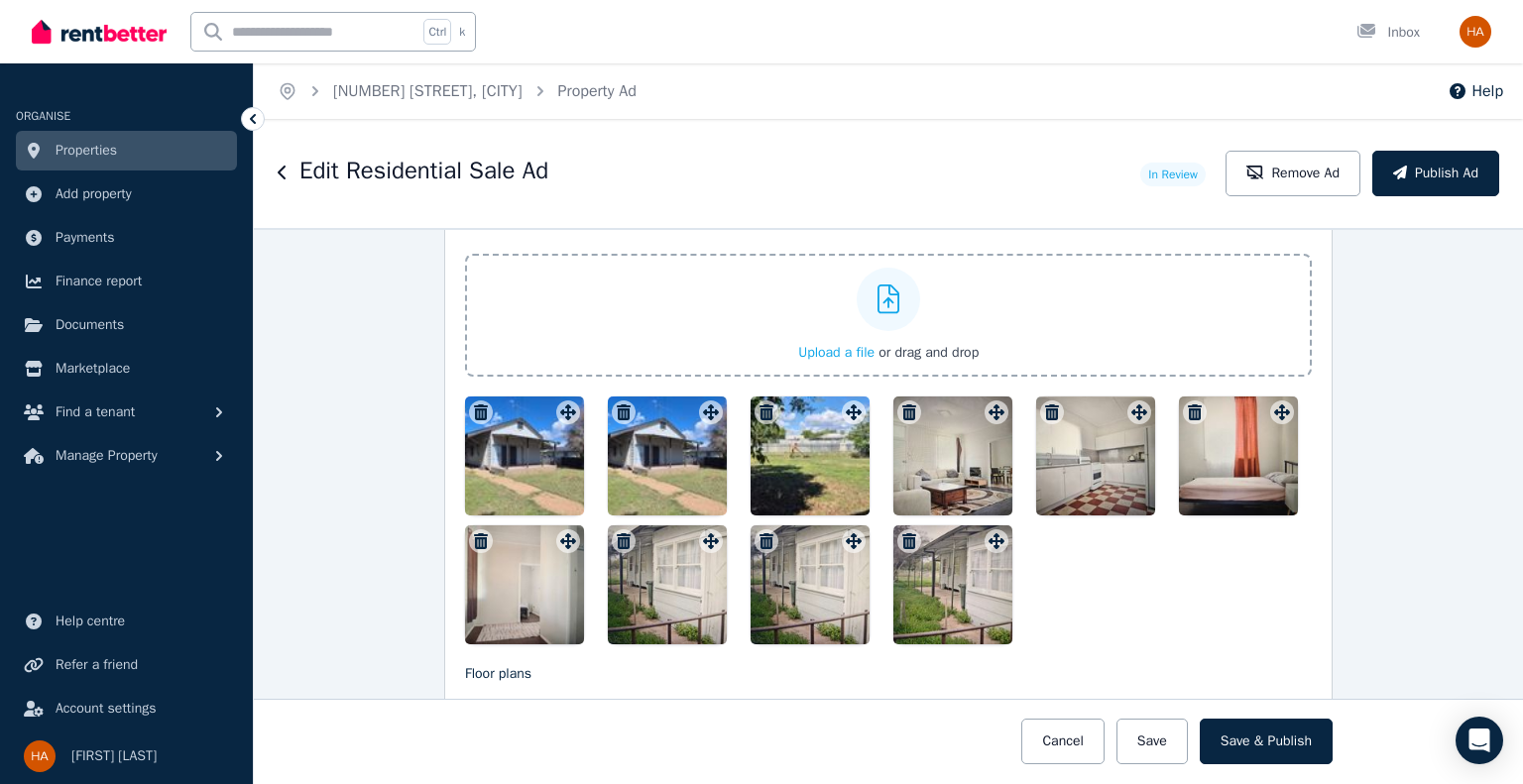click at bounding box center (810, 456) 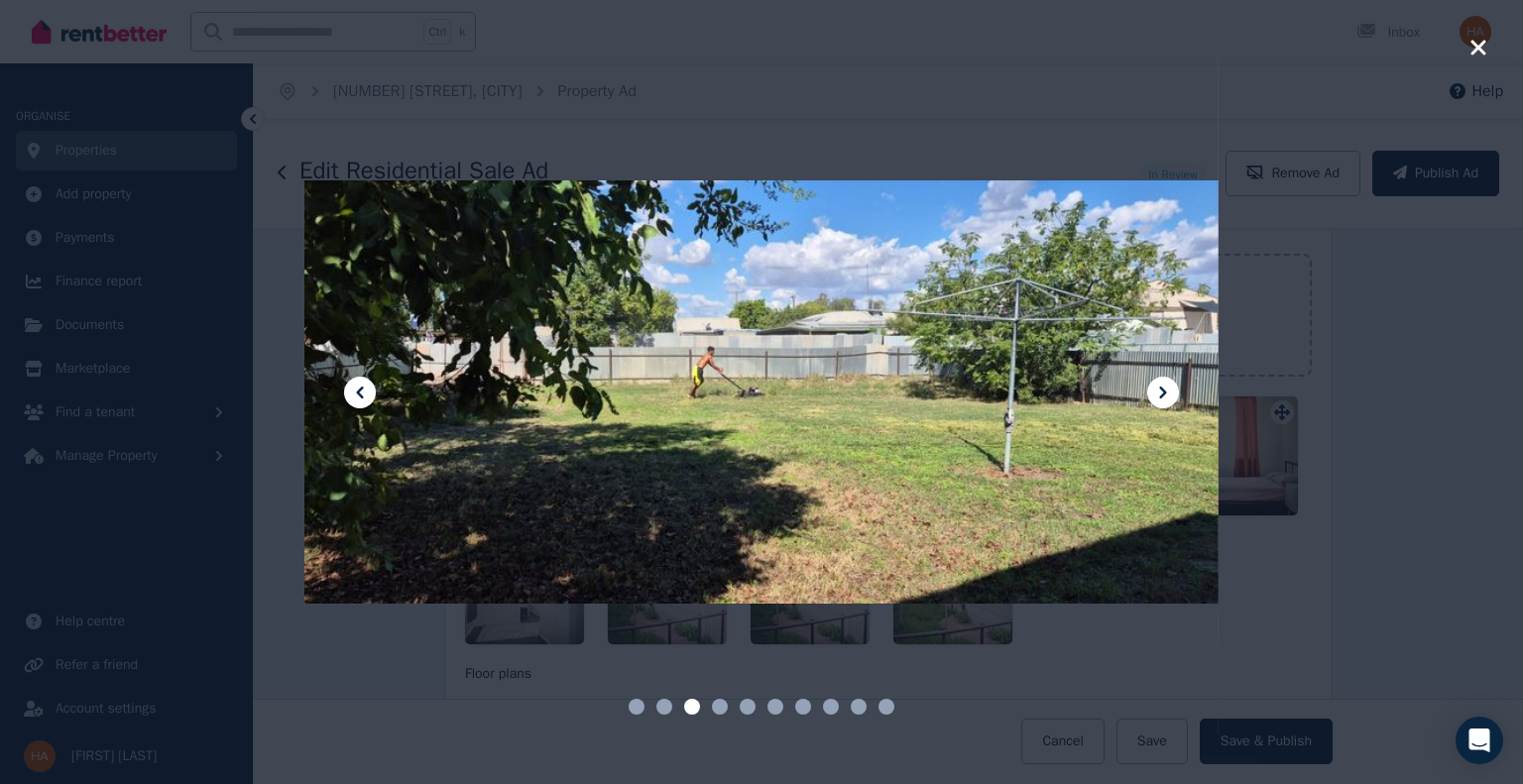 click 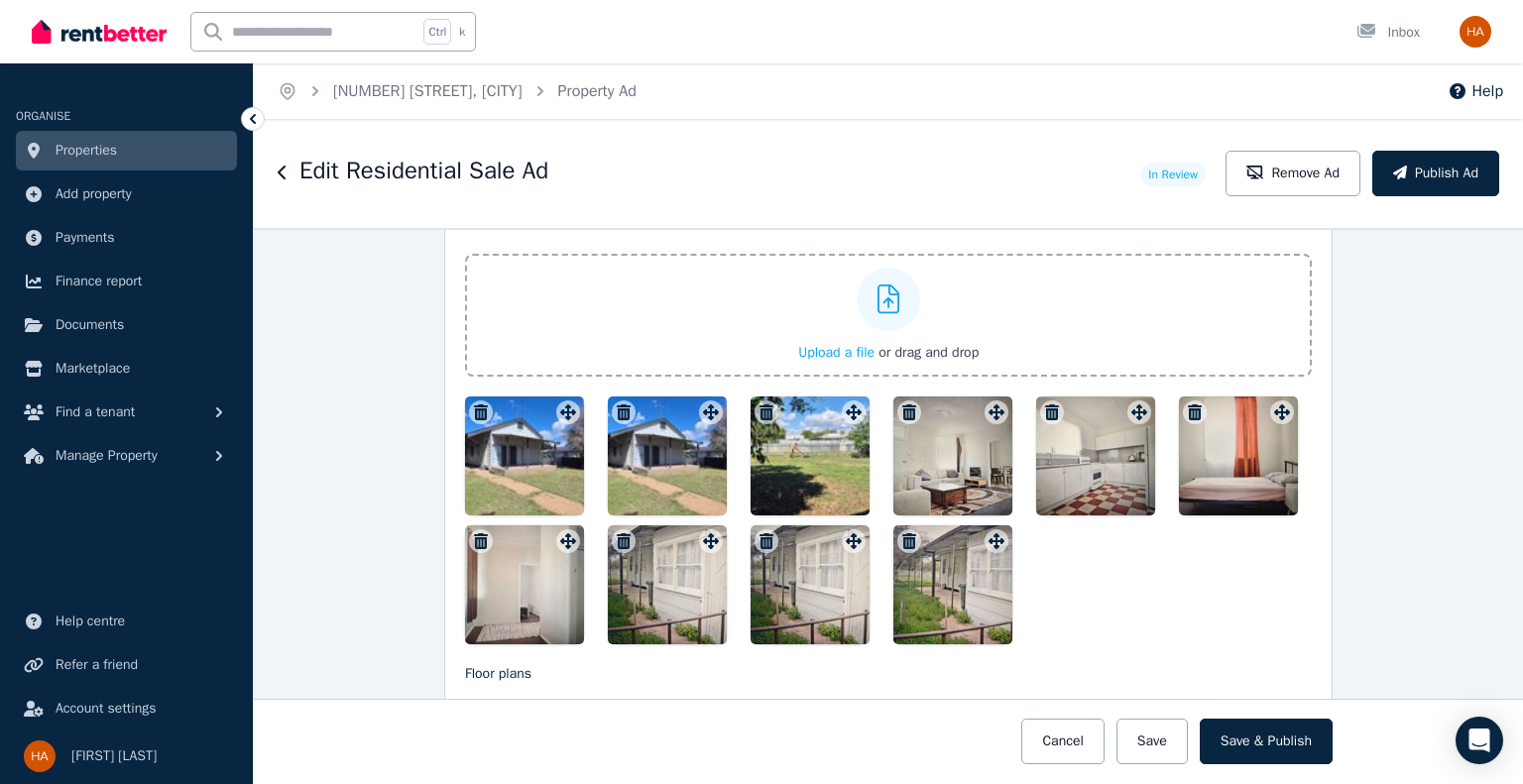 click at bounding box center [953, 456] 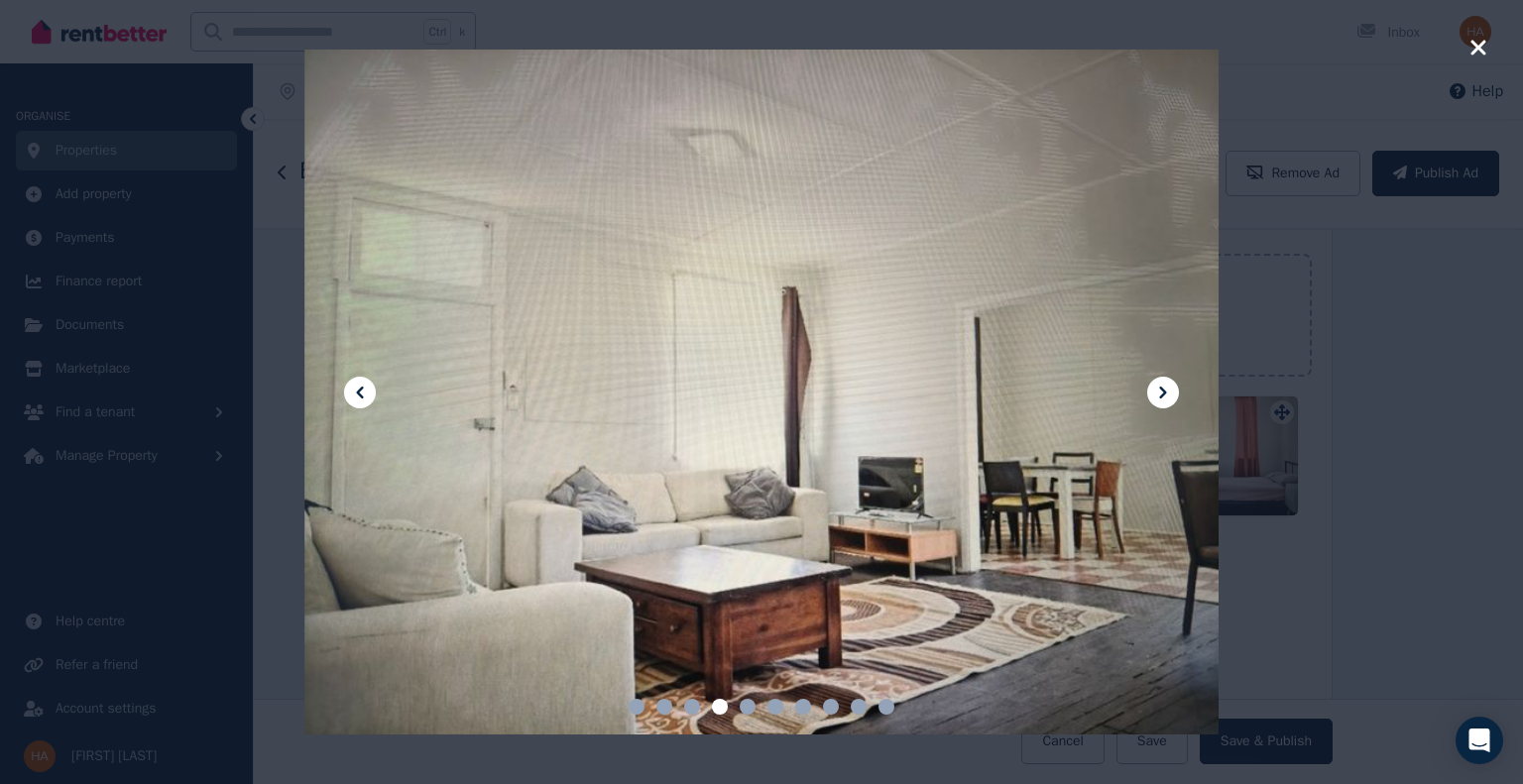 click 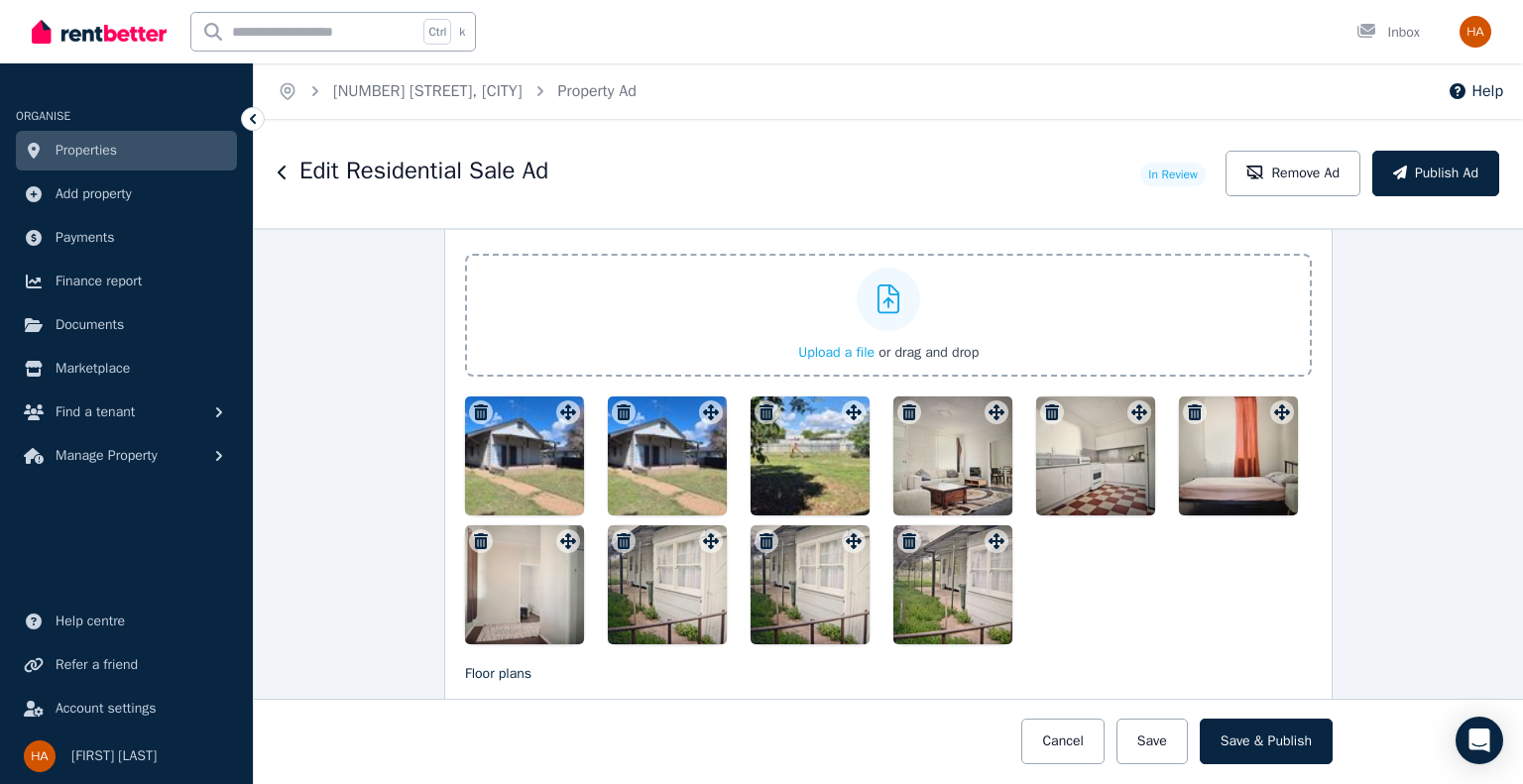 click at bounding box center [667, 456] 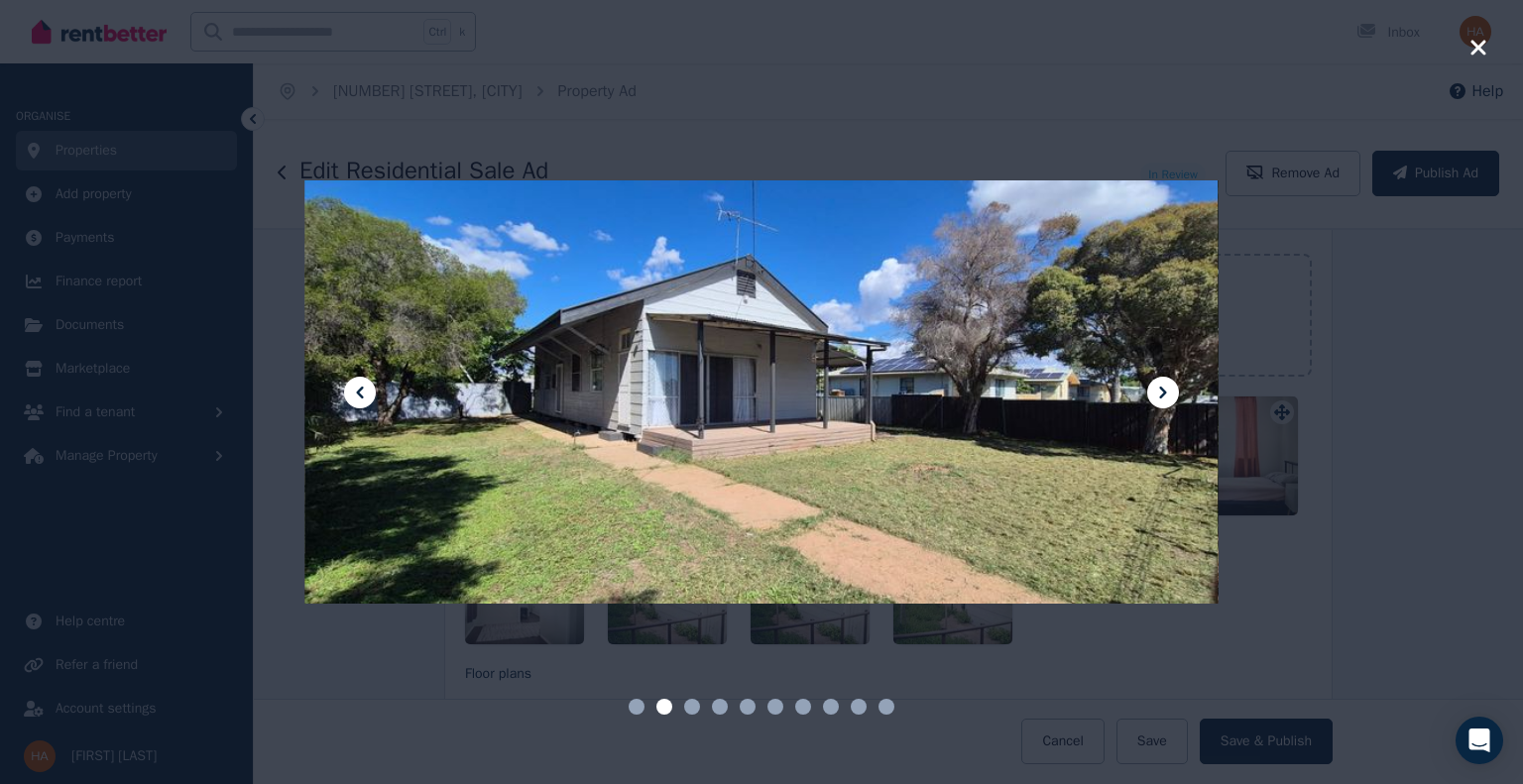 click 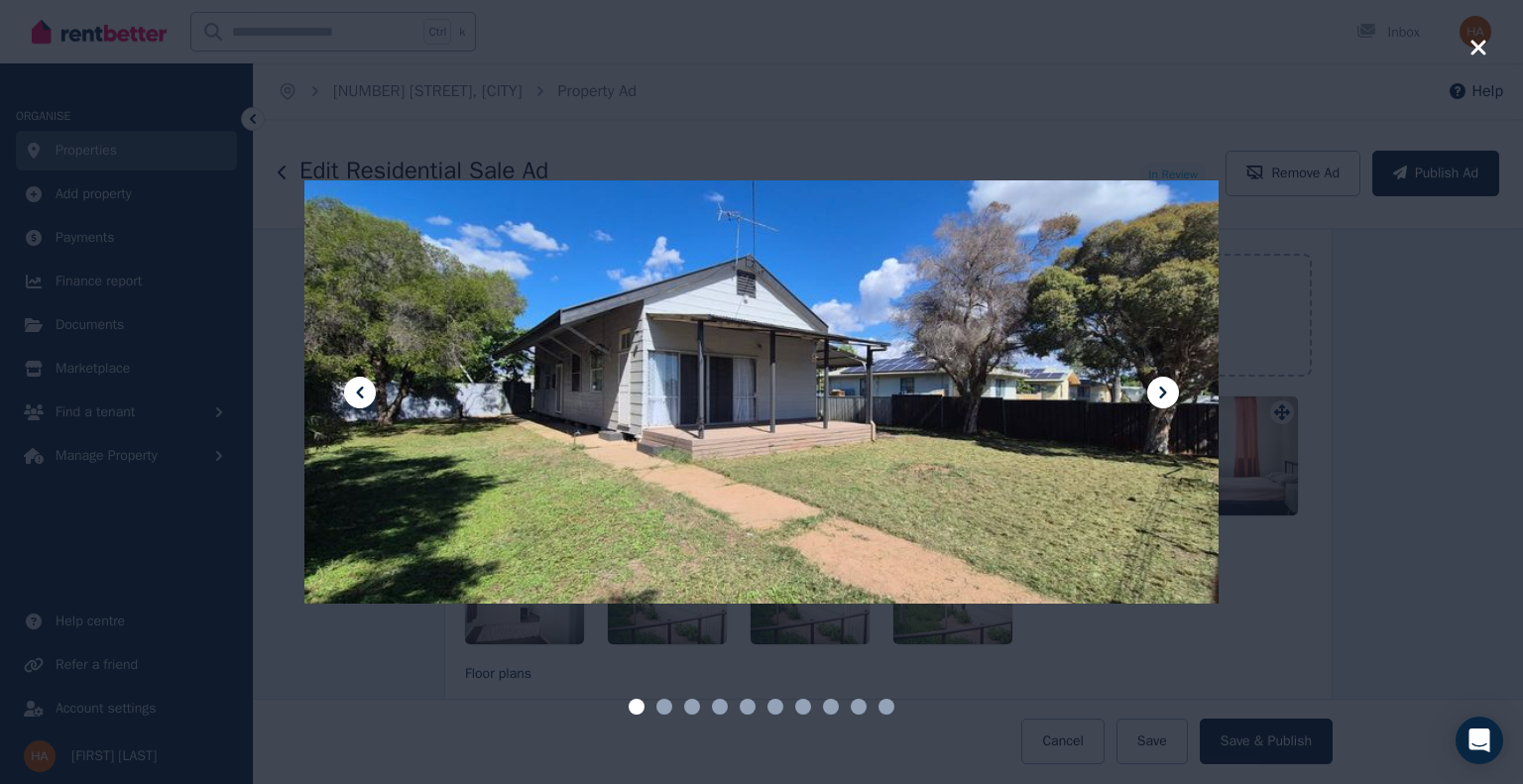 click 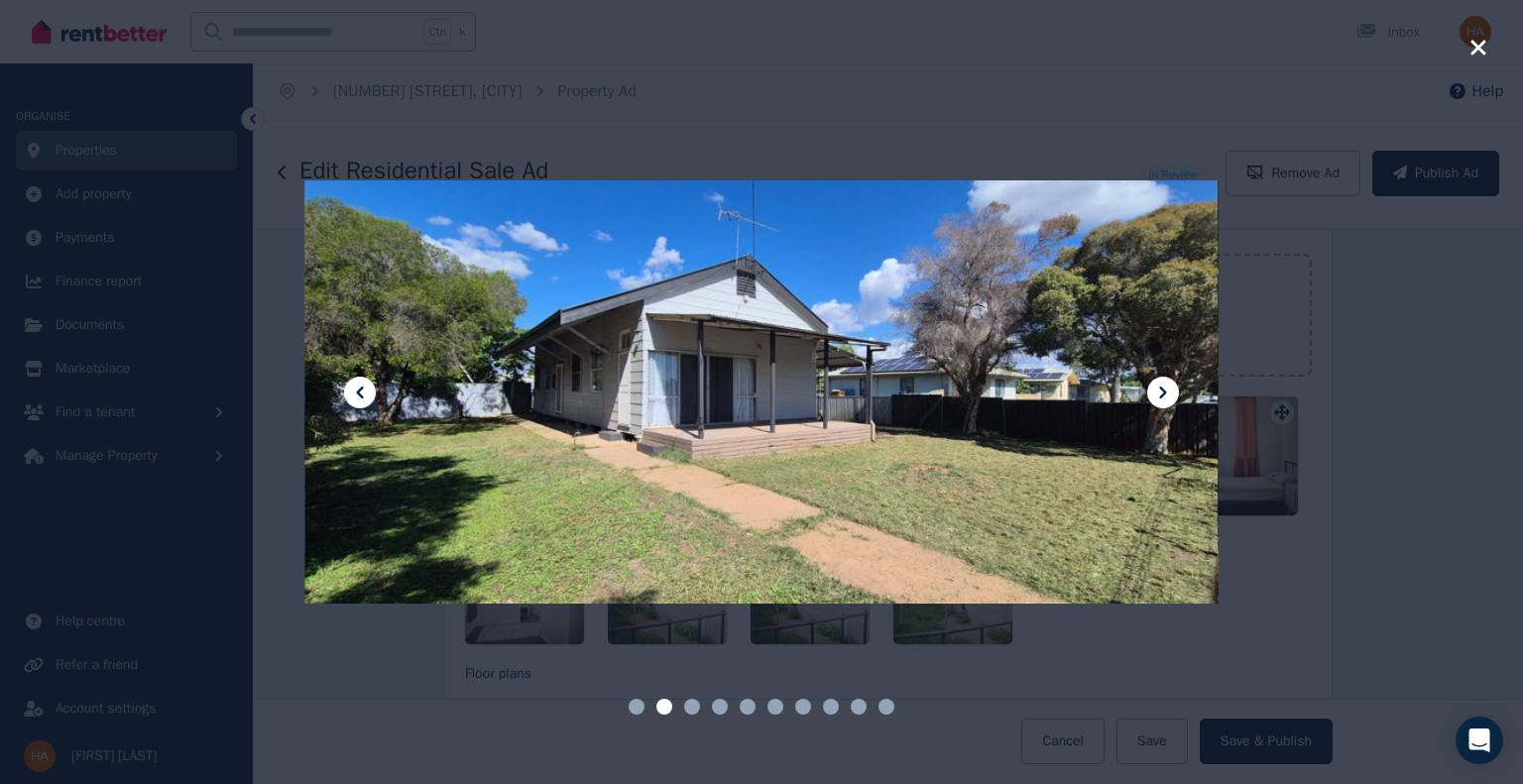 click 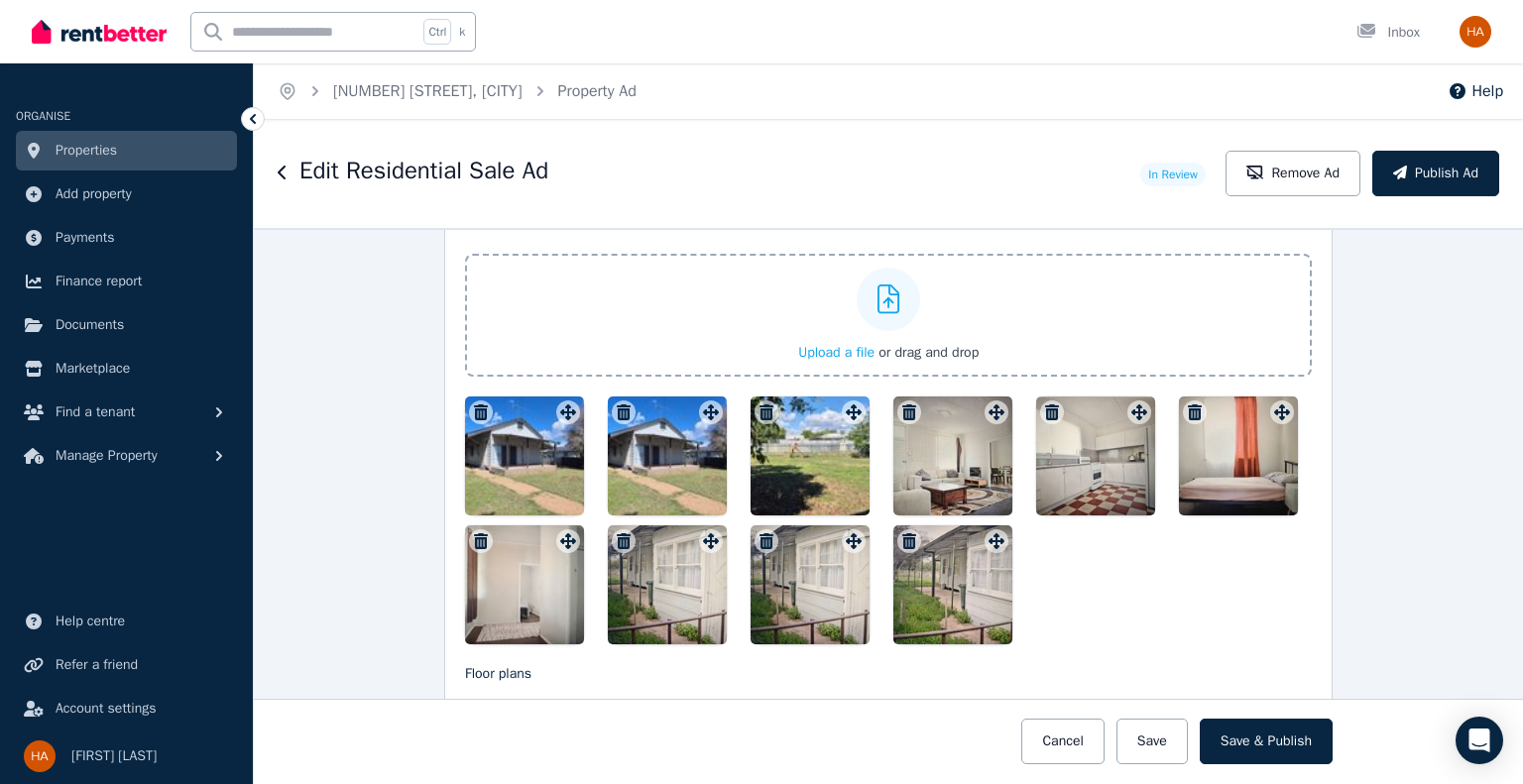 click 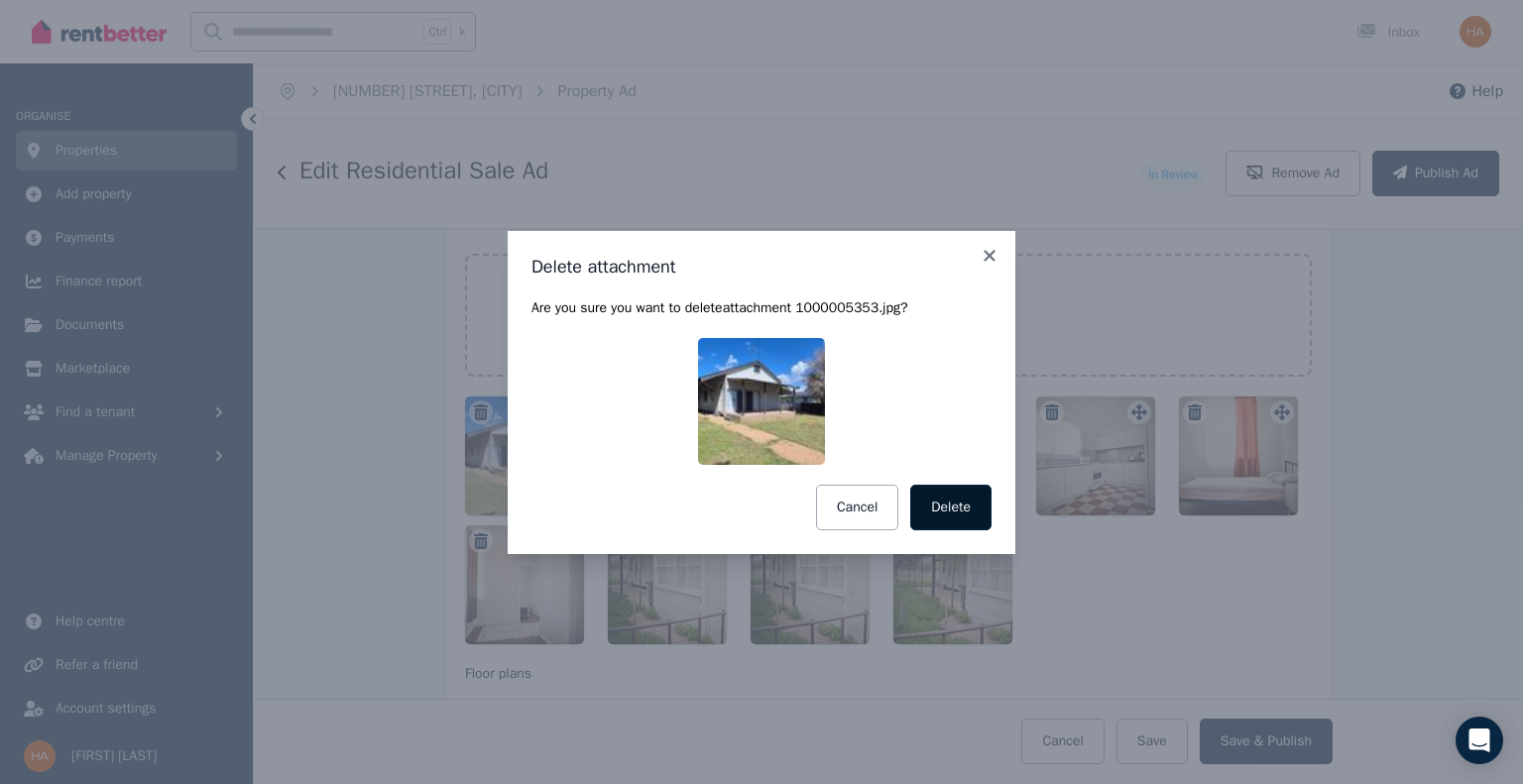 click on "Delete" at bounding box center (951, 507) 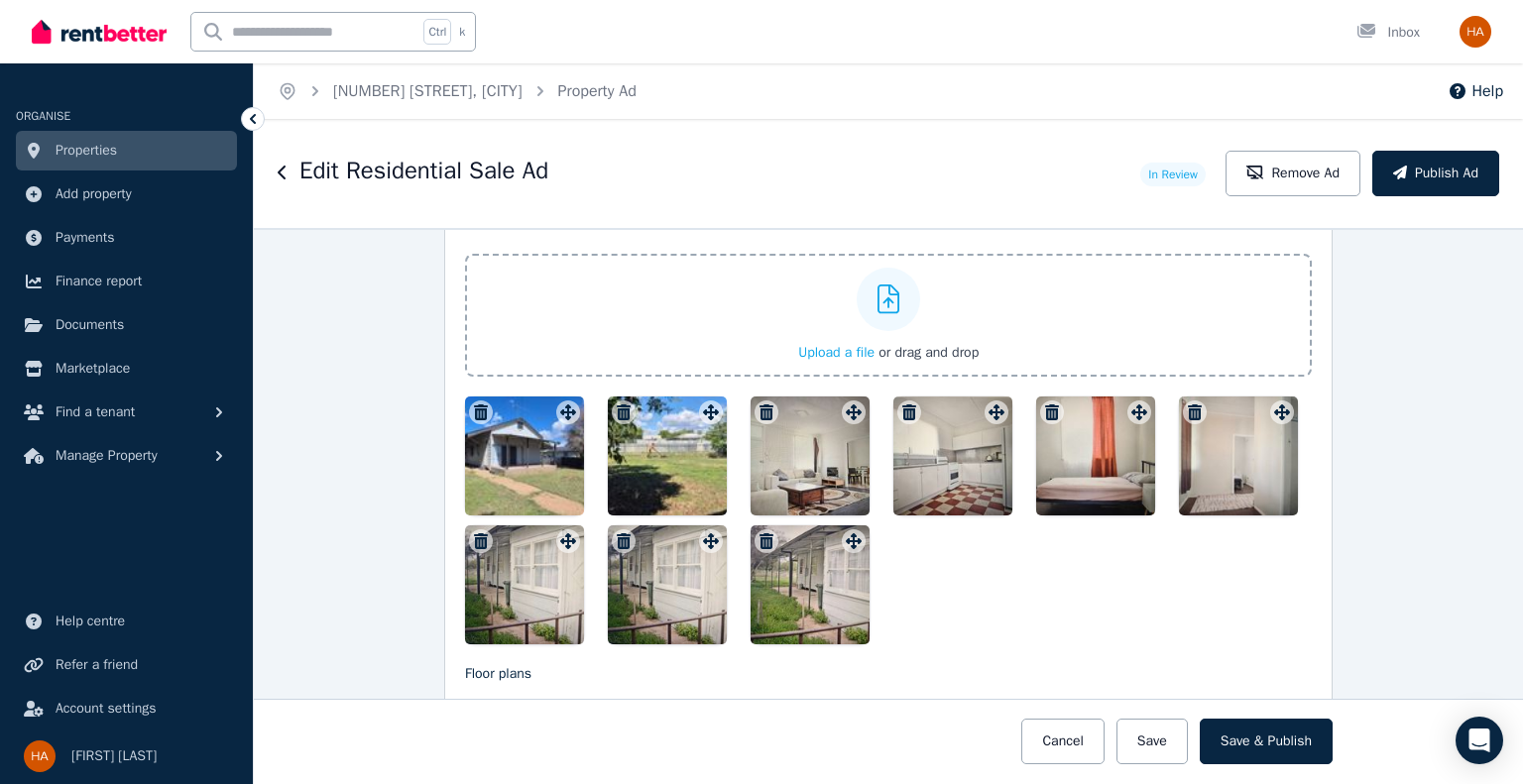 click at bounding box center (810, 456) 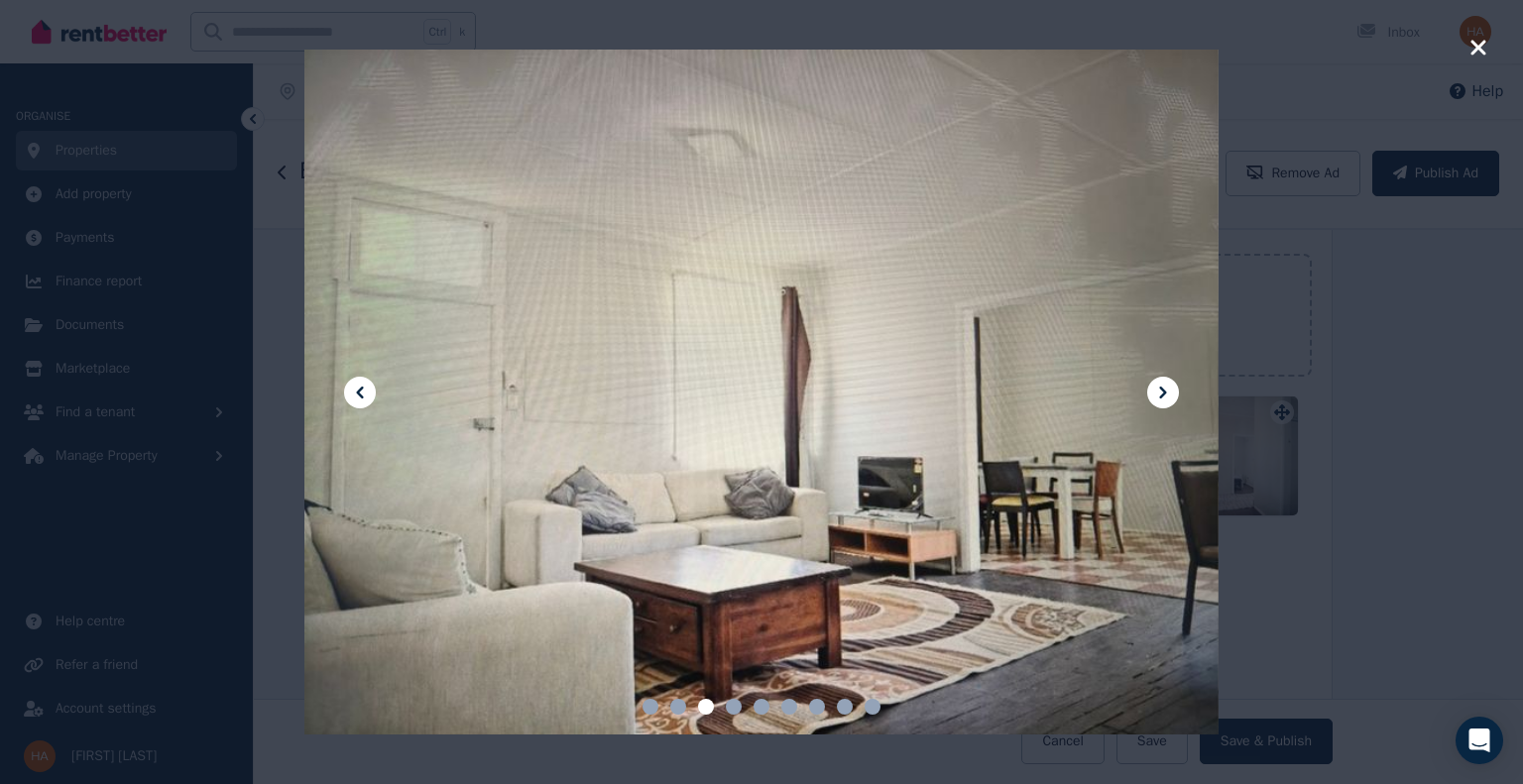 click 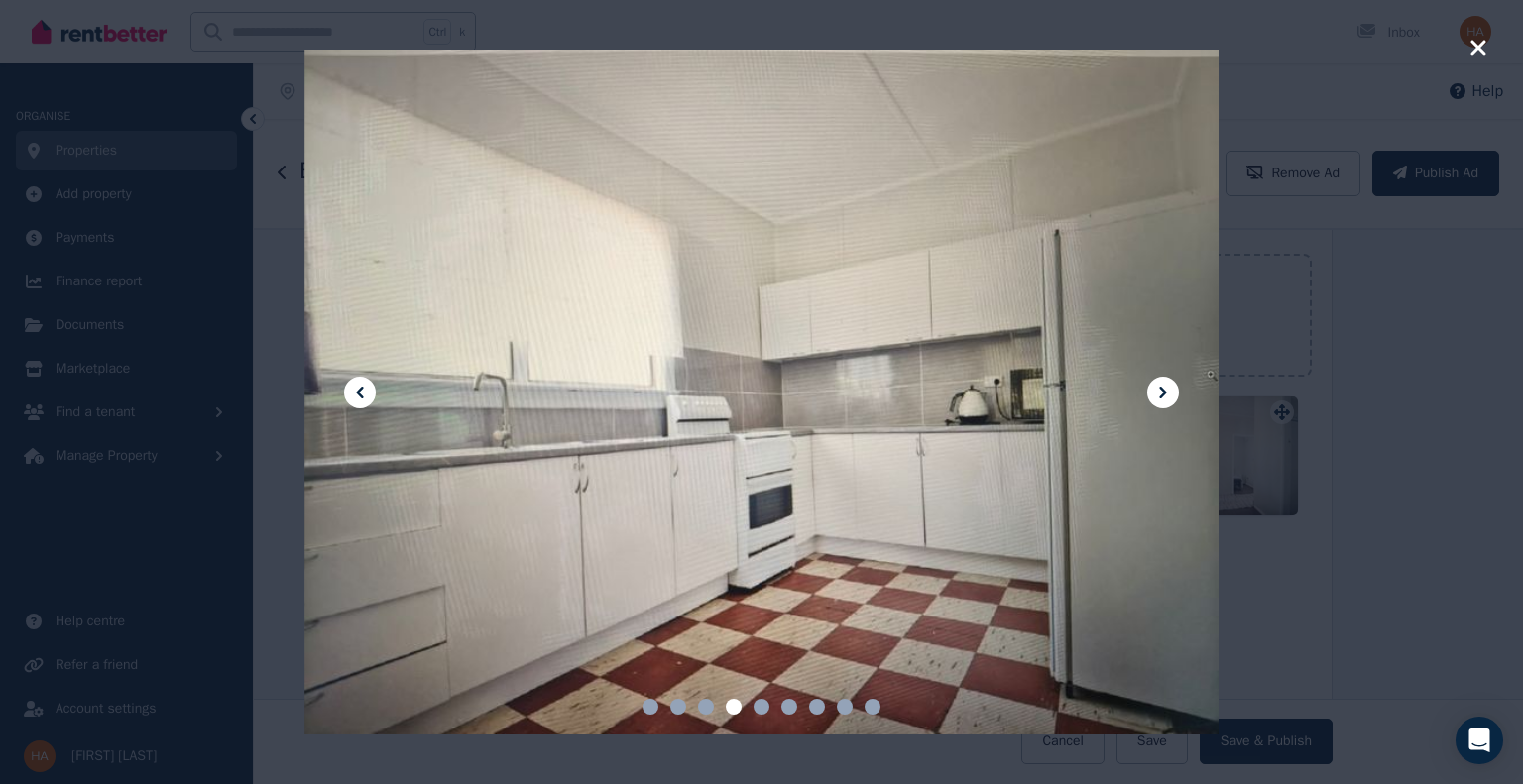 click 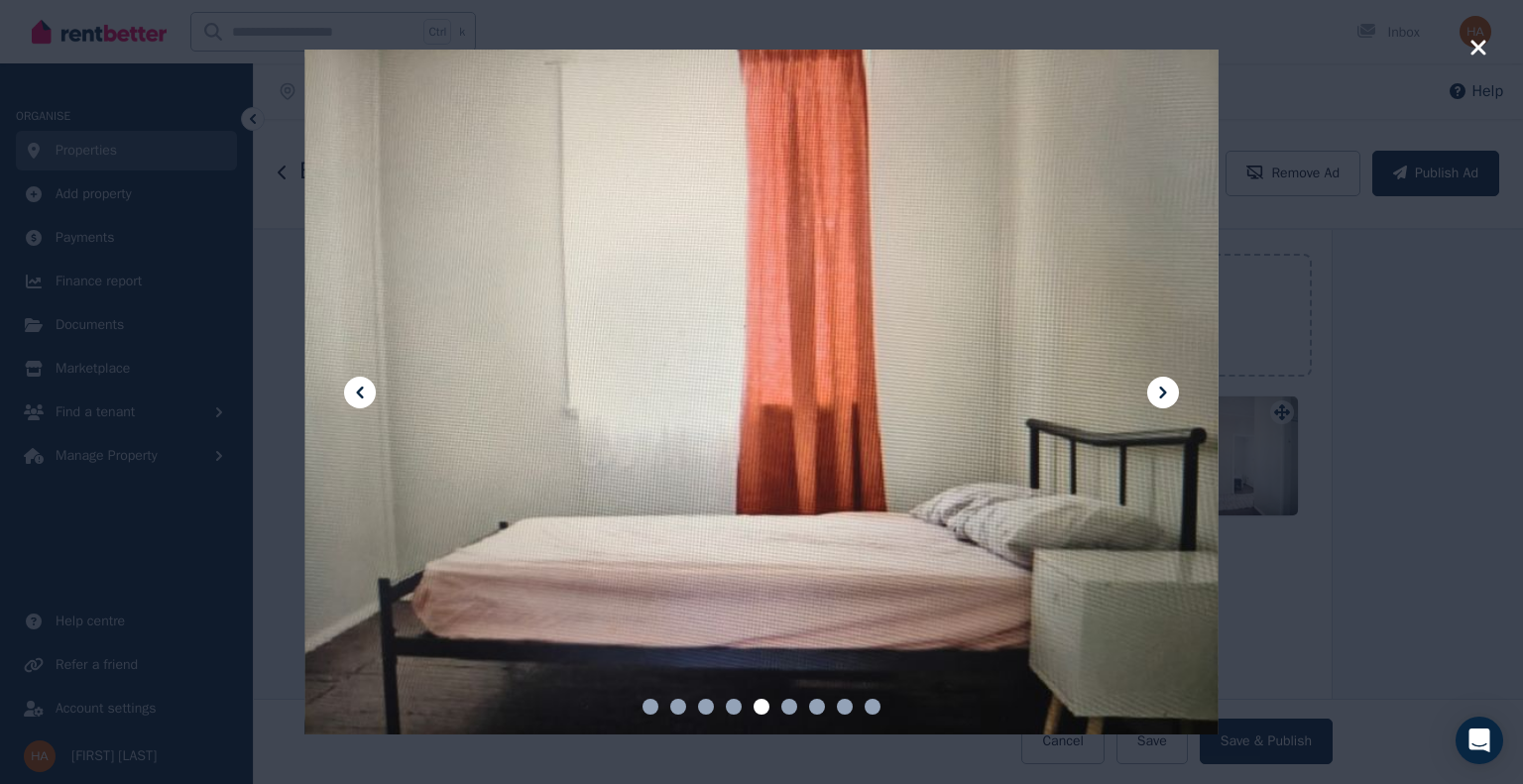 click 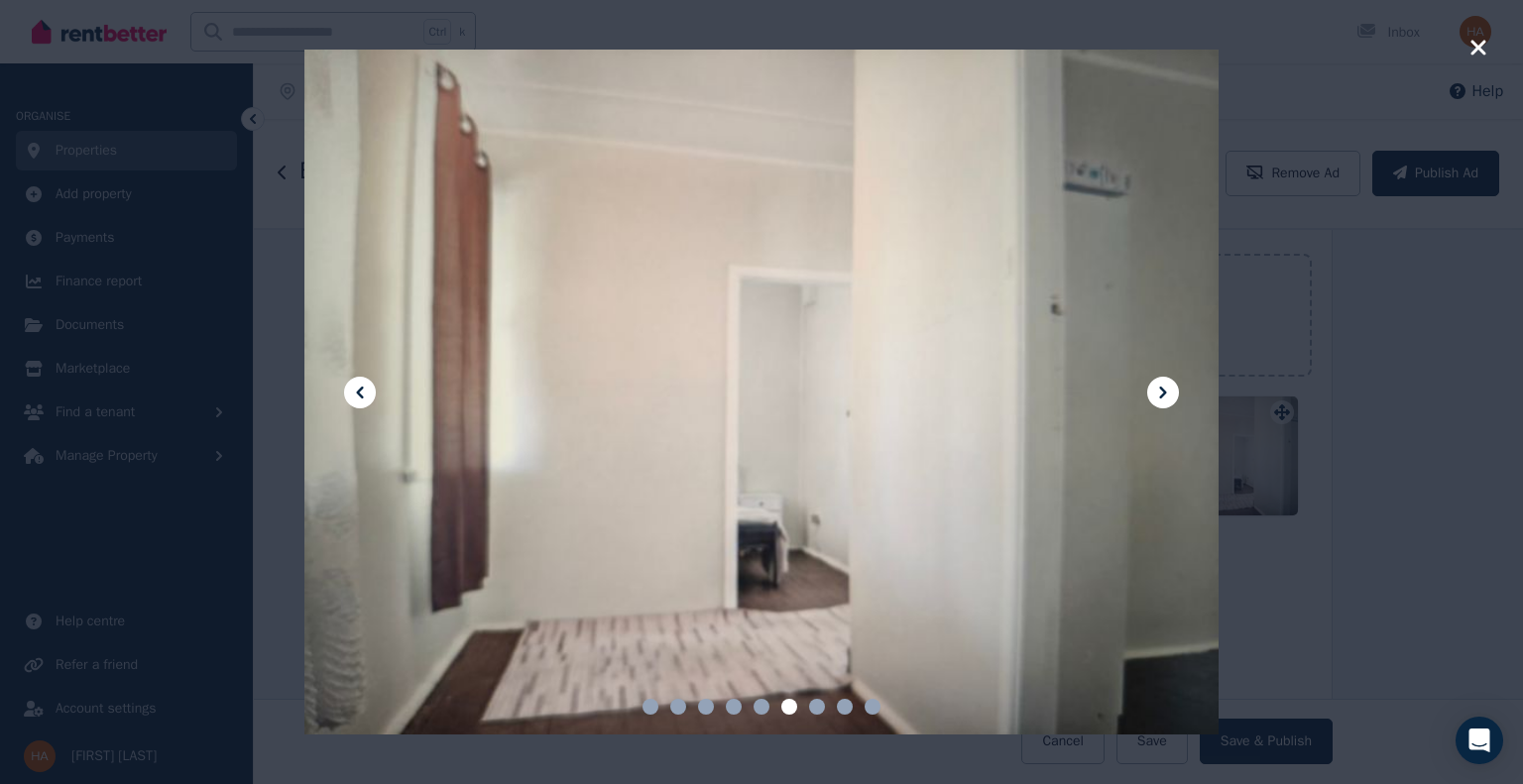 click 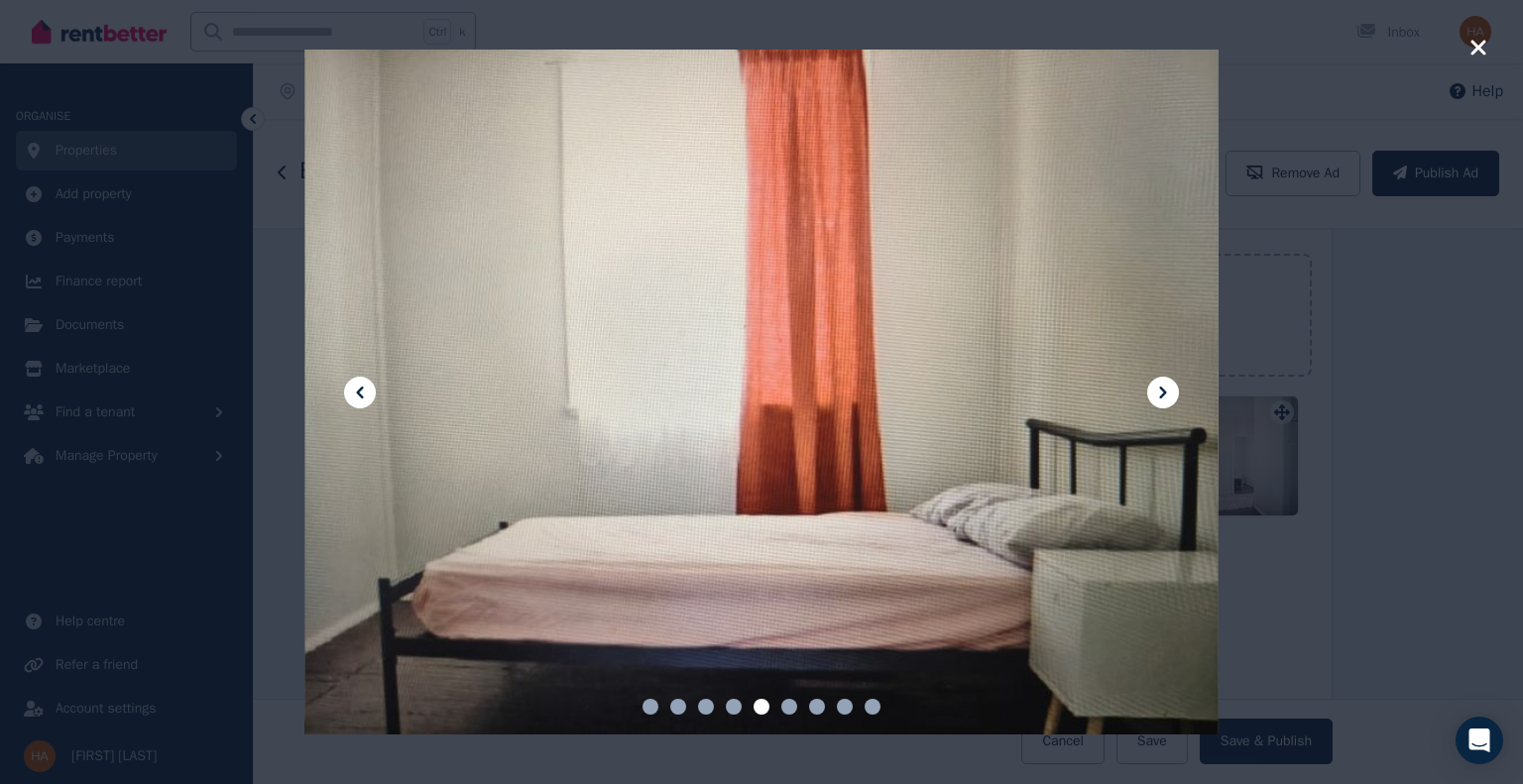click 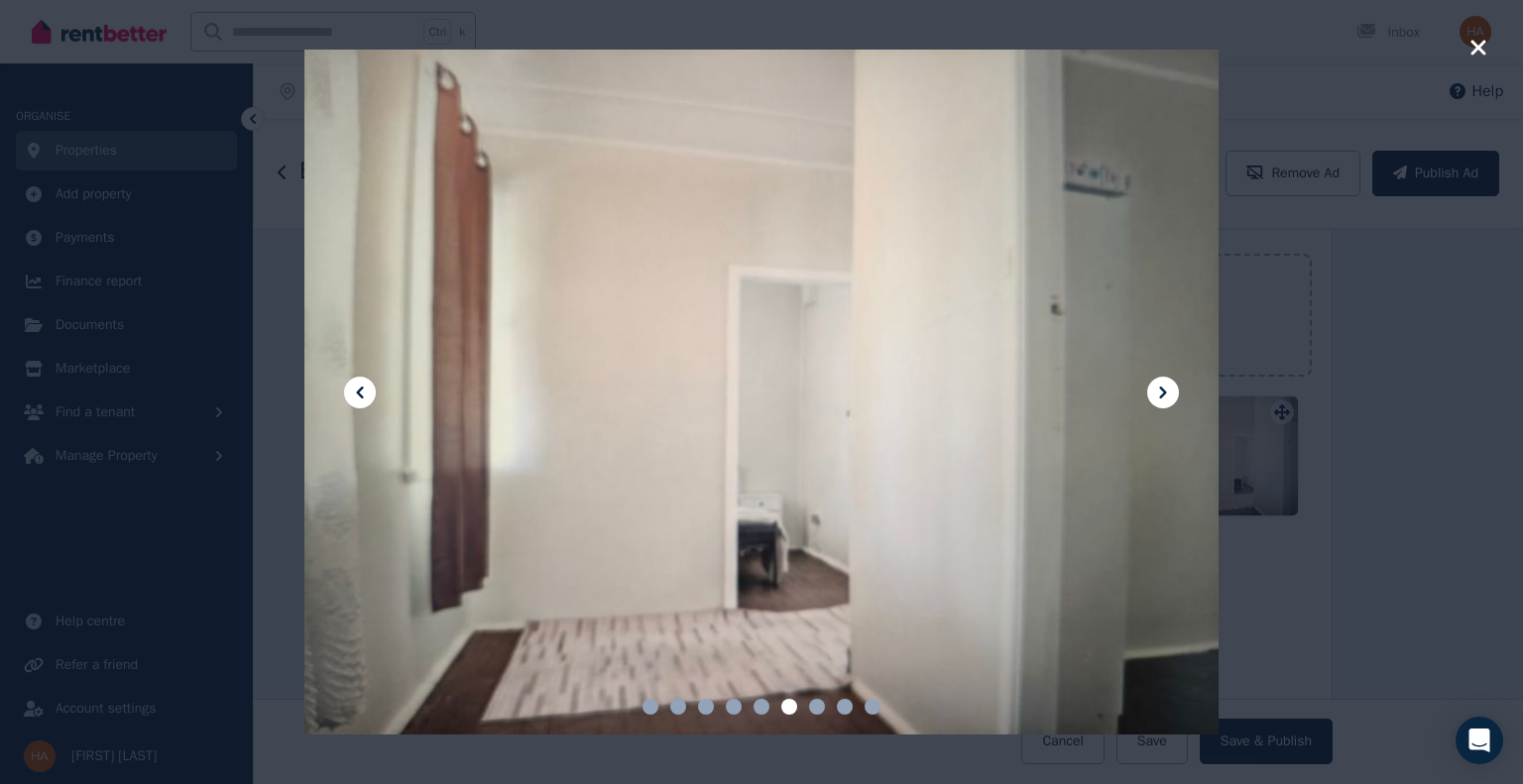 click 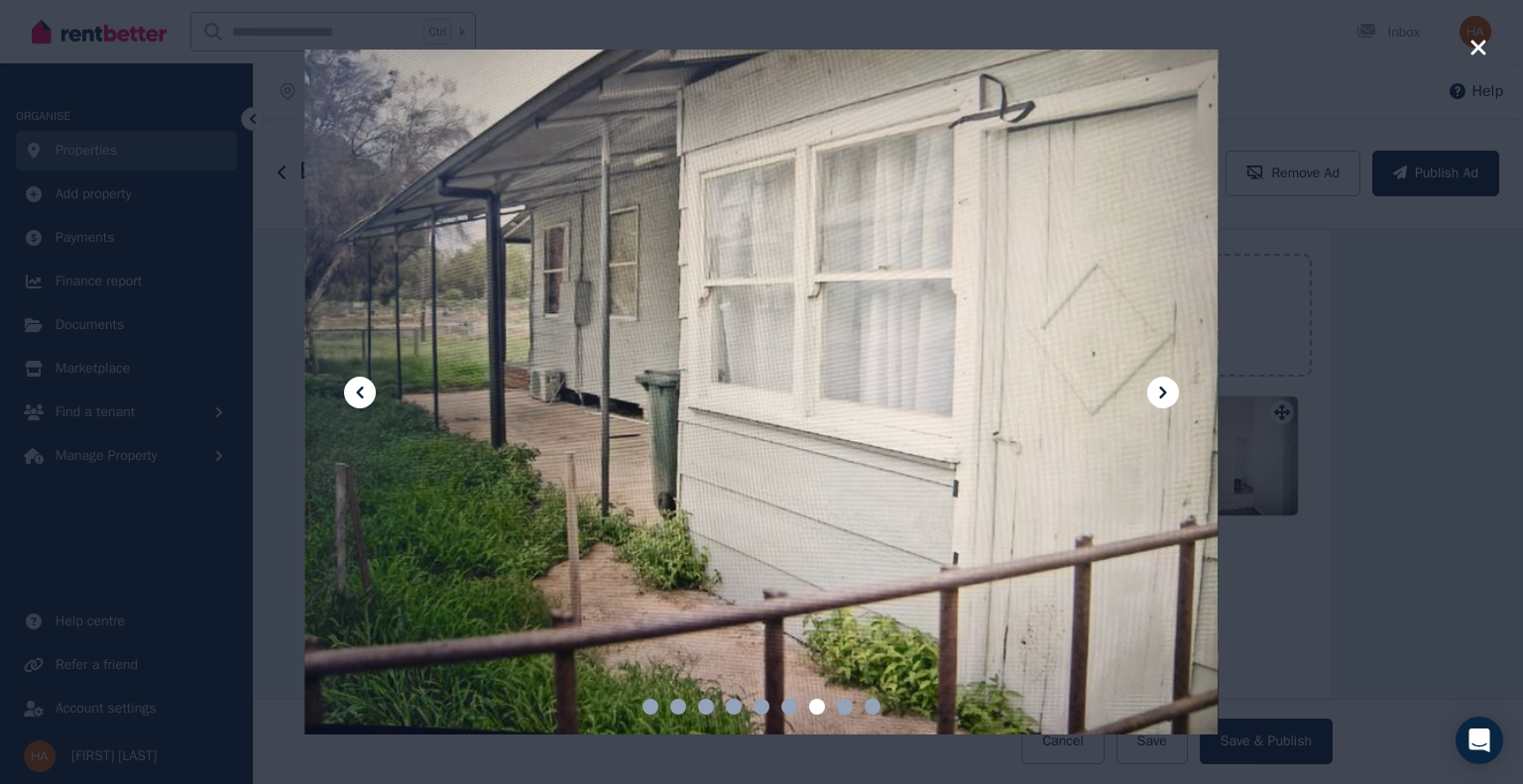click 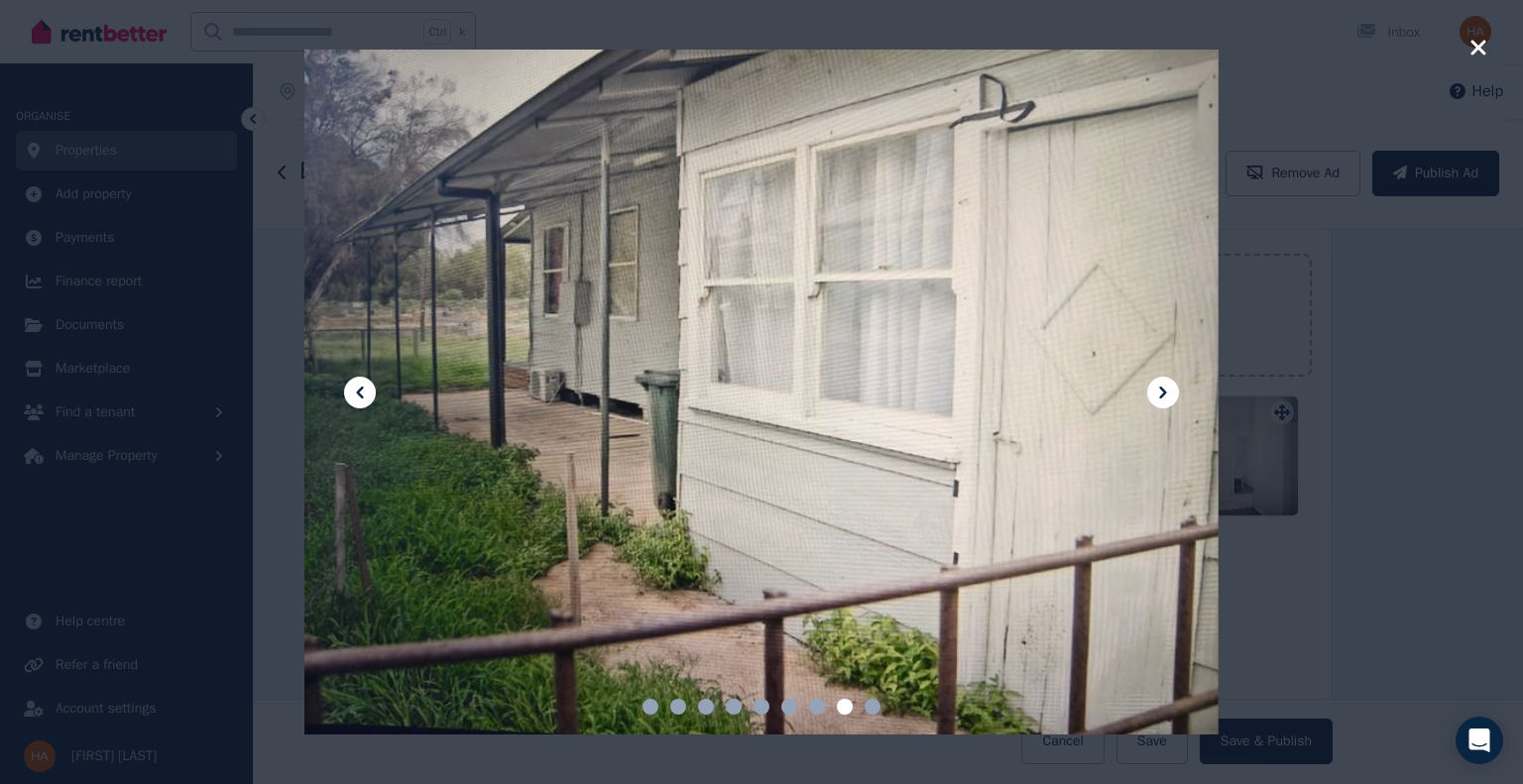 click 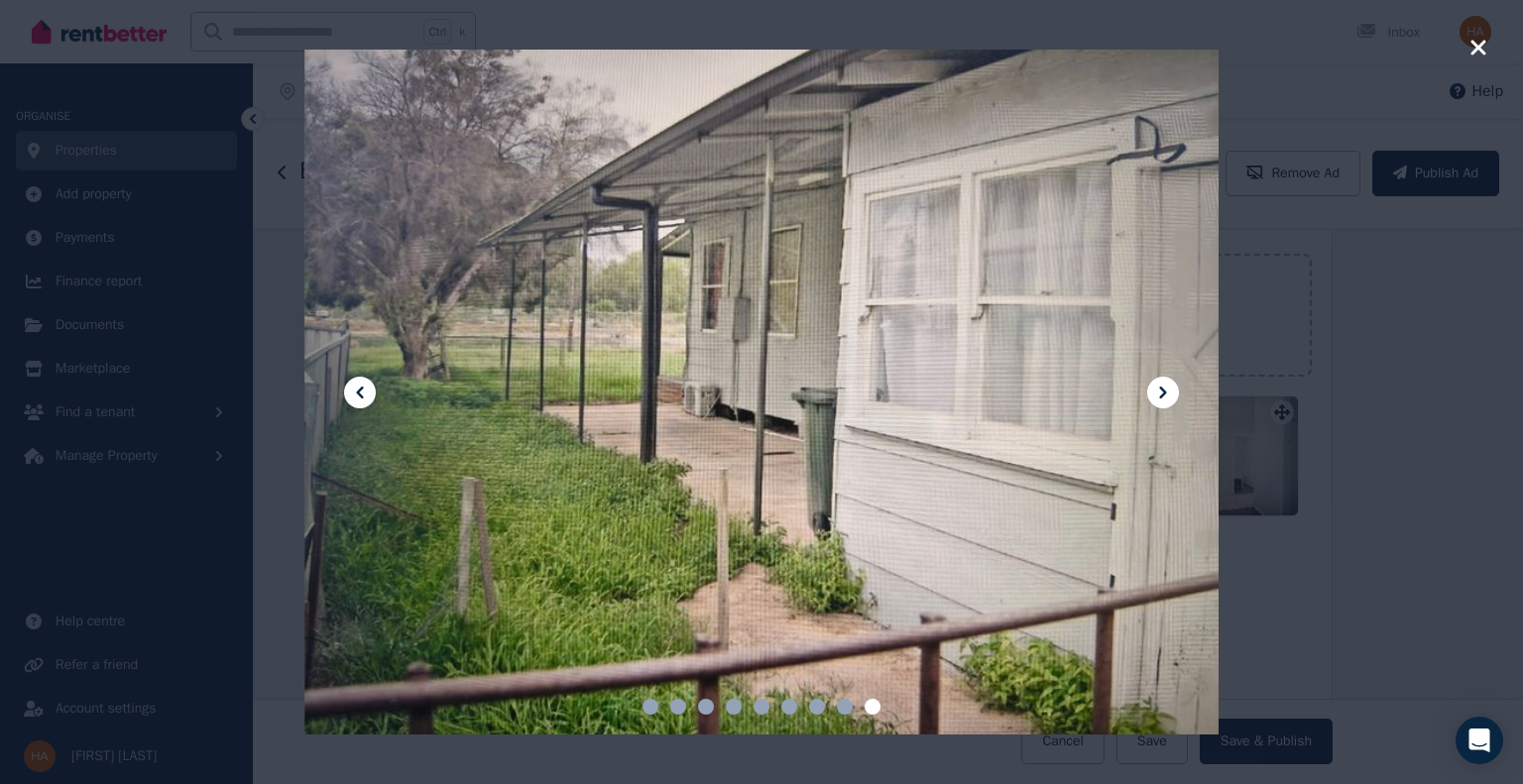 click 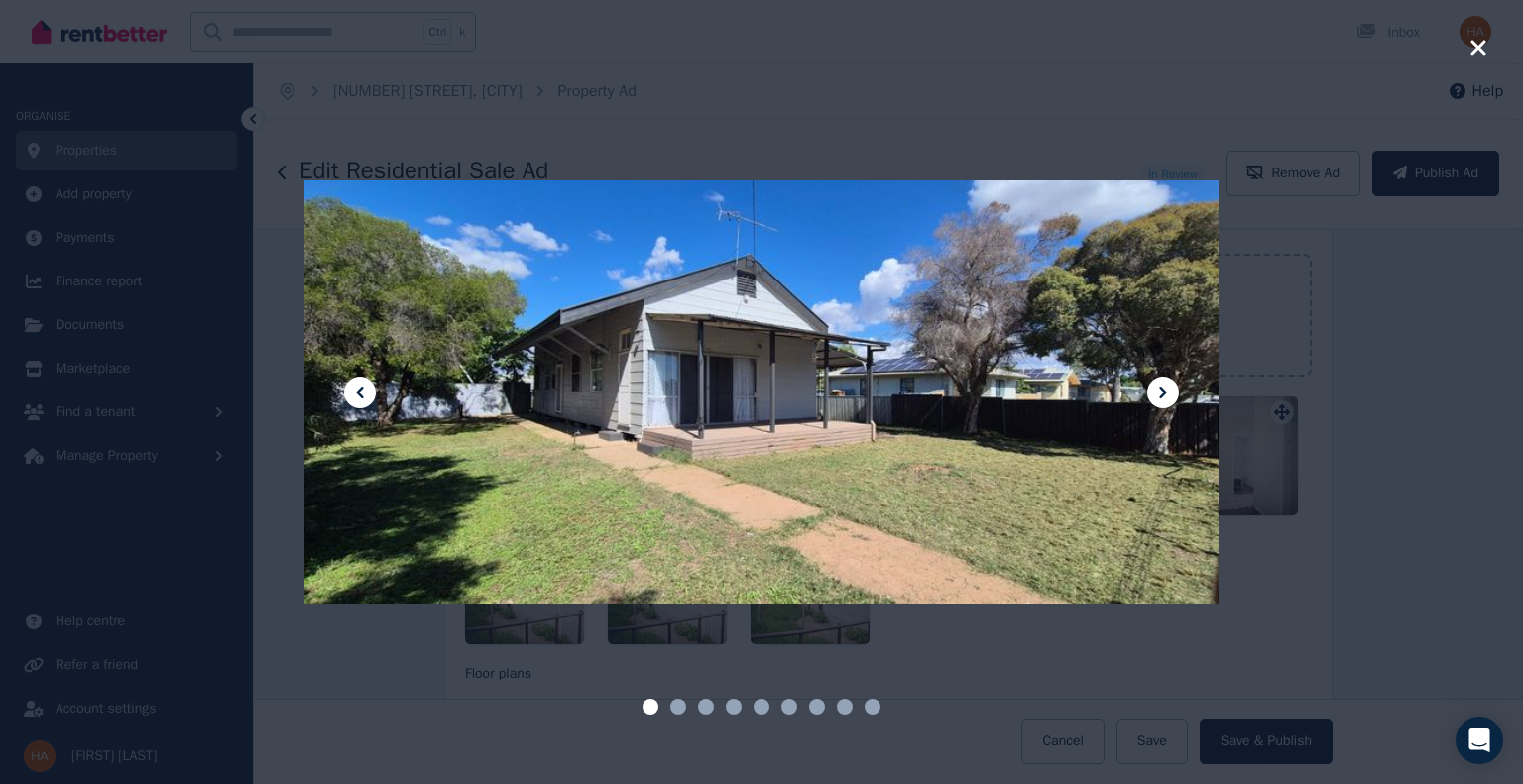click 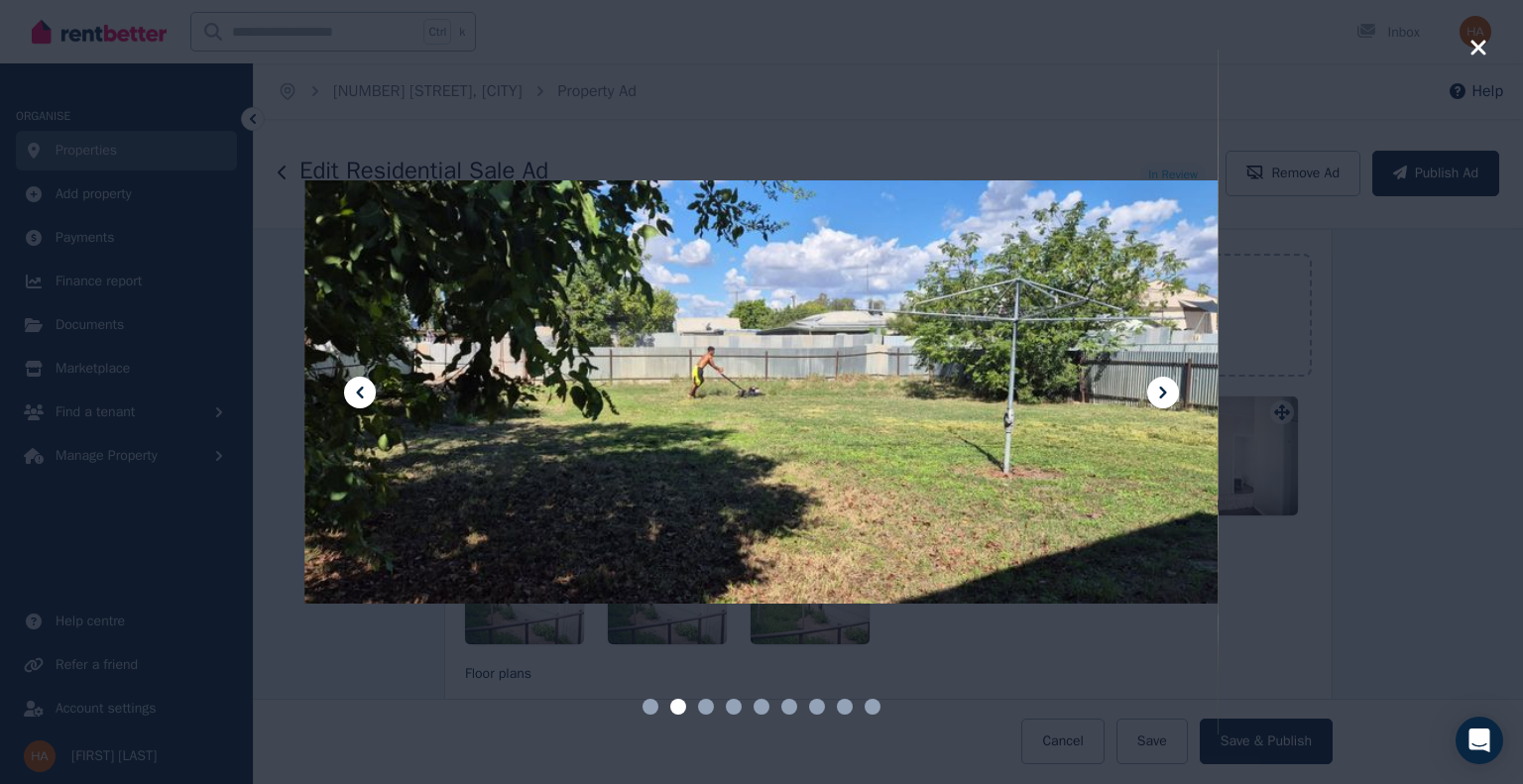 click 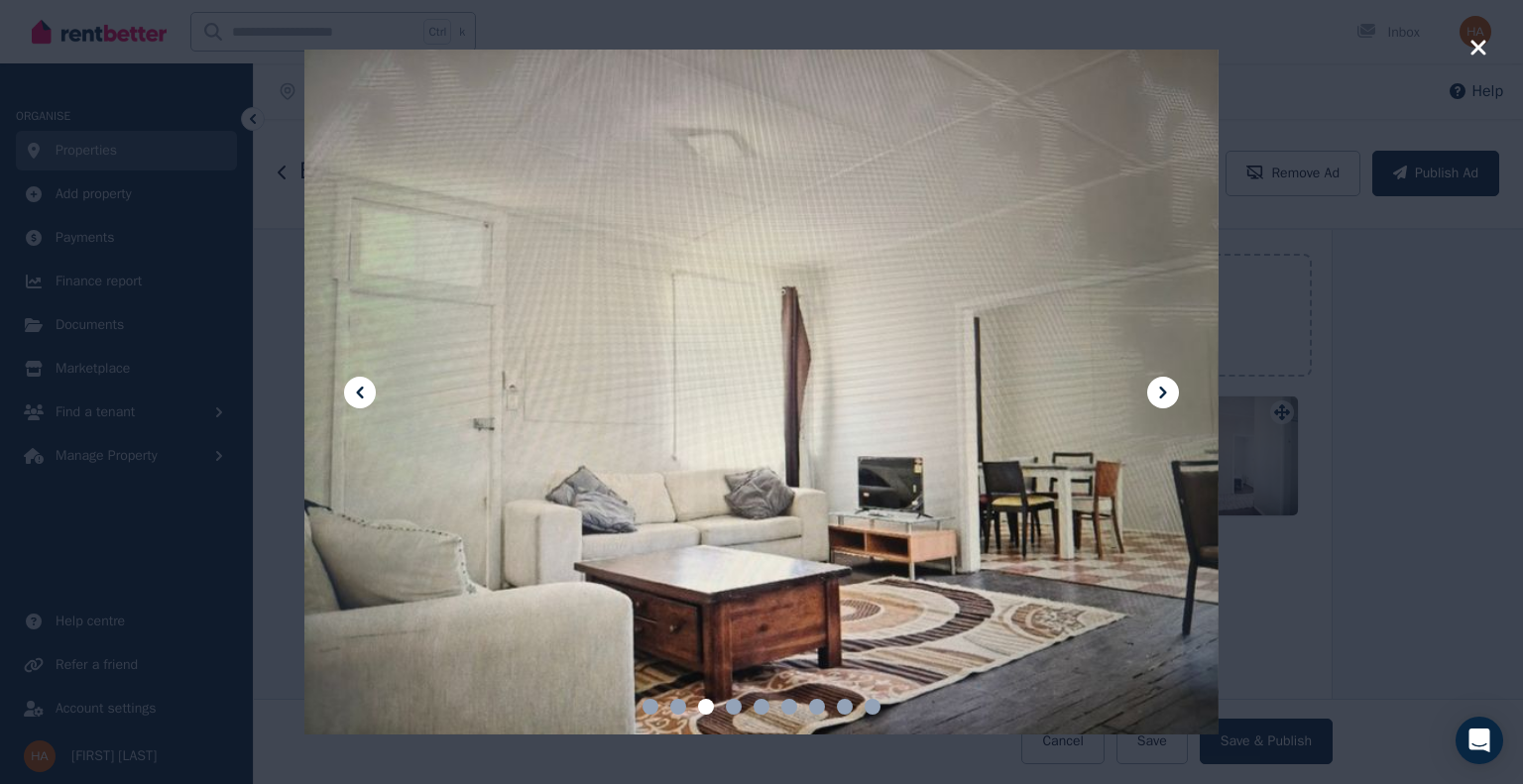 click 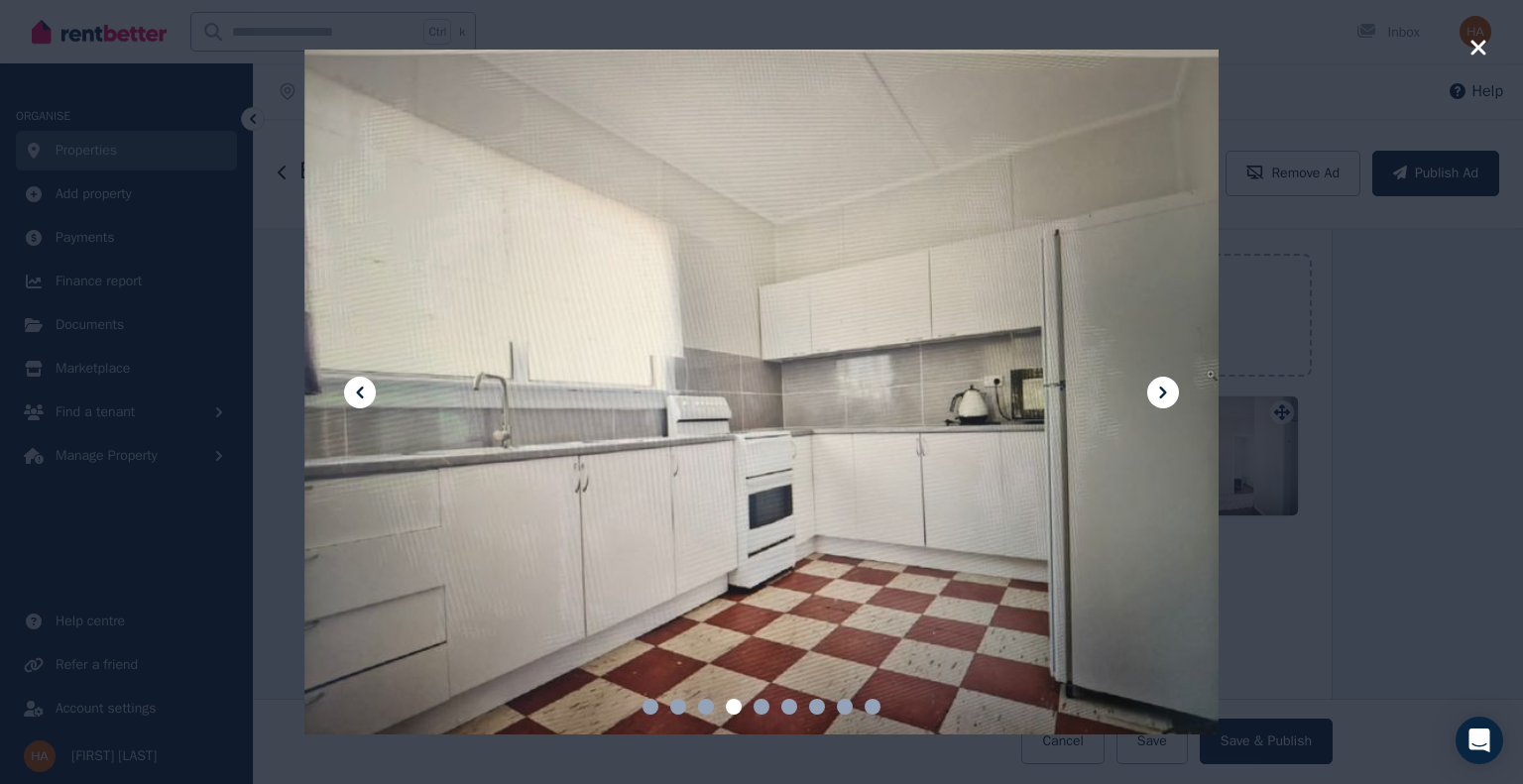 click 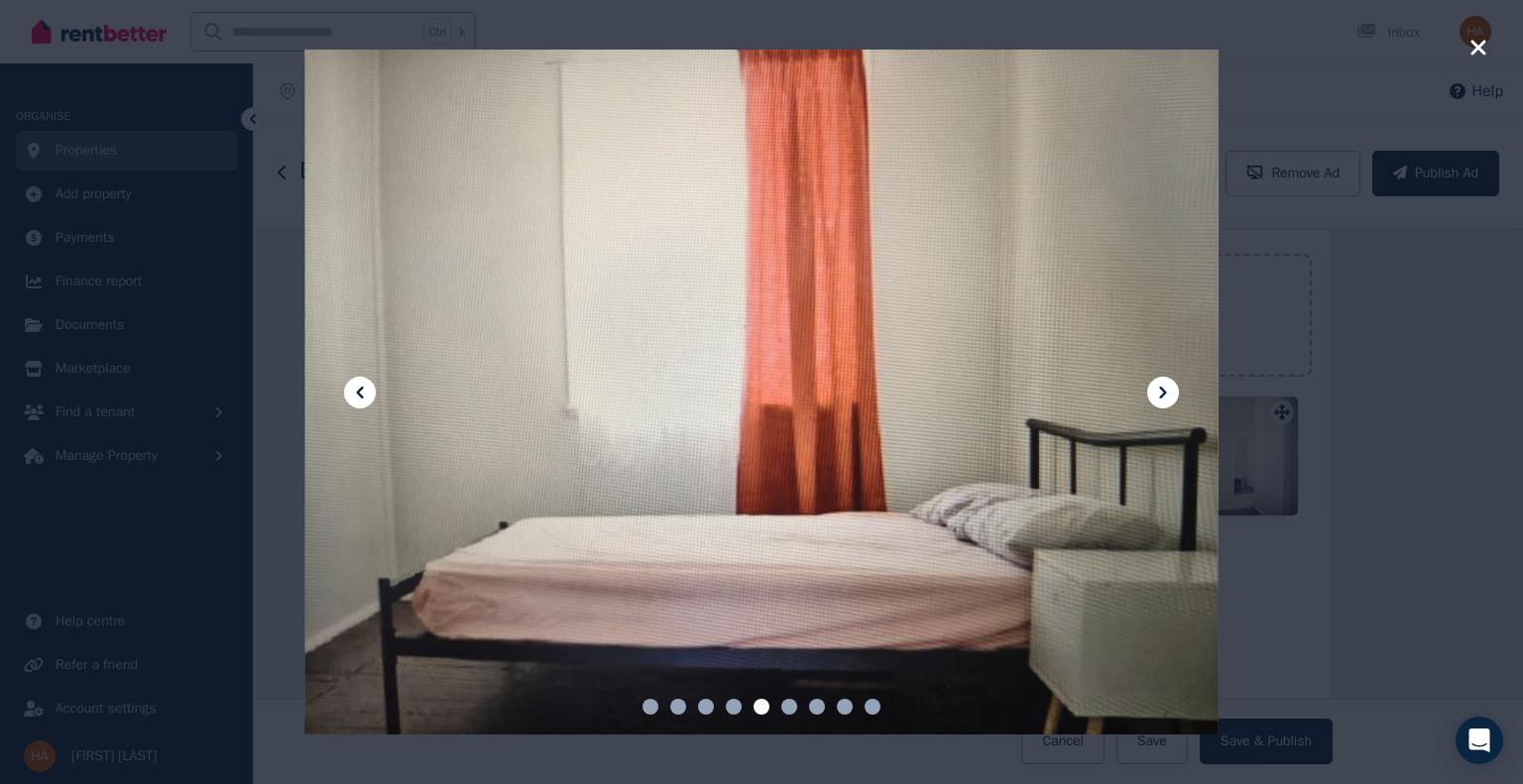 click 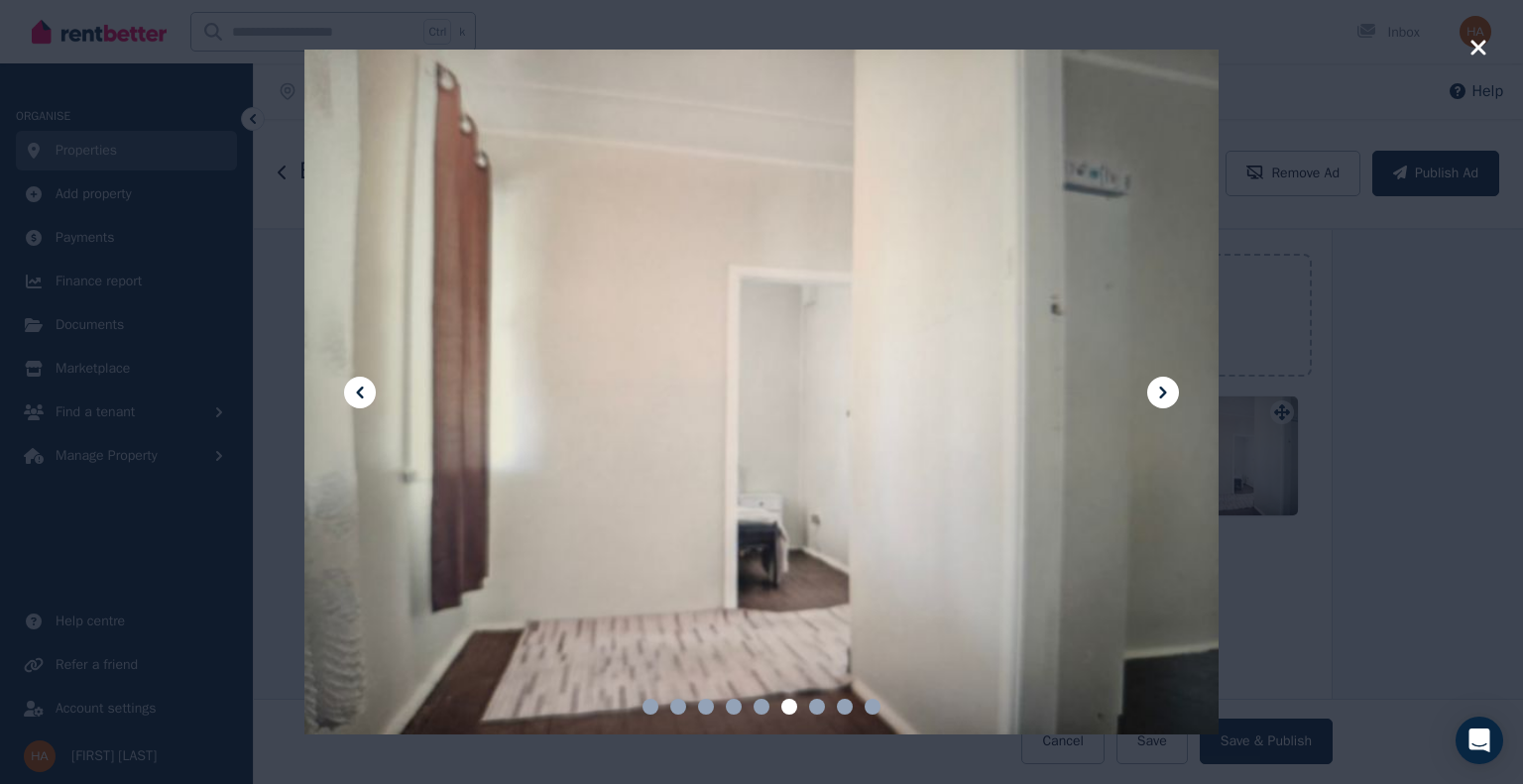 click 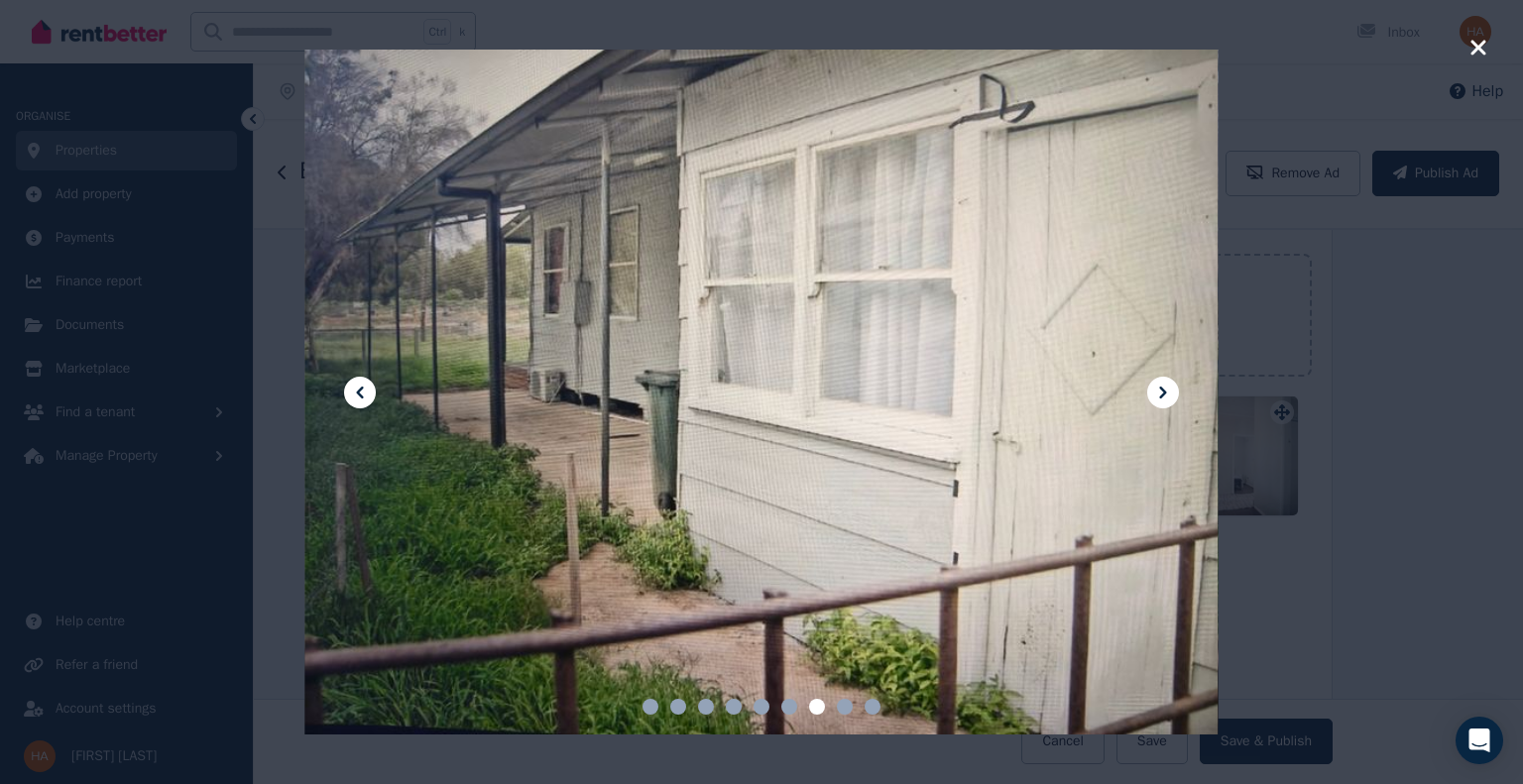 click 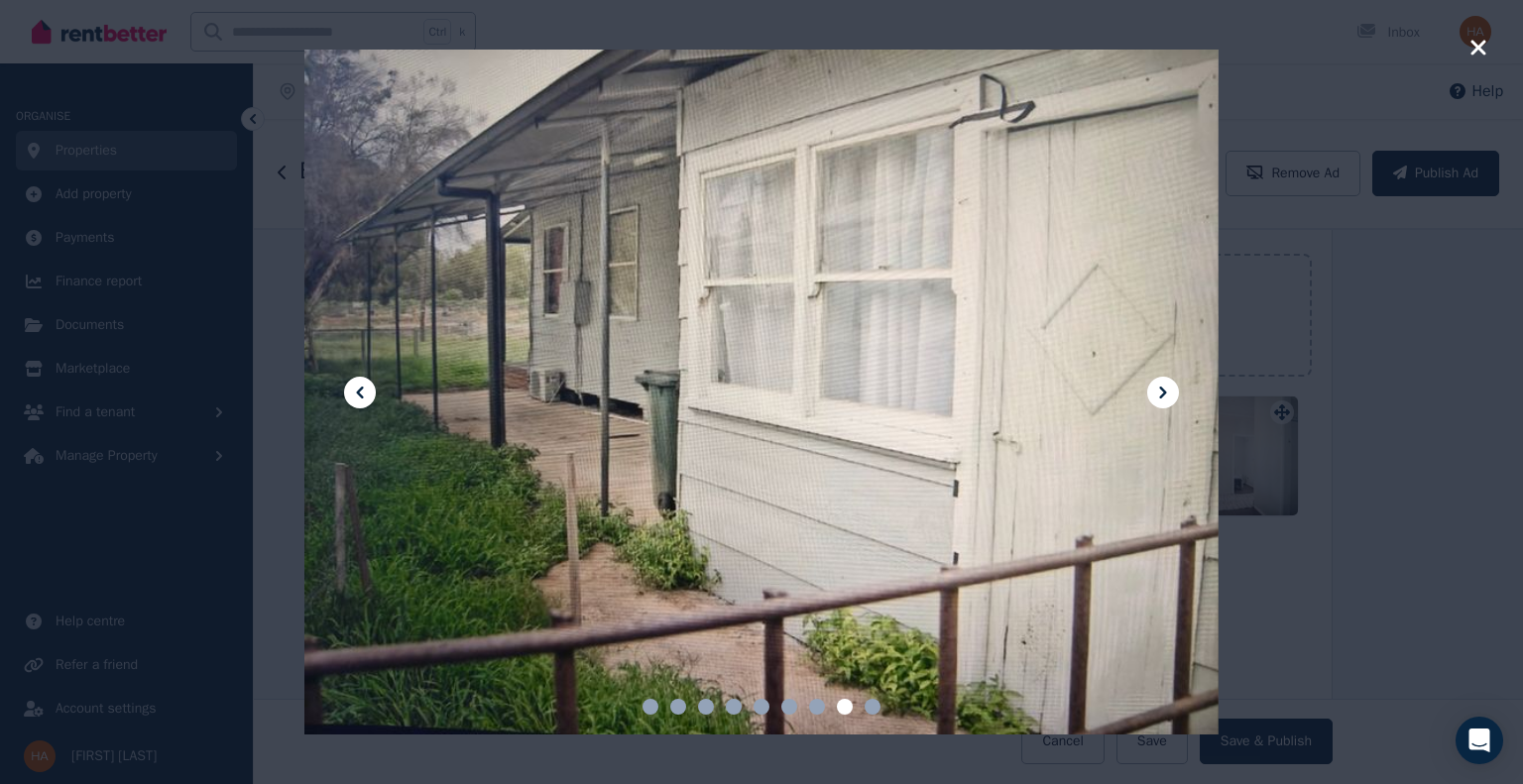 click 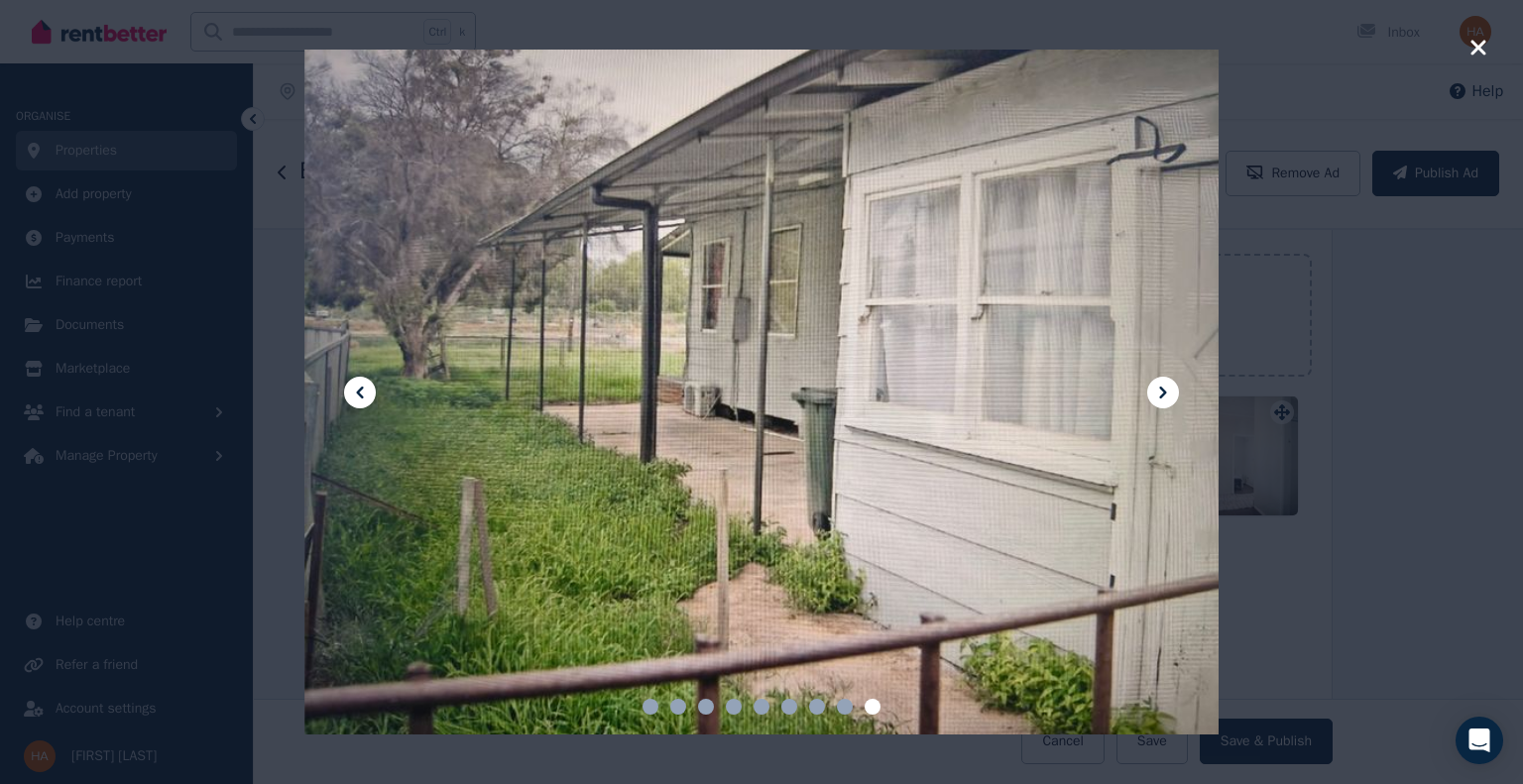 click 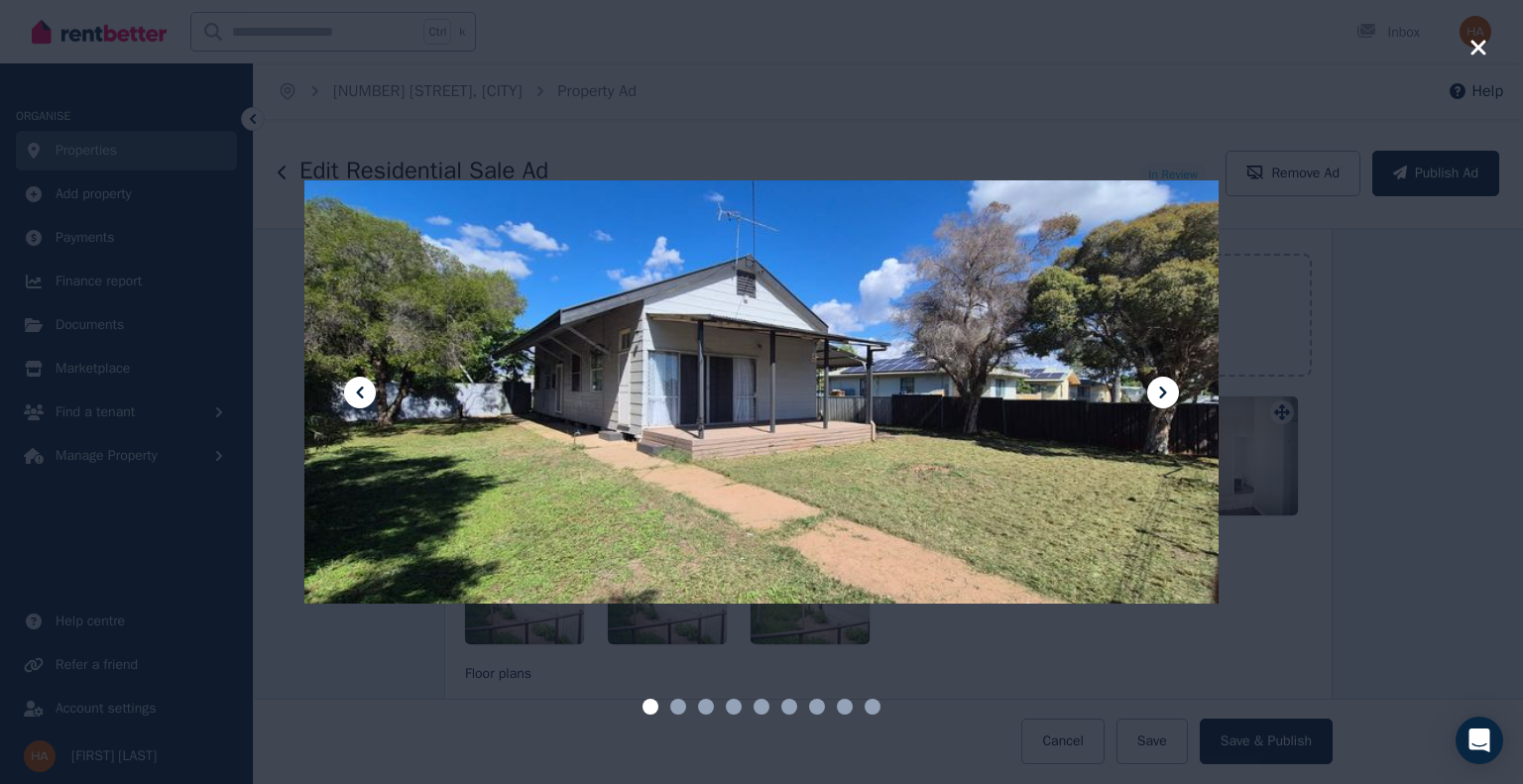 click 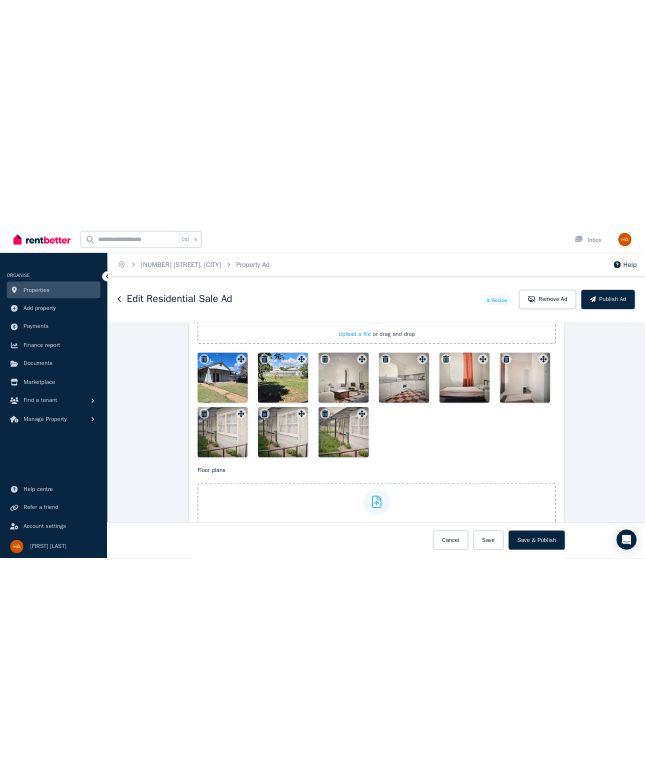 scroll, scrollTop: 2318, scrollLeft: 0, axis: vertical 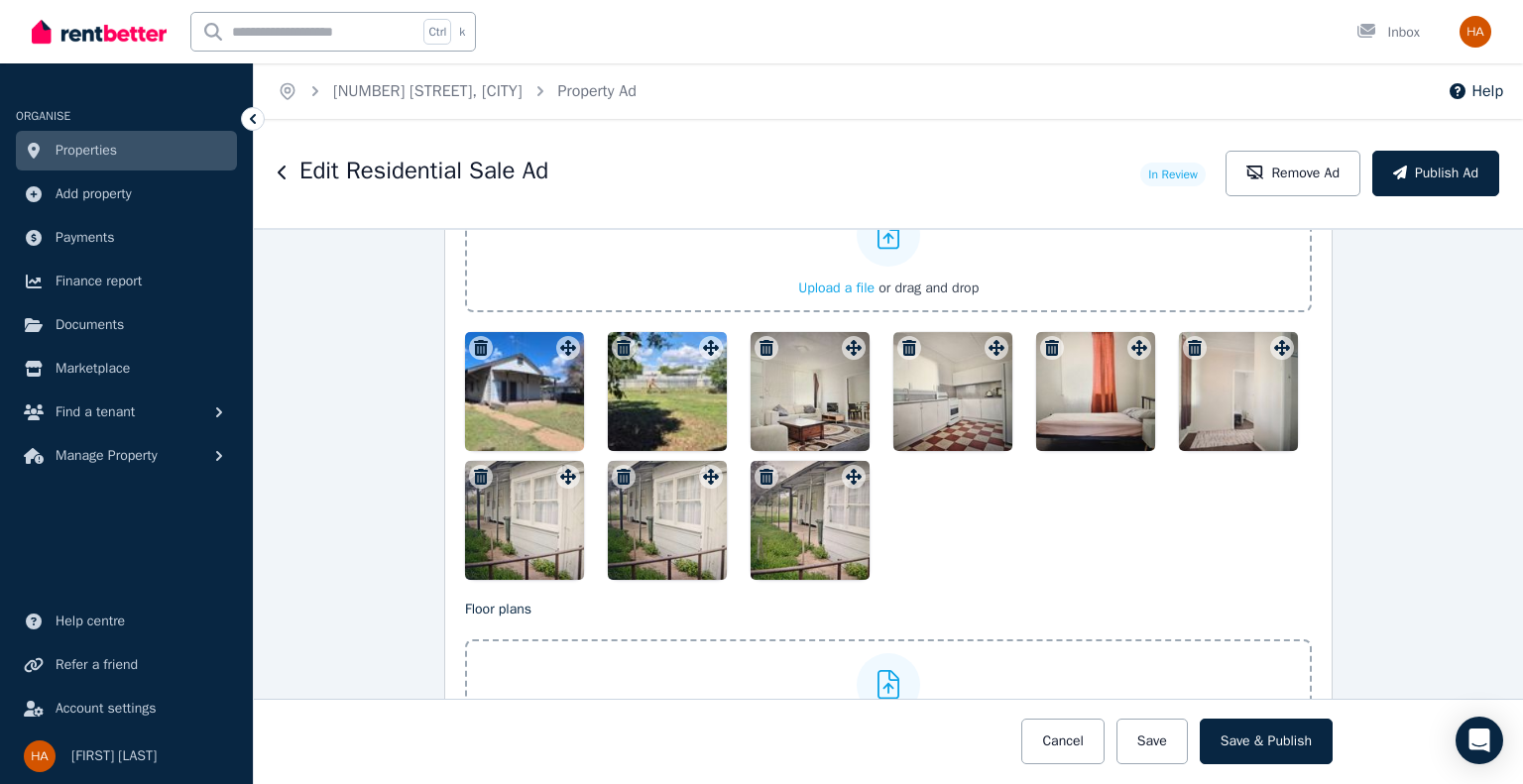 click at bounding box center [525, 520] 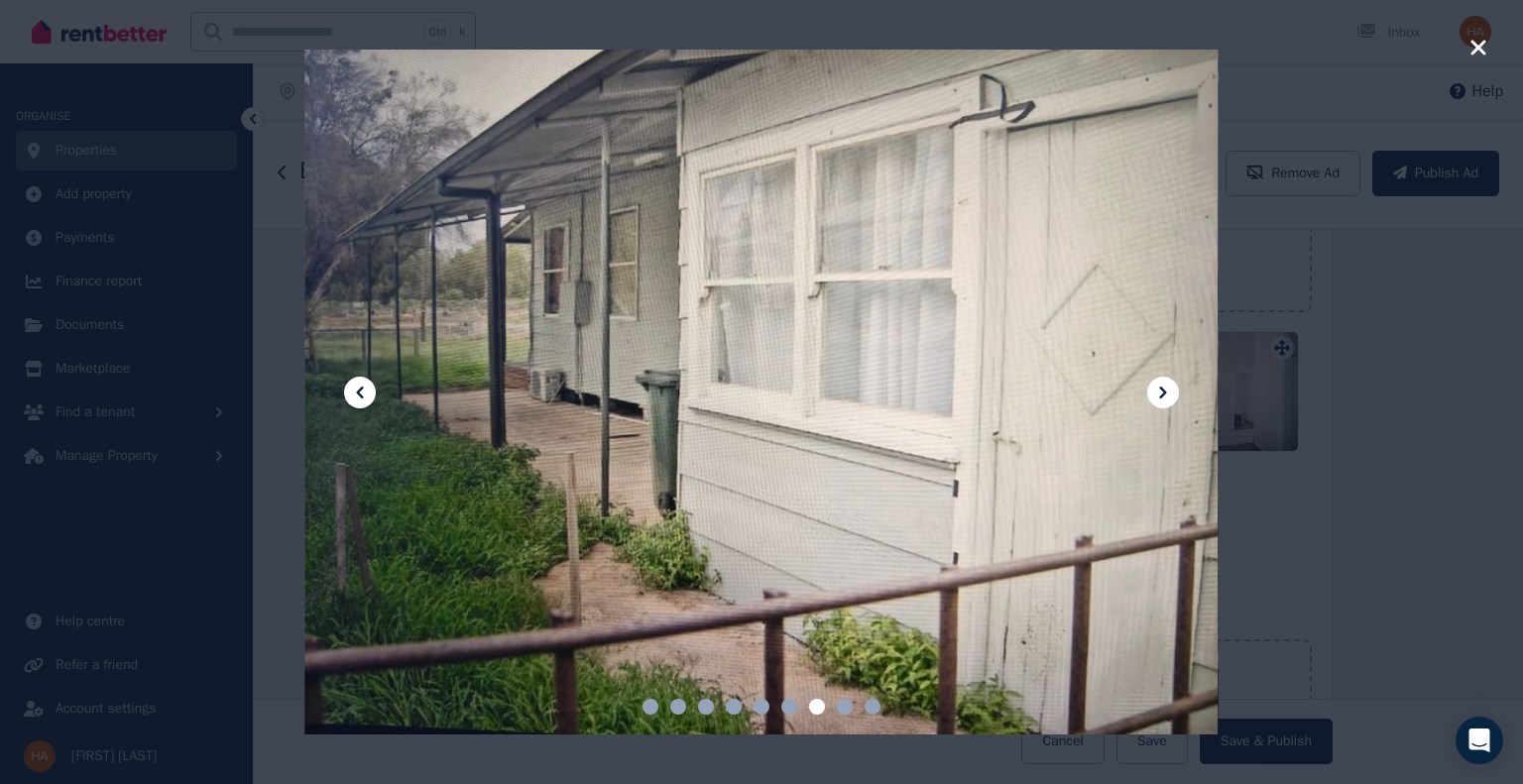 click 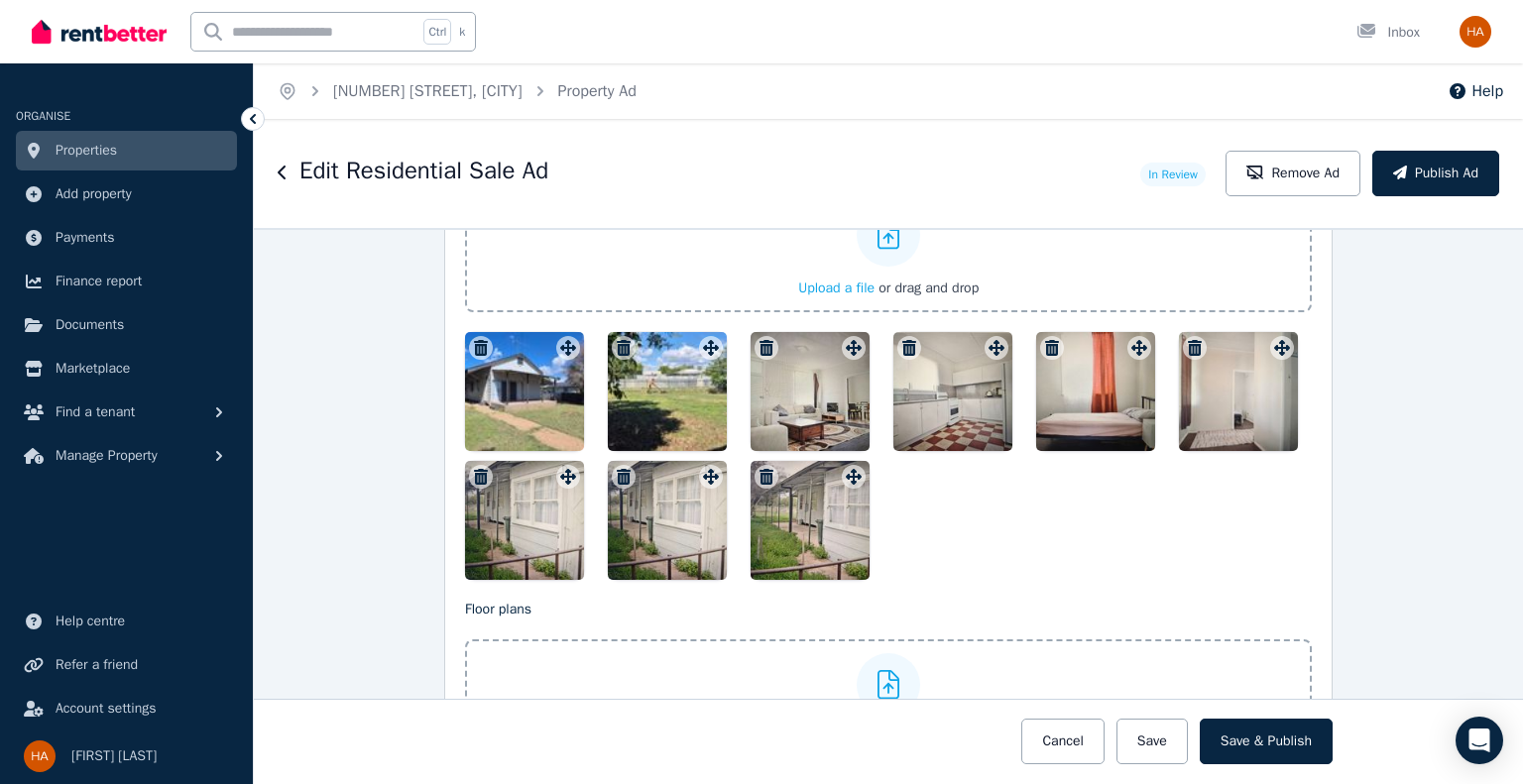 click at bounding box center (667, 520) 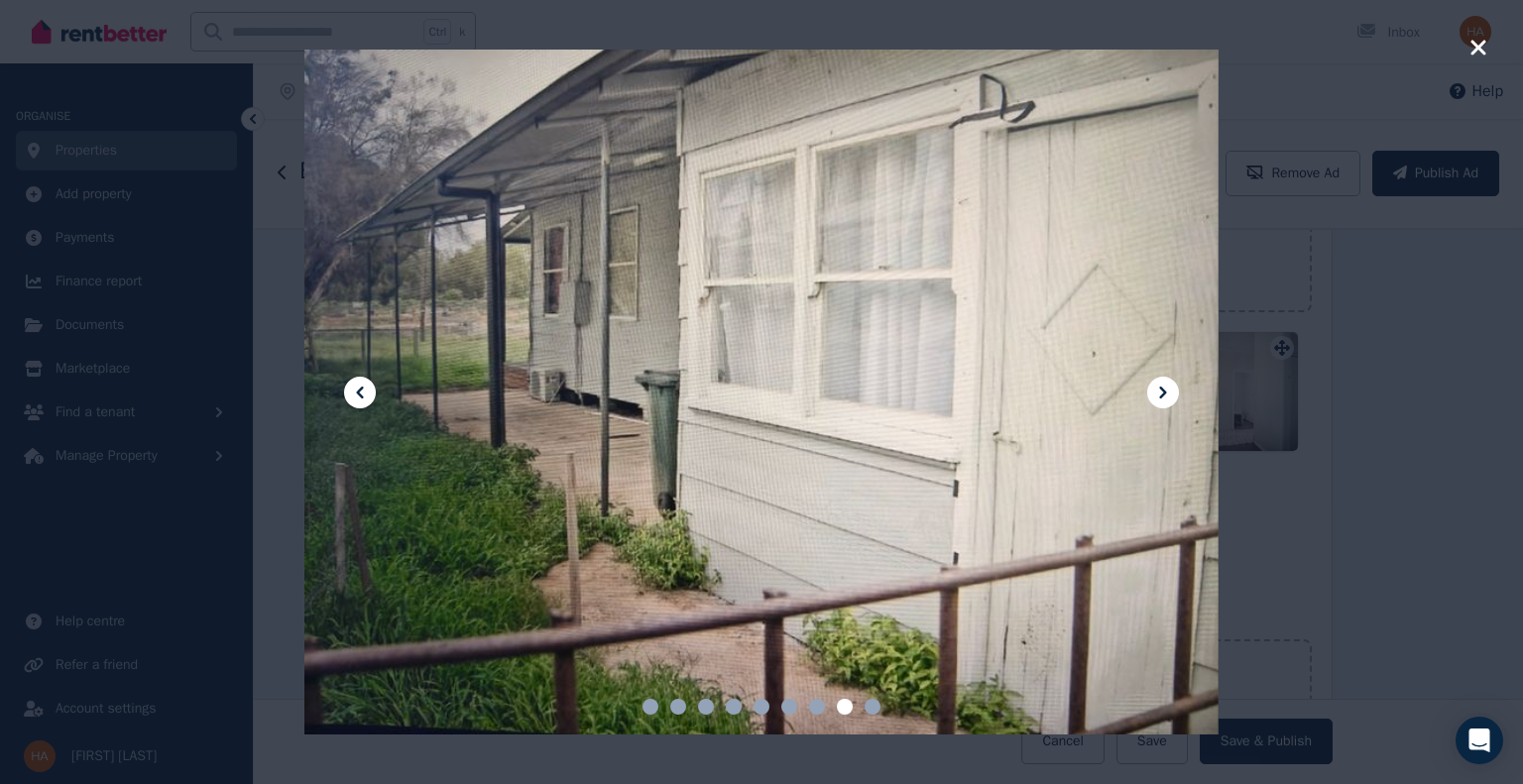 click 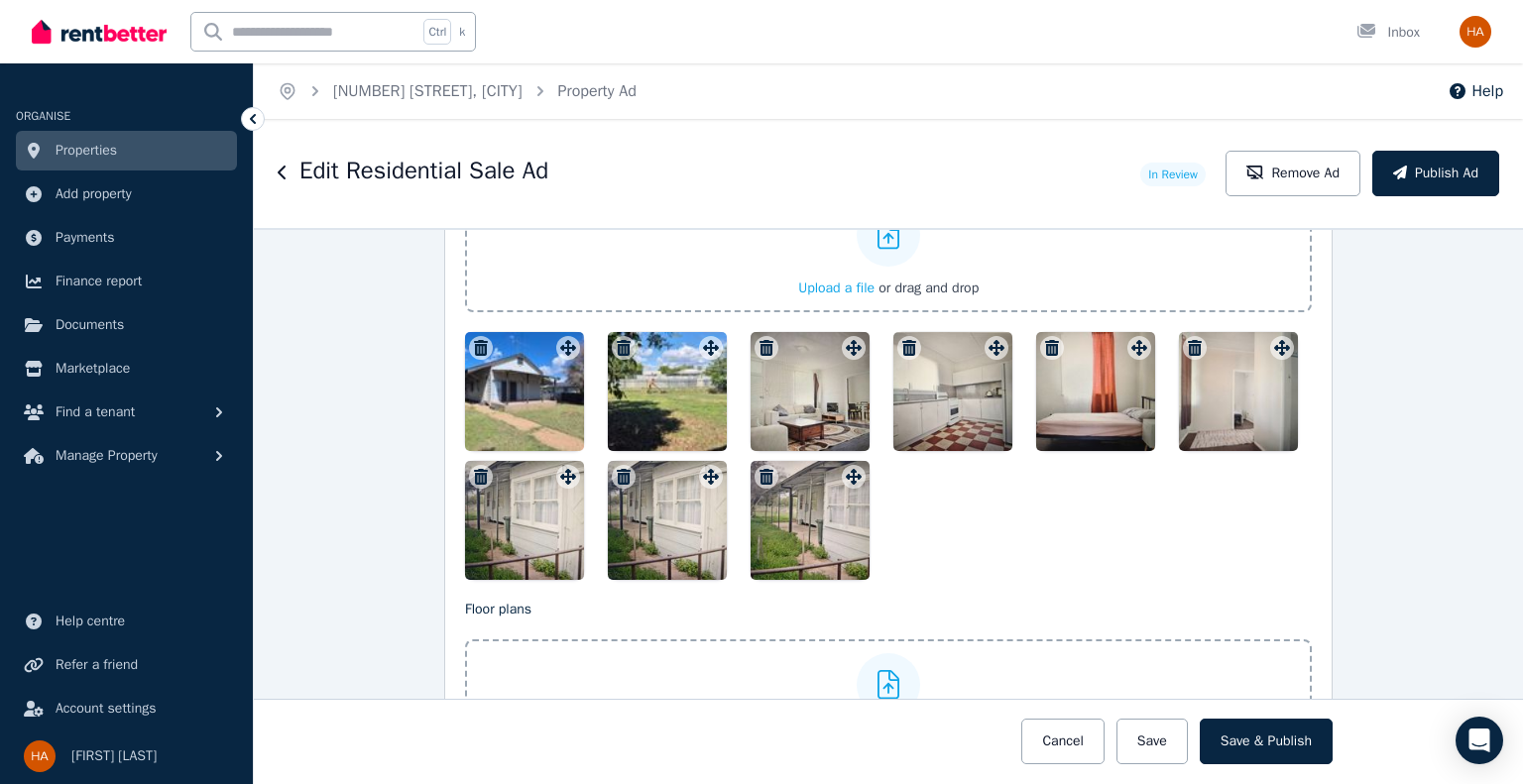 click 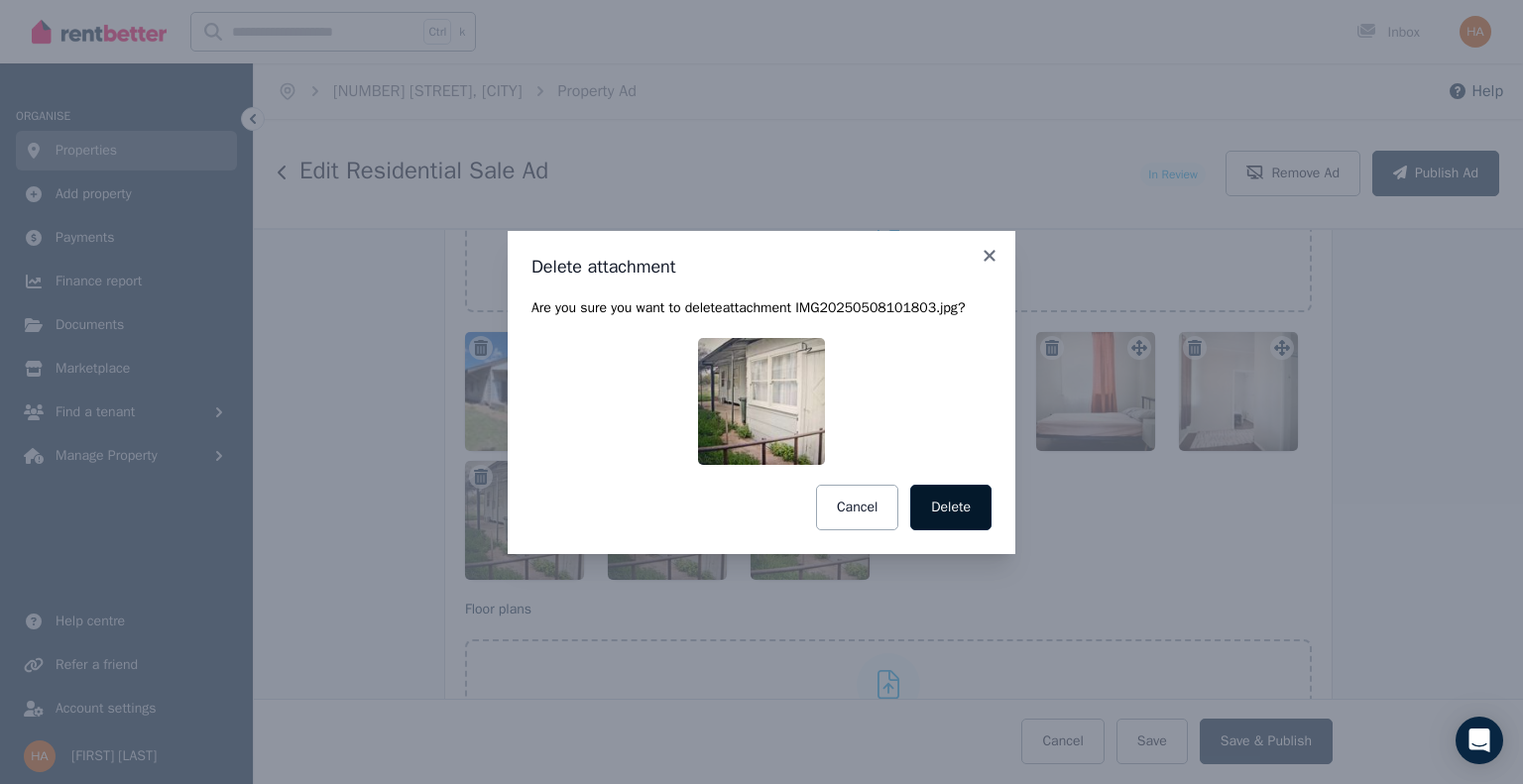 click on "Delete" at bounding box center [951, 507] 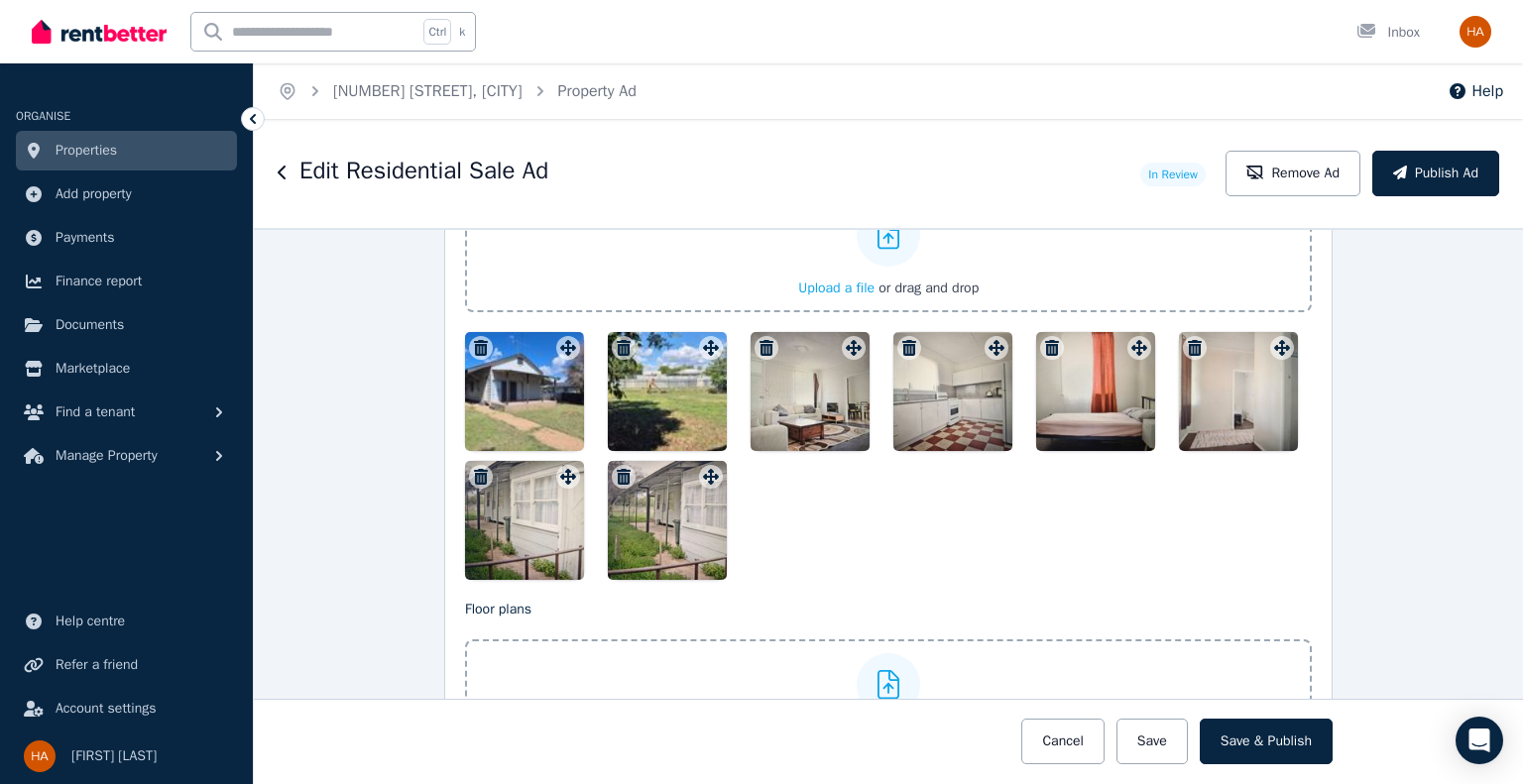 click at bounding box center (667, 520) 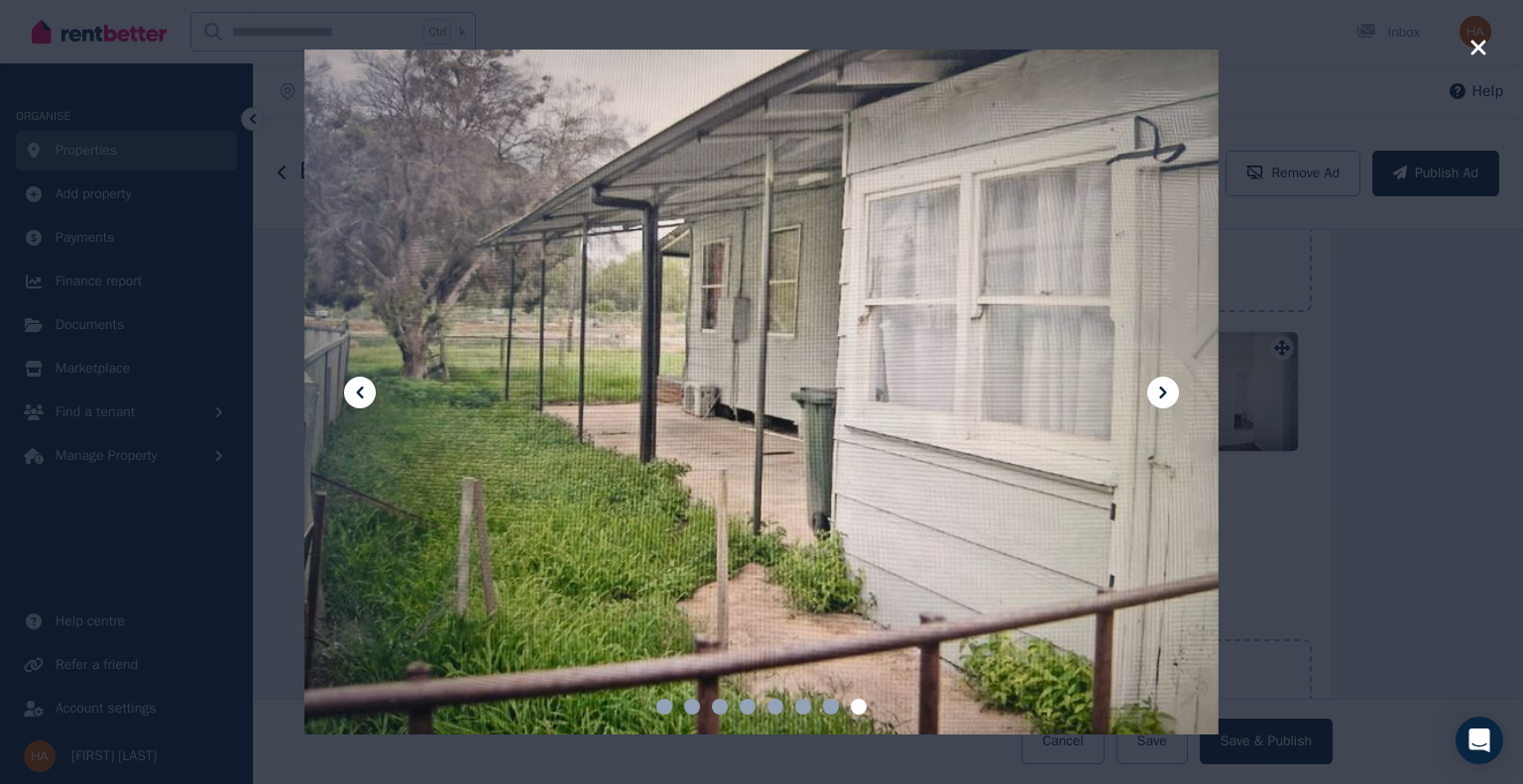 click 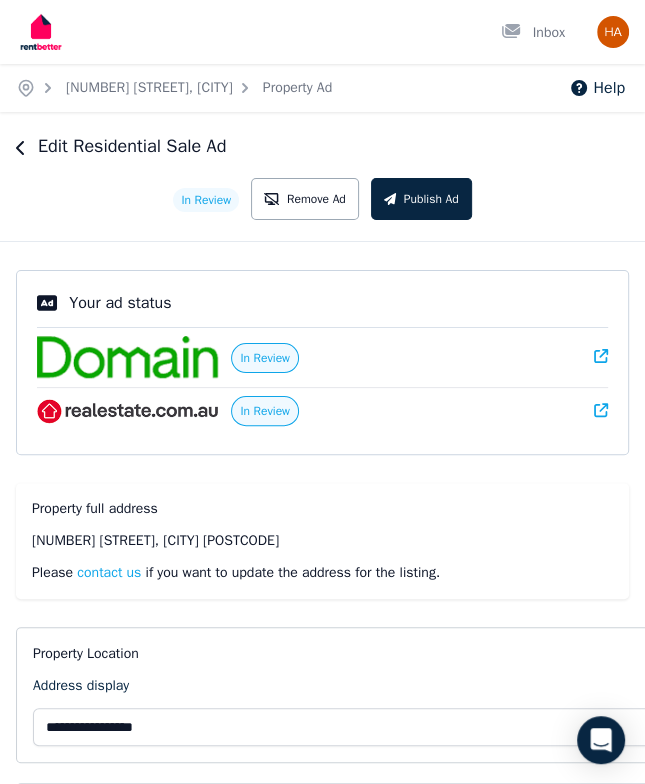 scroll, scrollTop: 0, scrollLeft: 0, axis: both 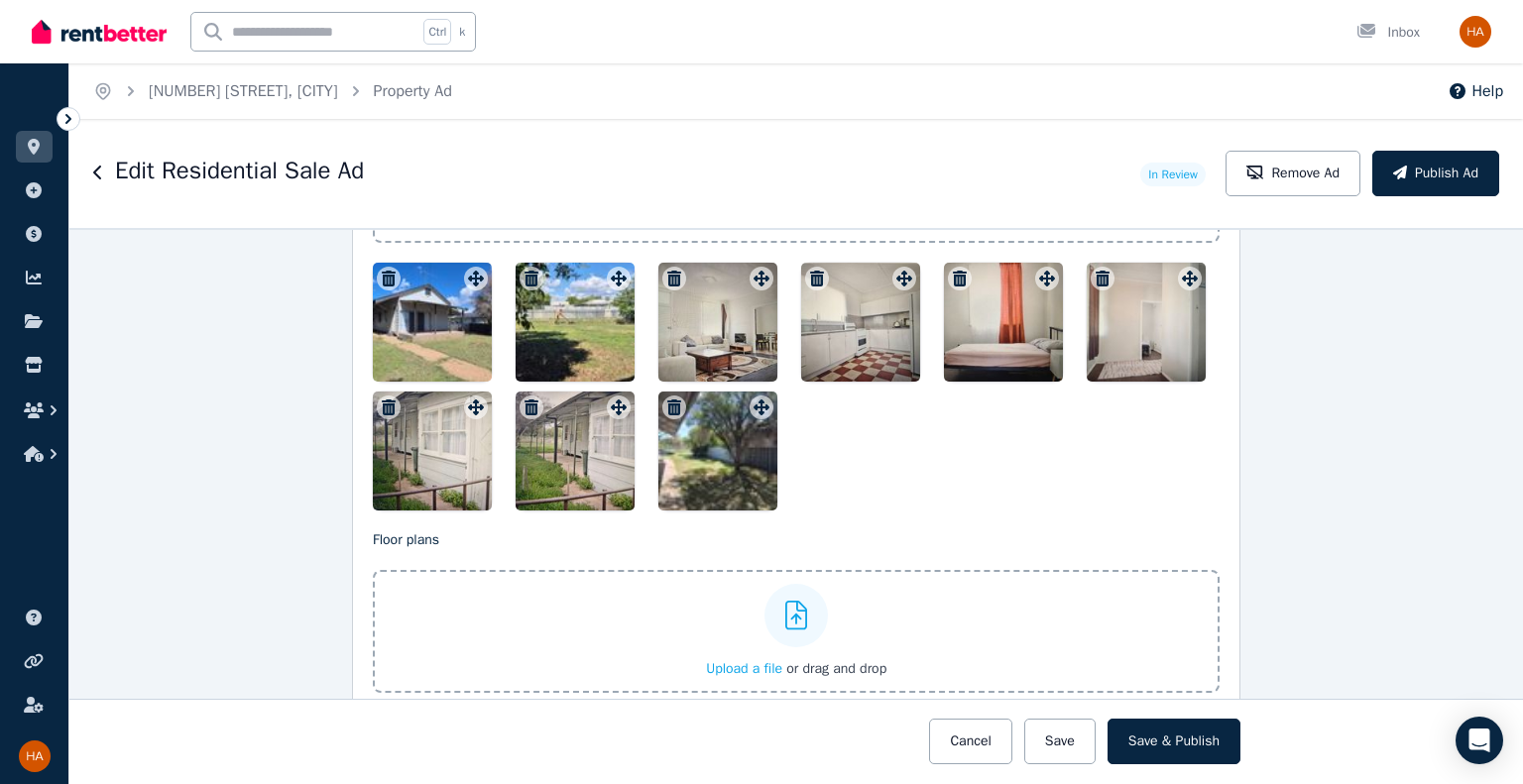 click at bounding box center [432, 322] 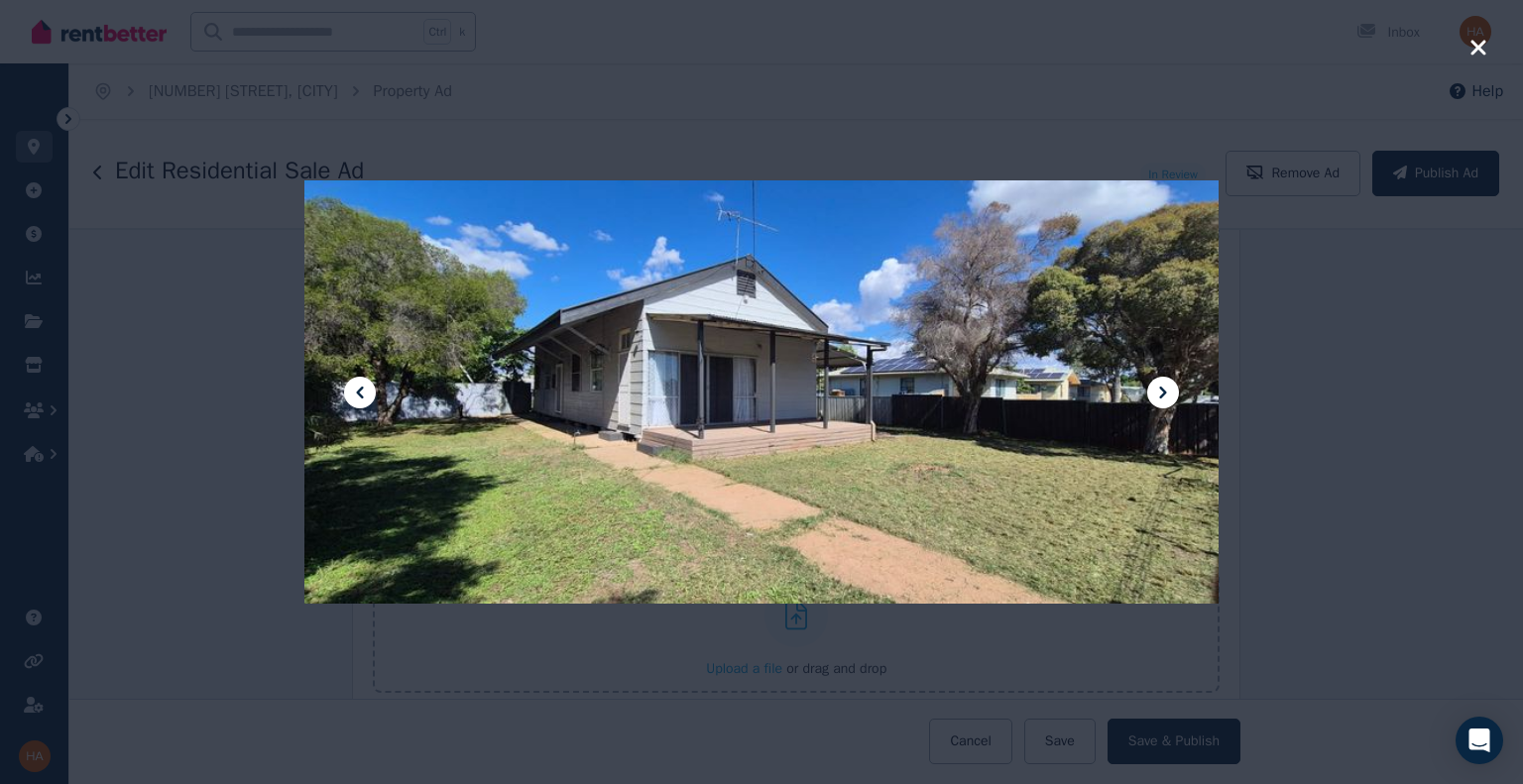 click 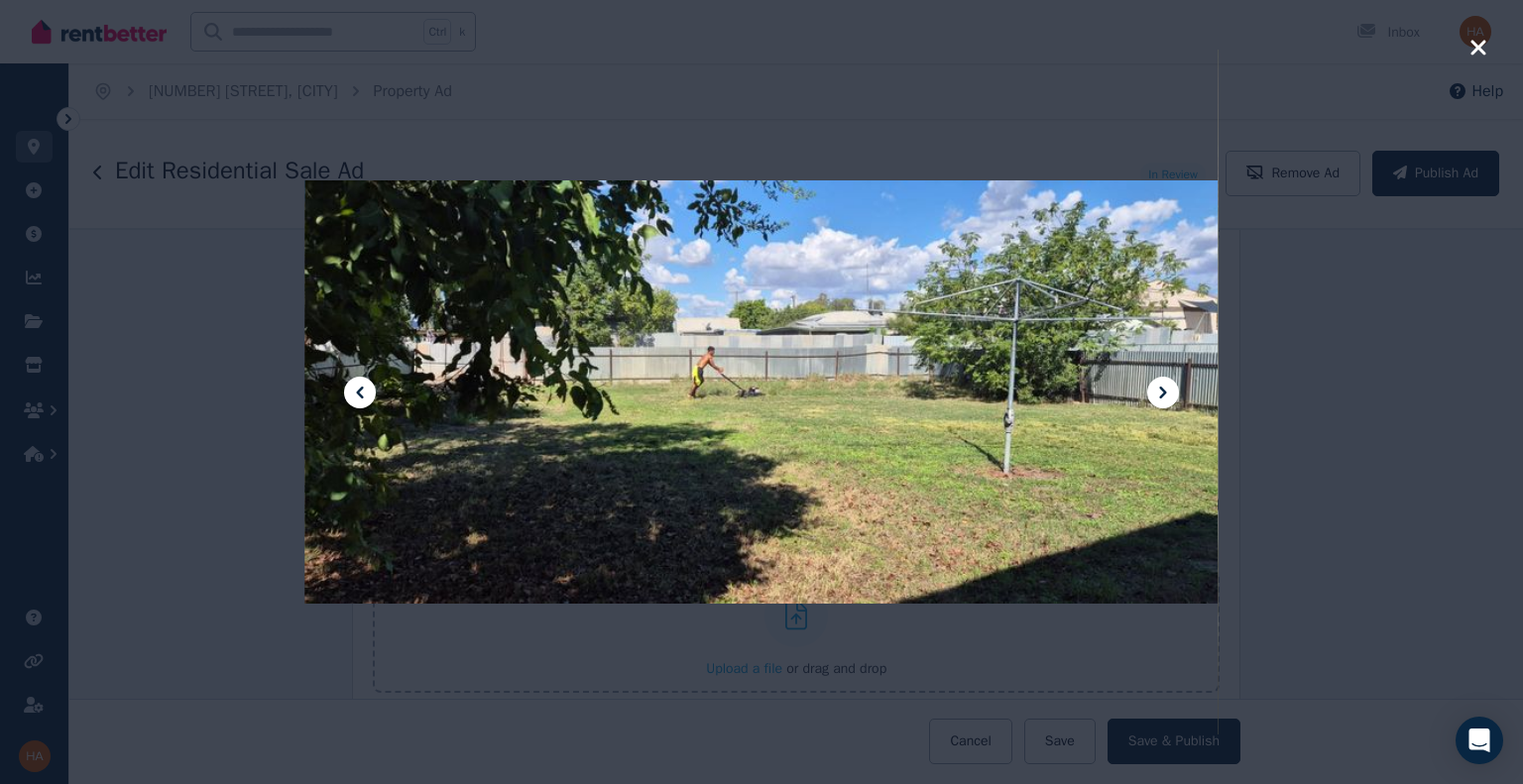 click 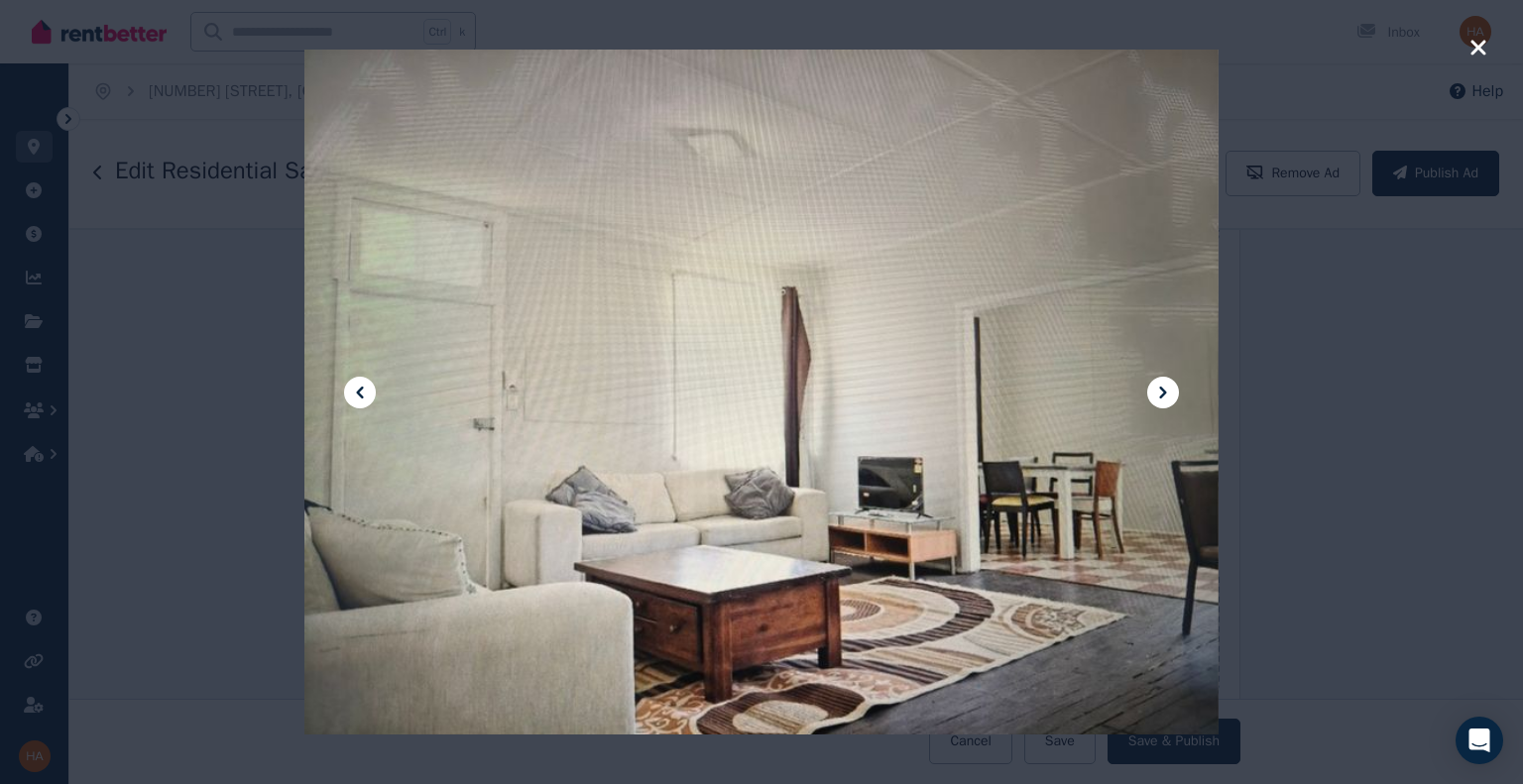 click 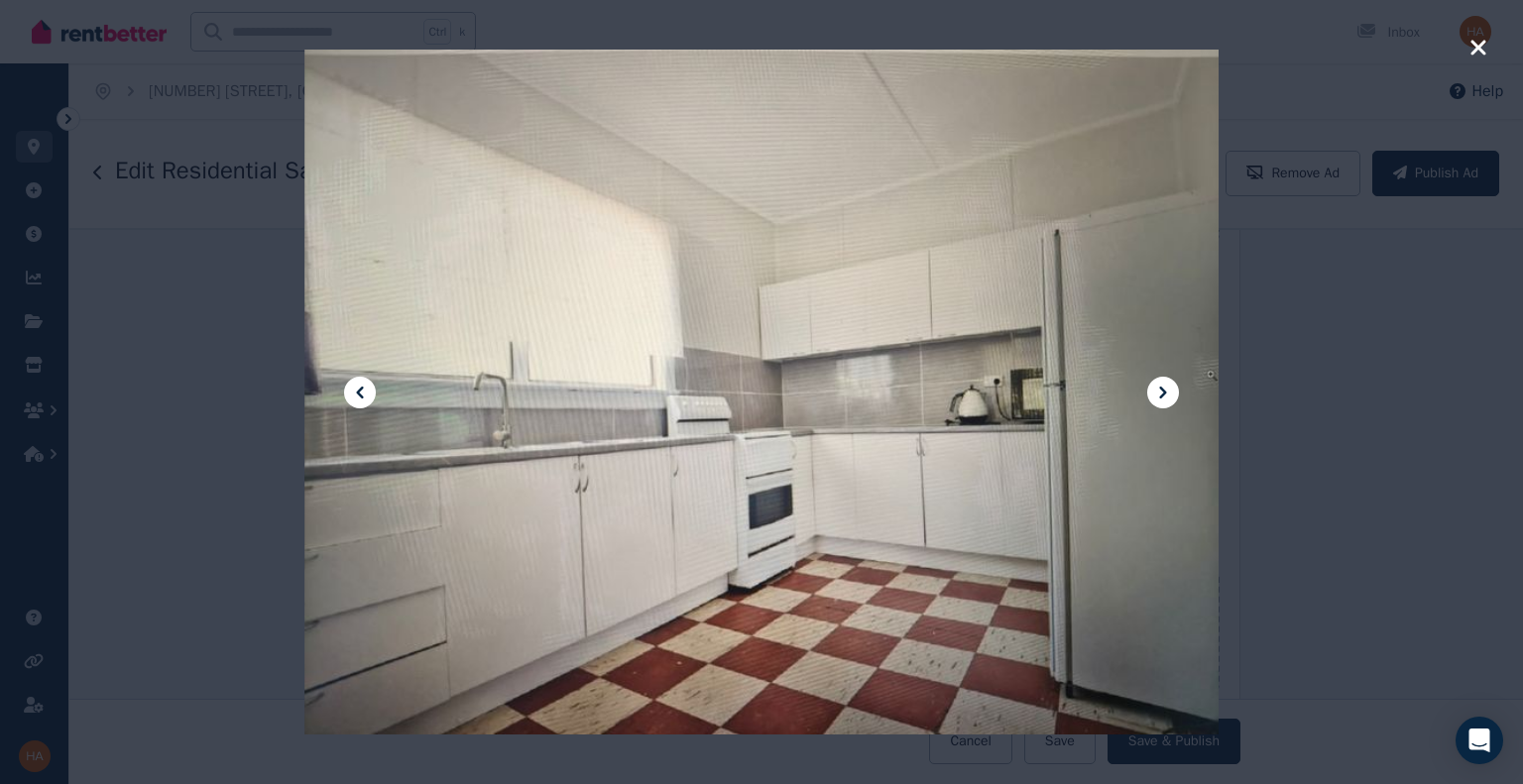 click 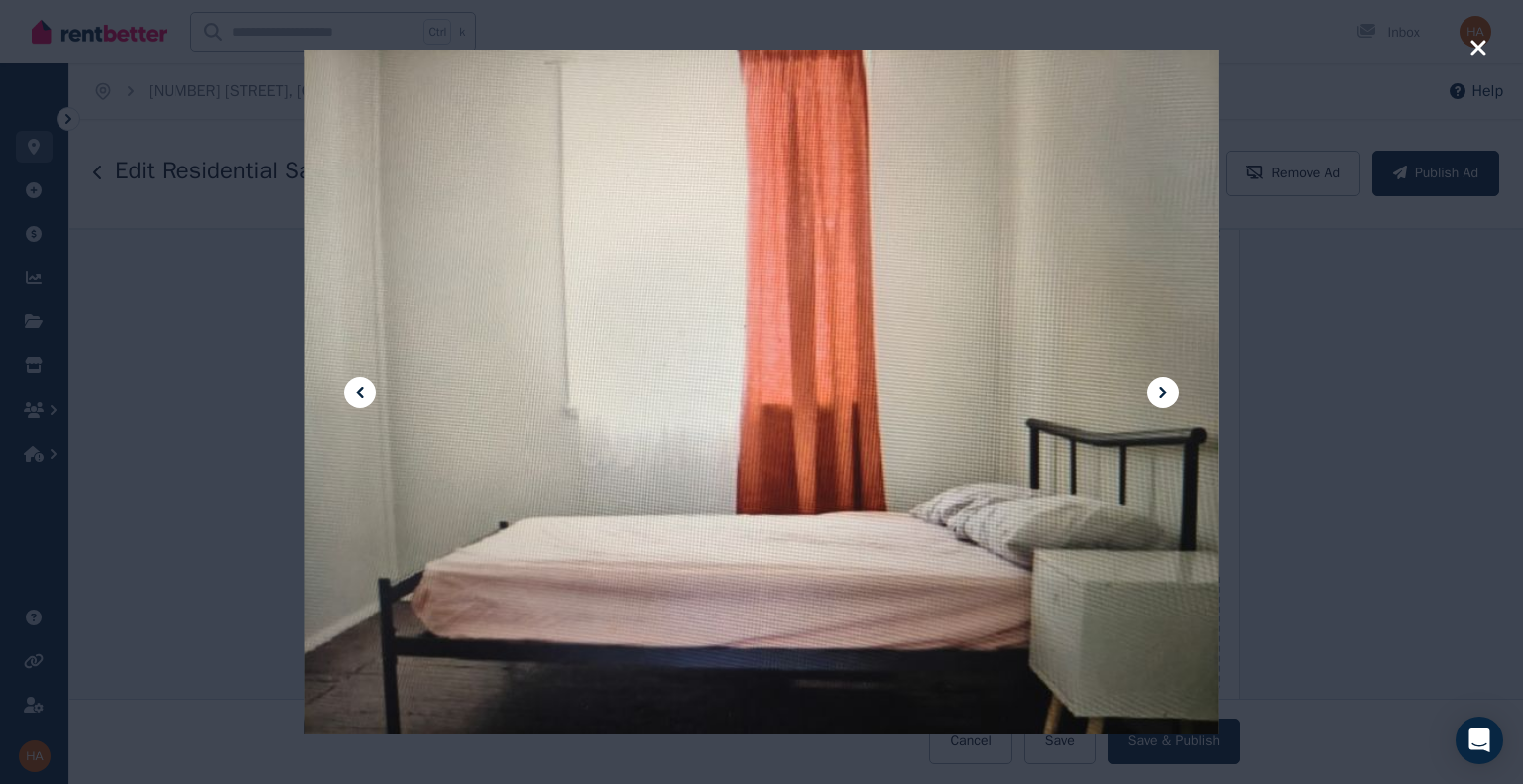 click 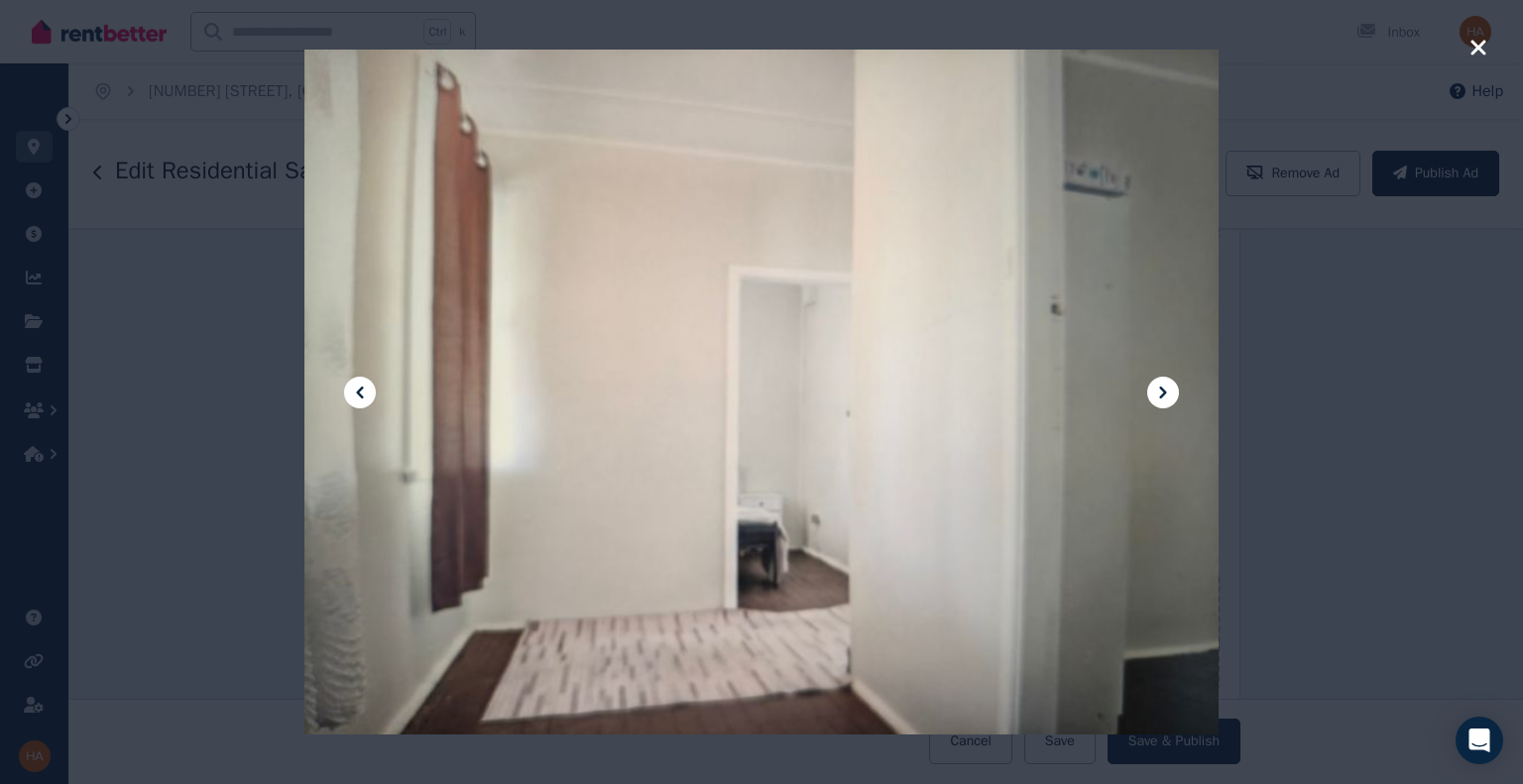 click 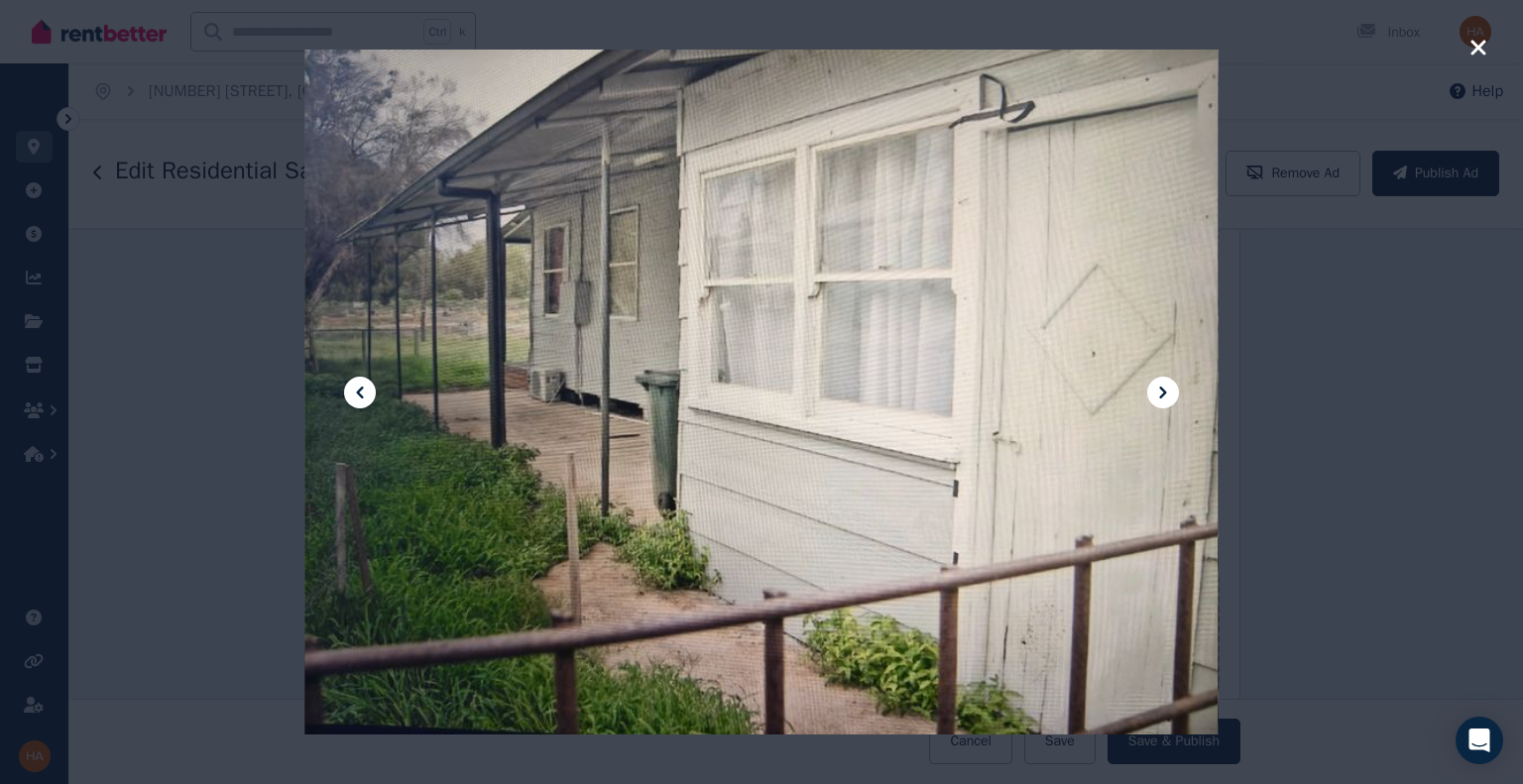 click 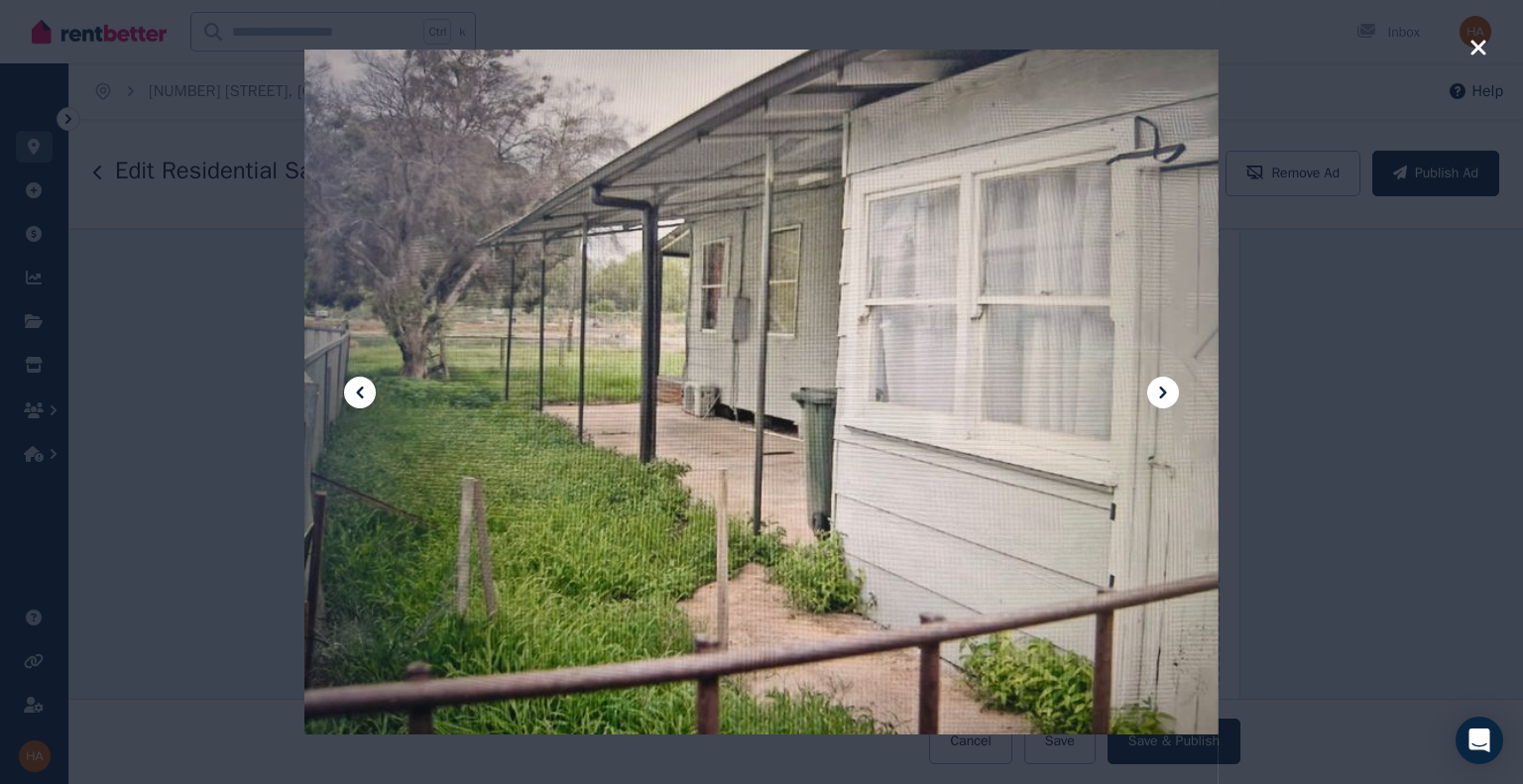 click 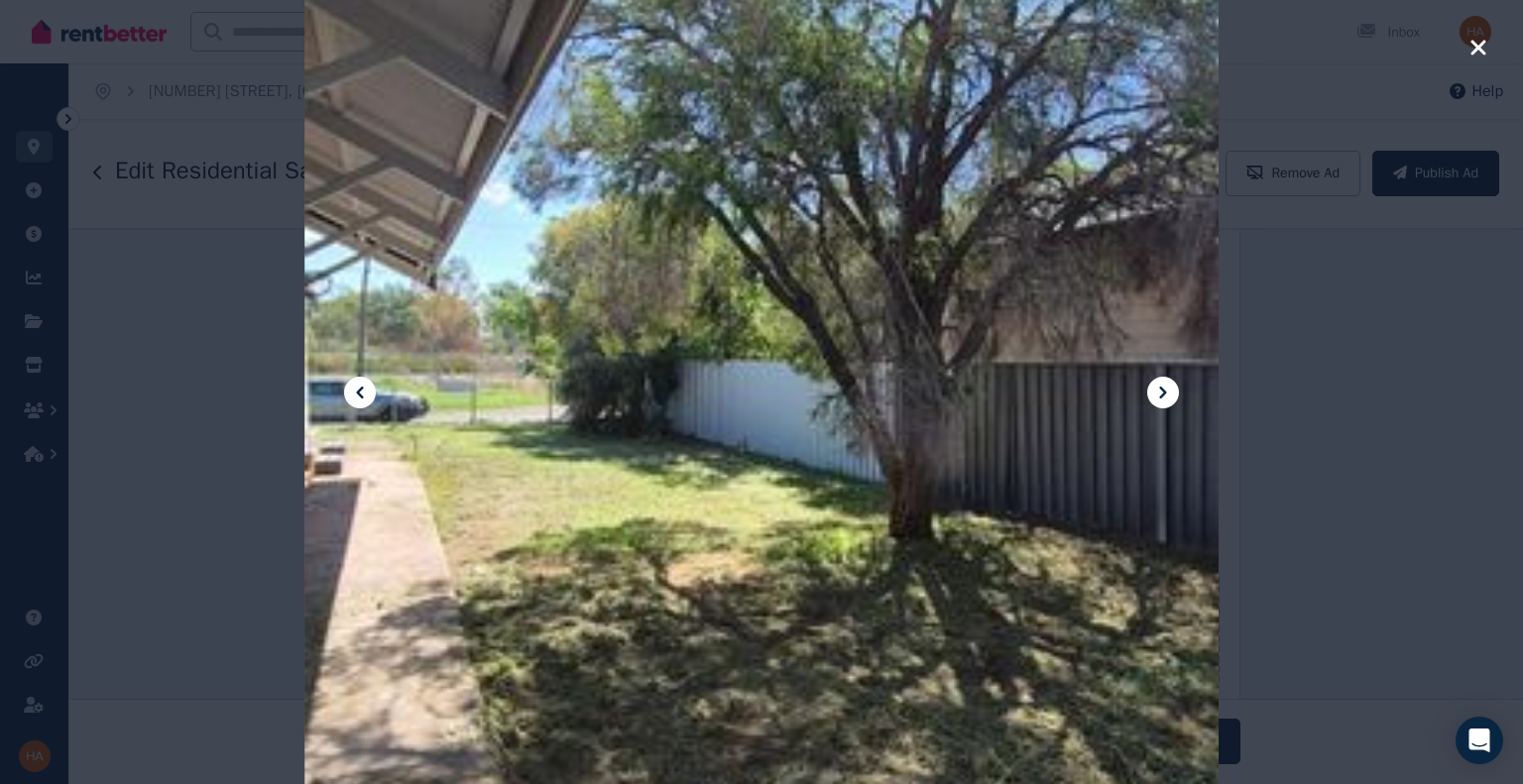 click 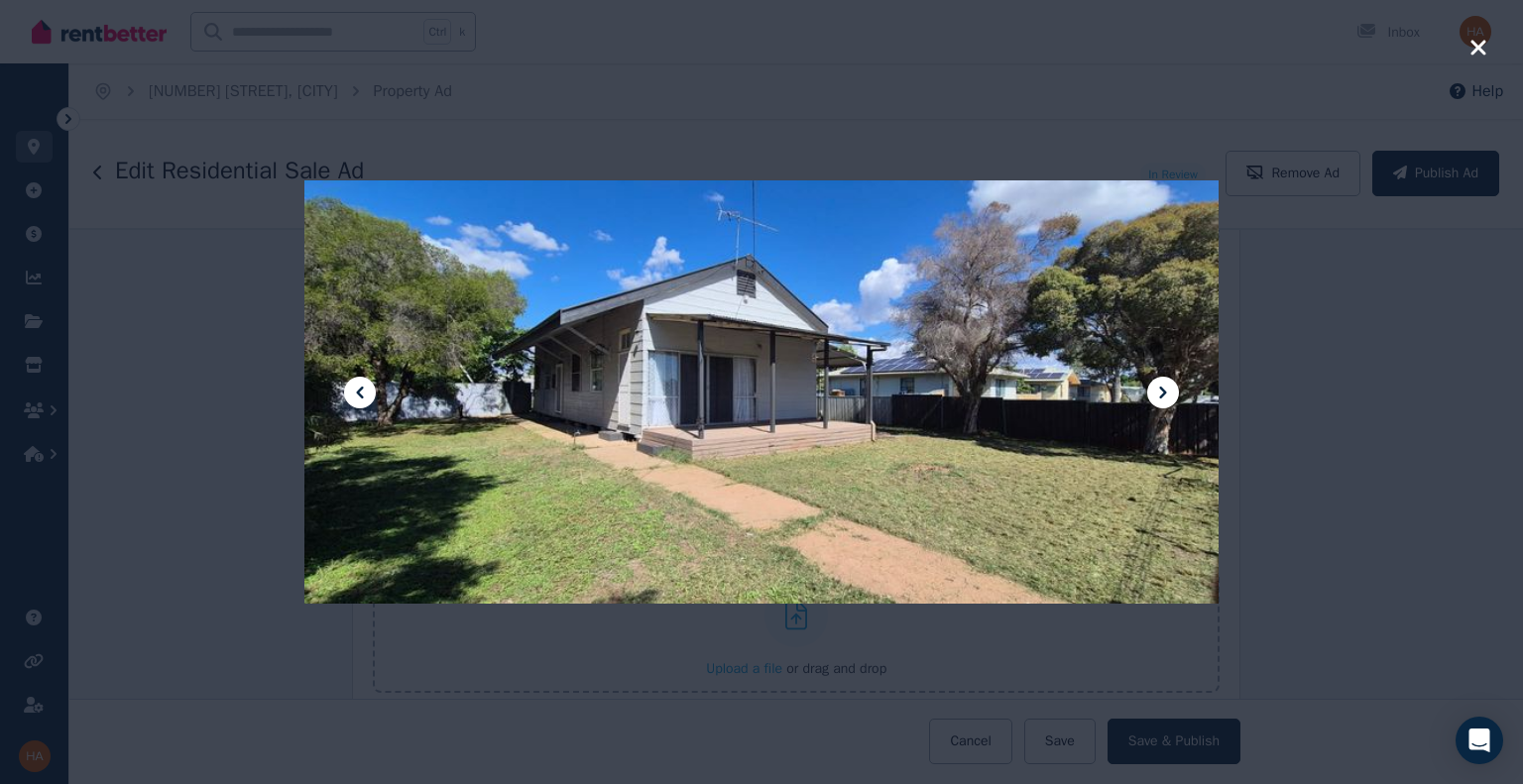 click 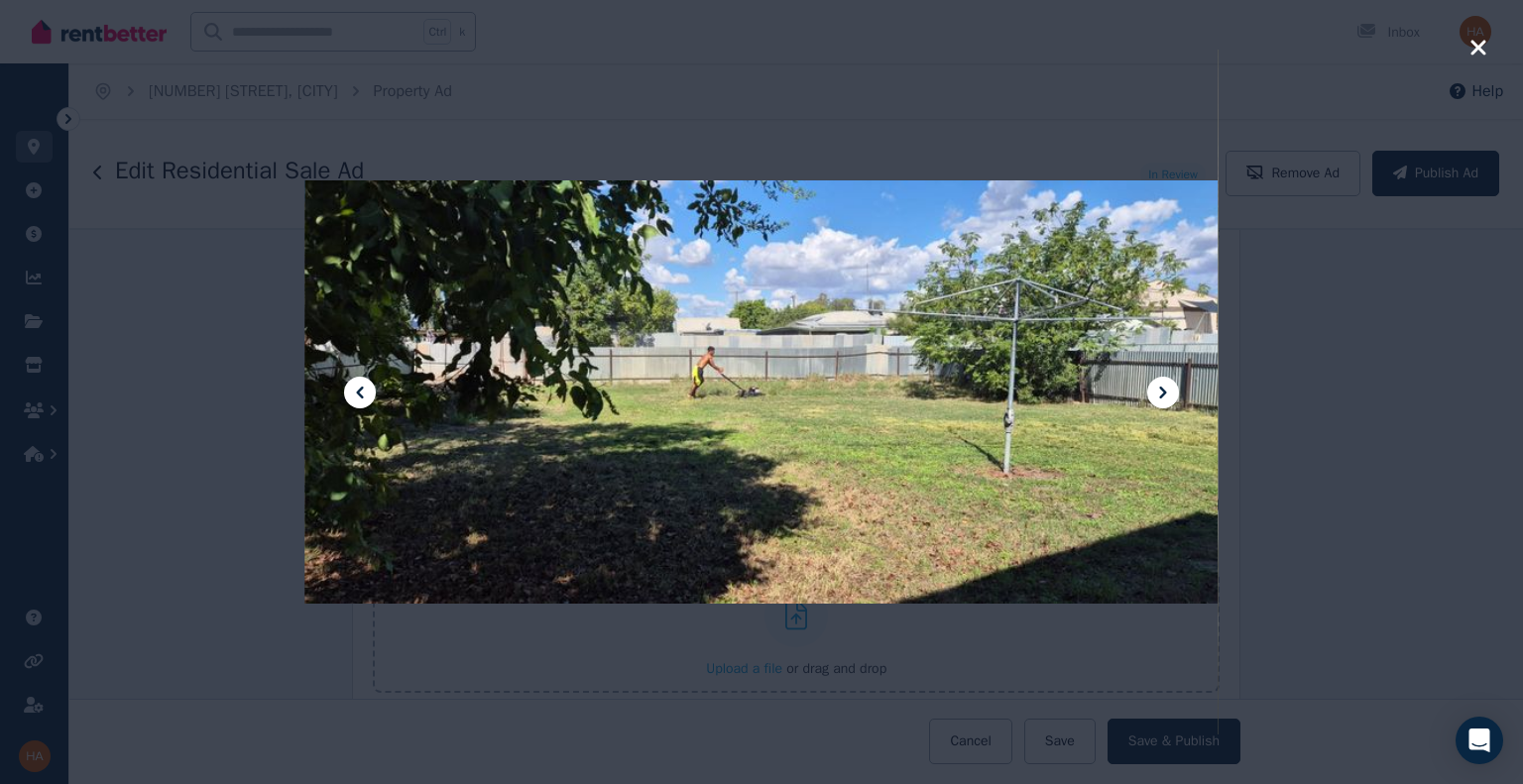 click 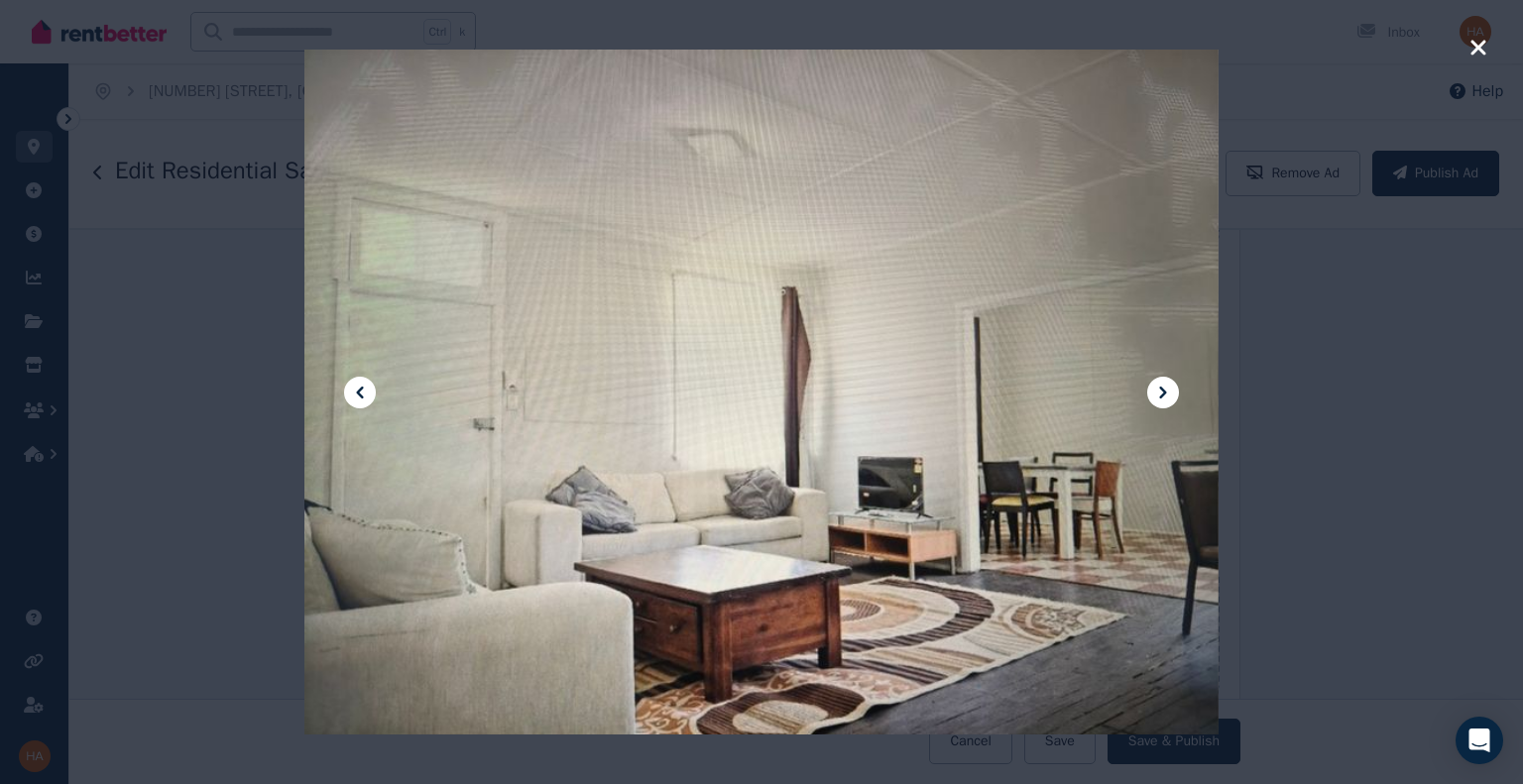click 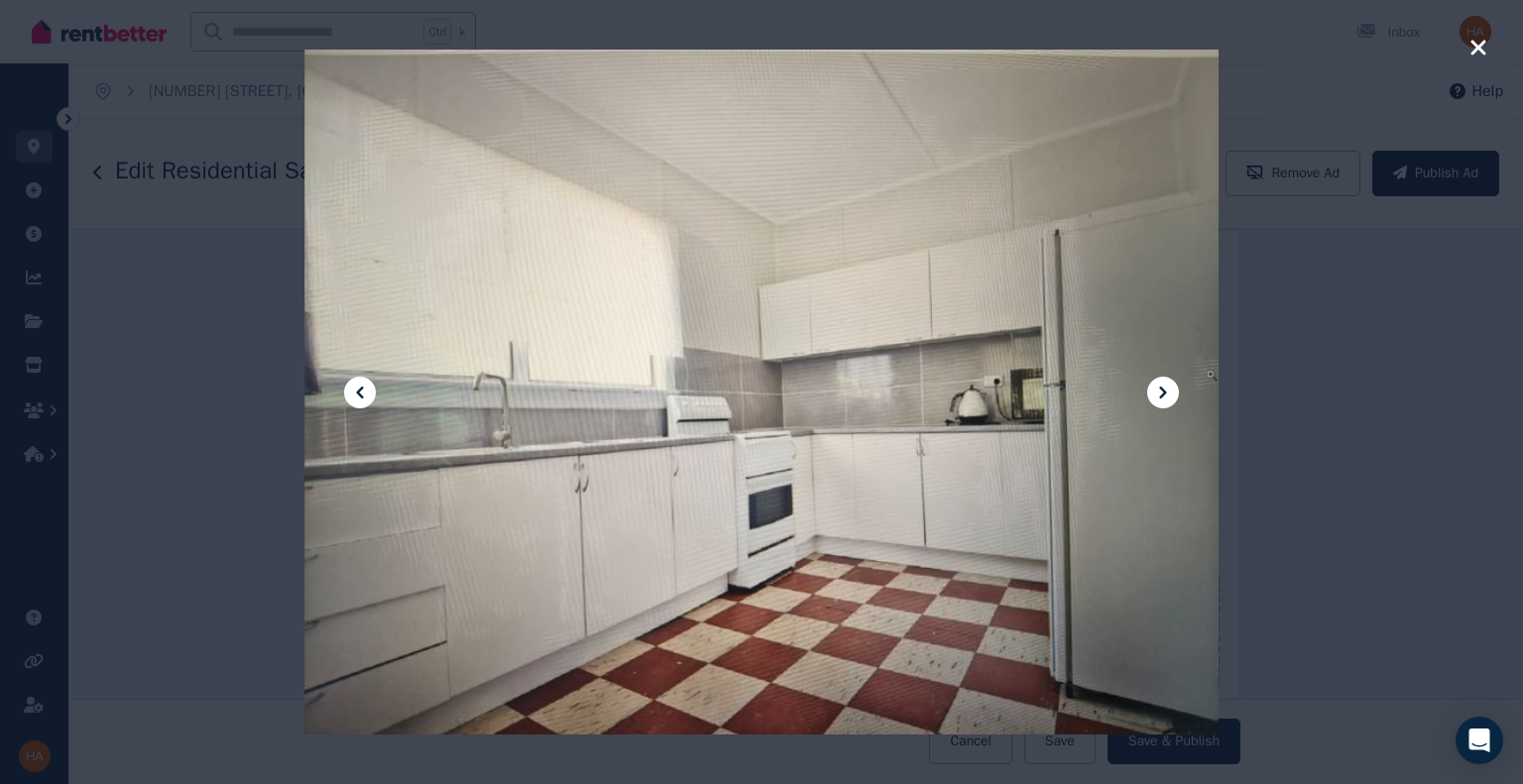 click 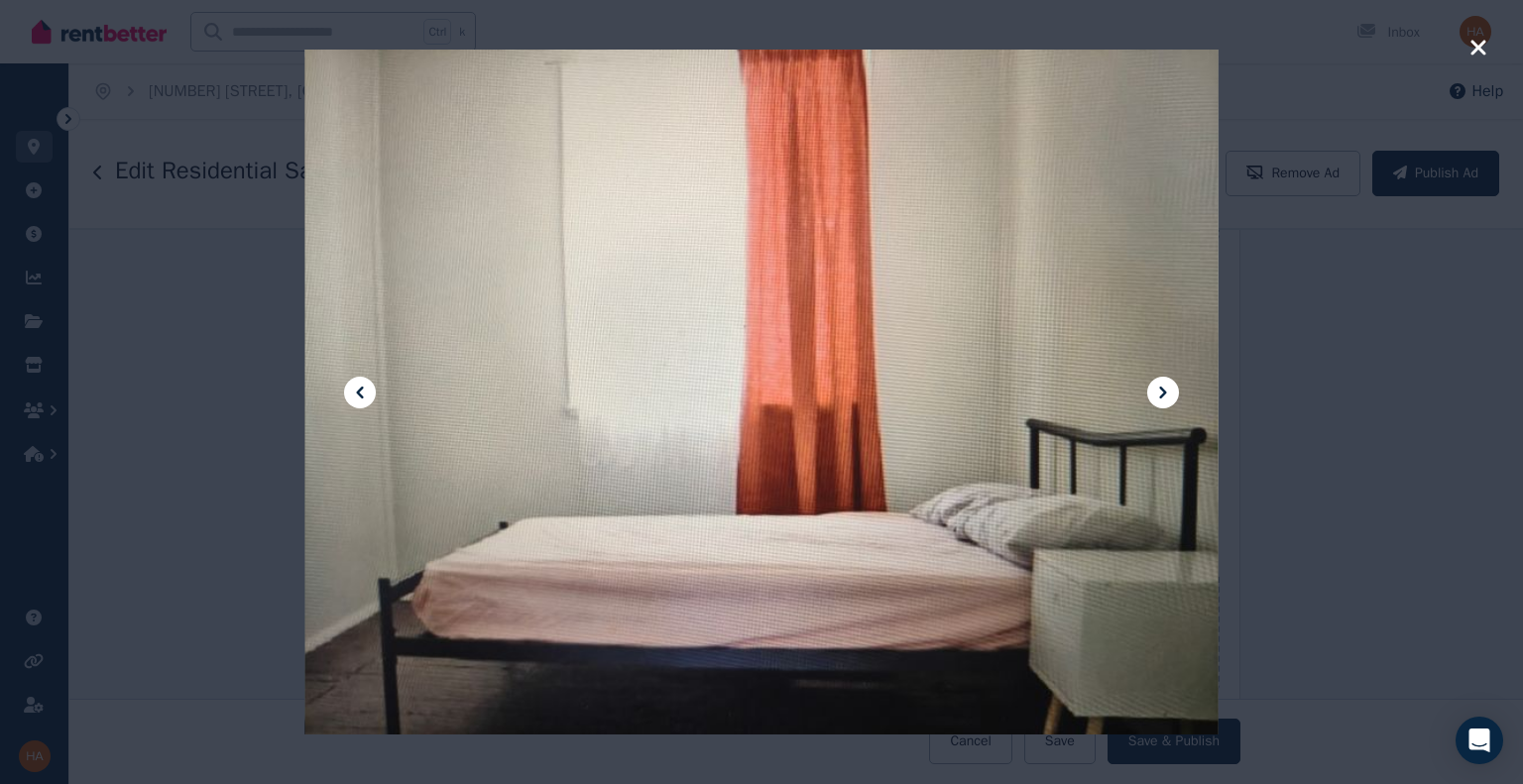 click 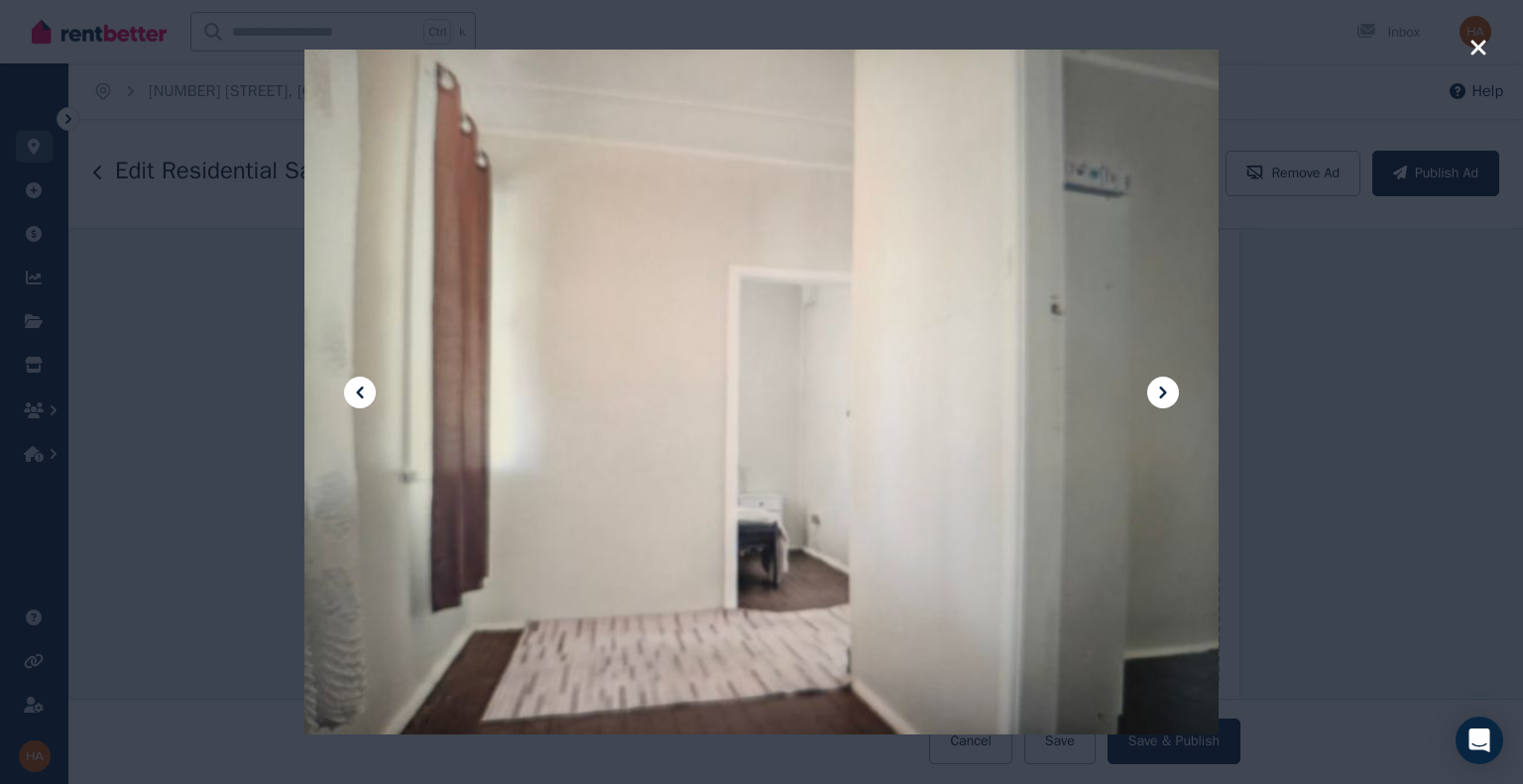 click at bounding box center [1163, 392] 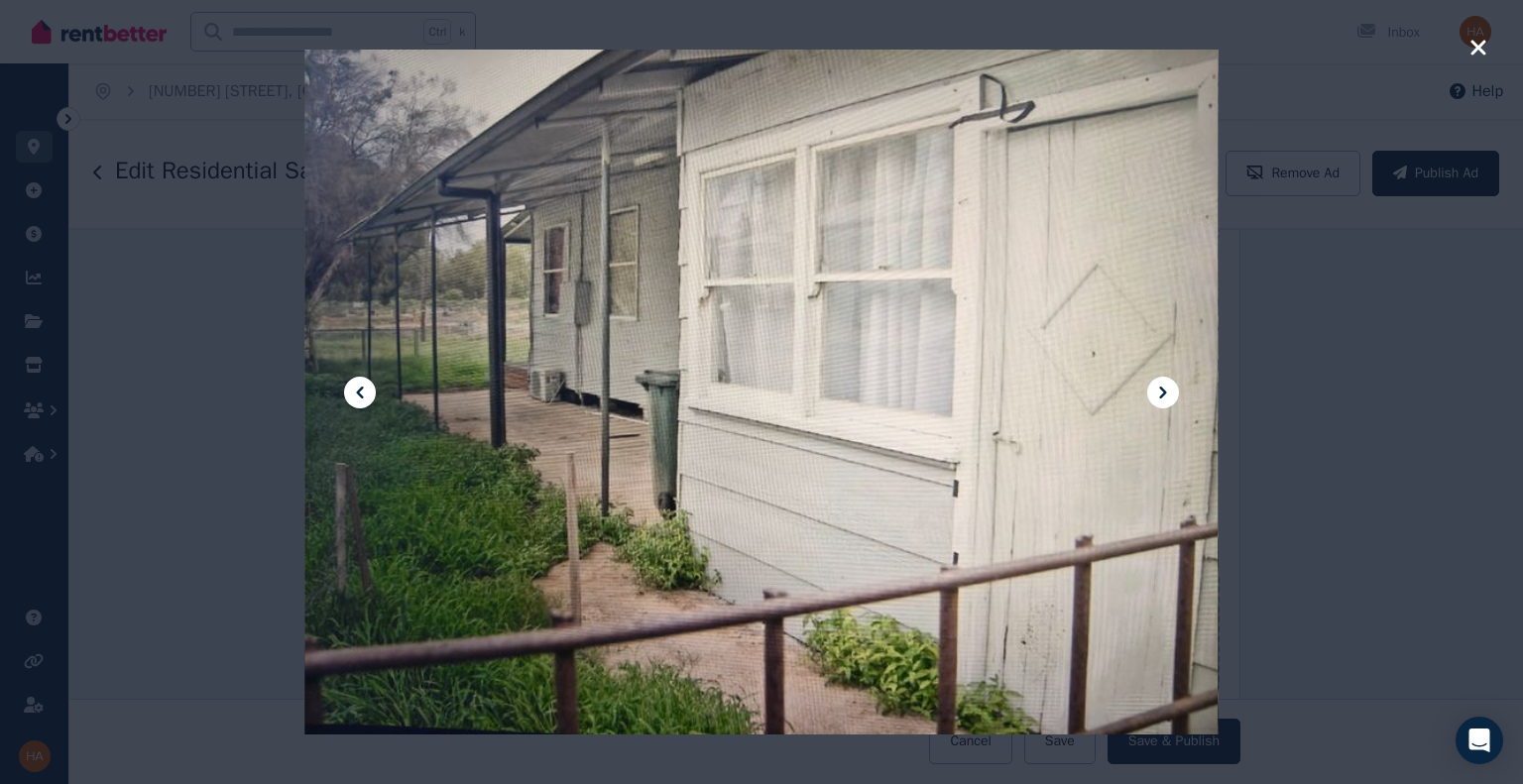 click at bounding box center (1163, 392) 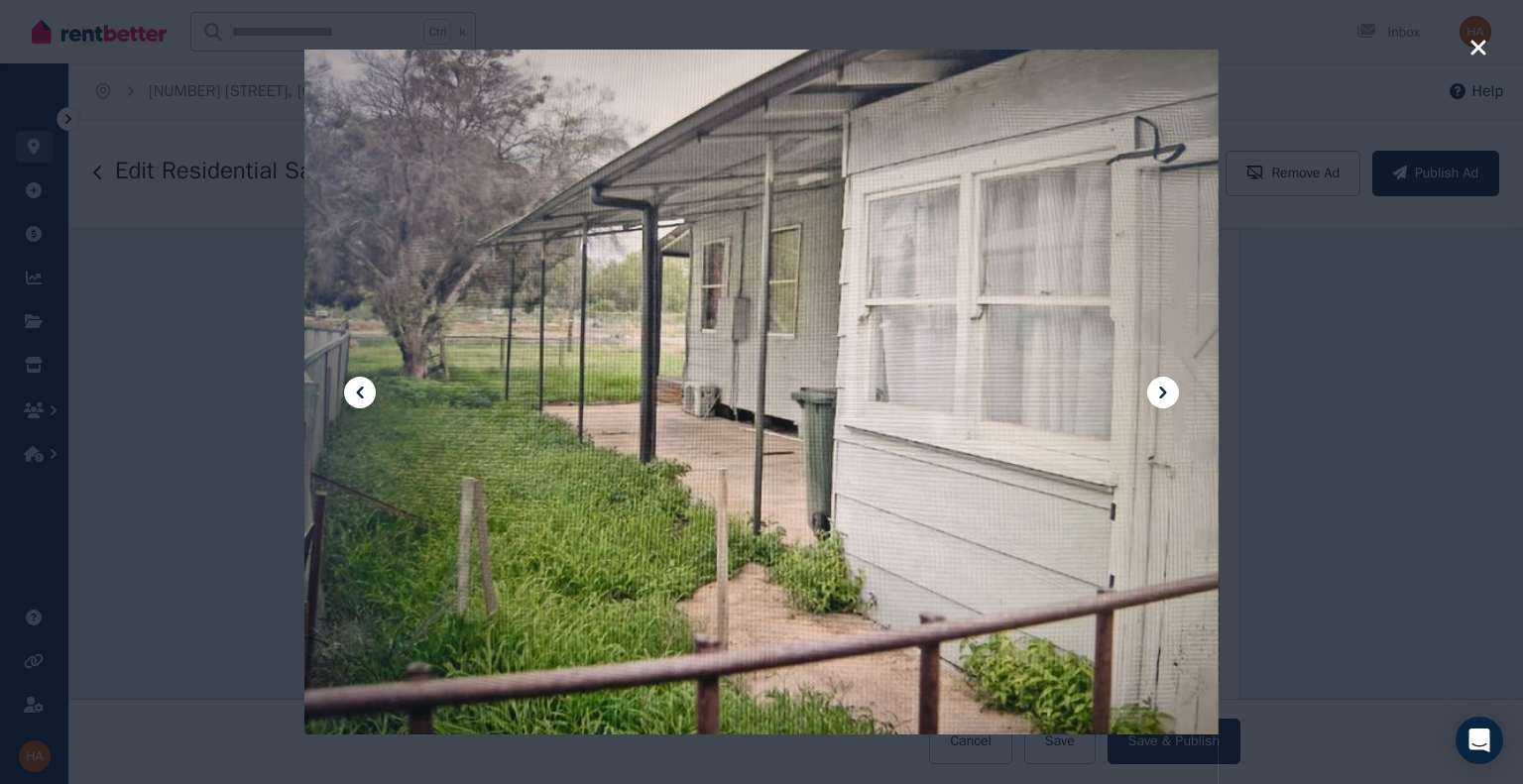 click 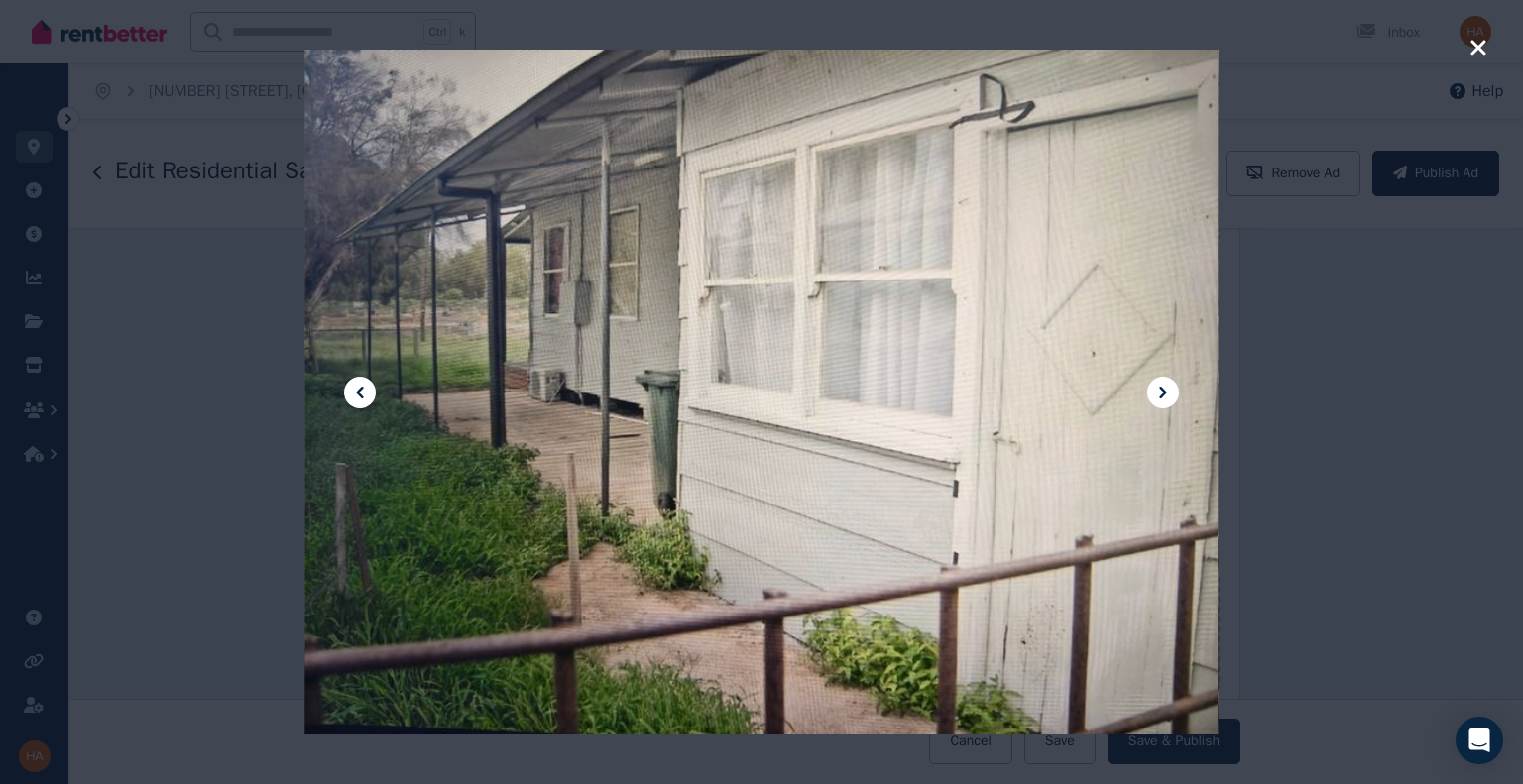 click 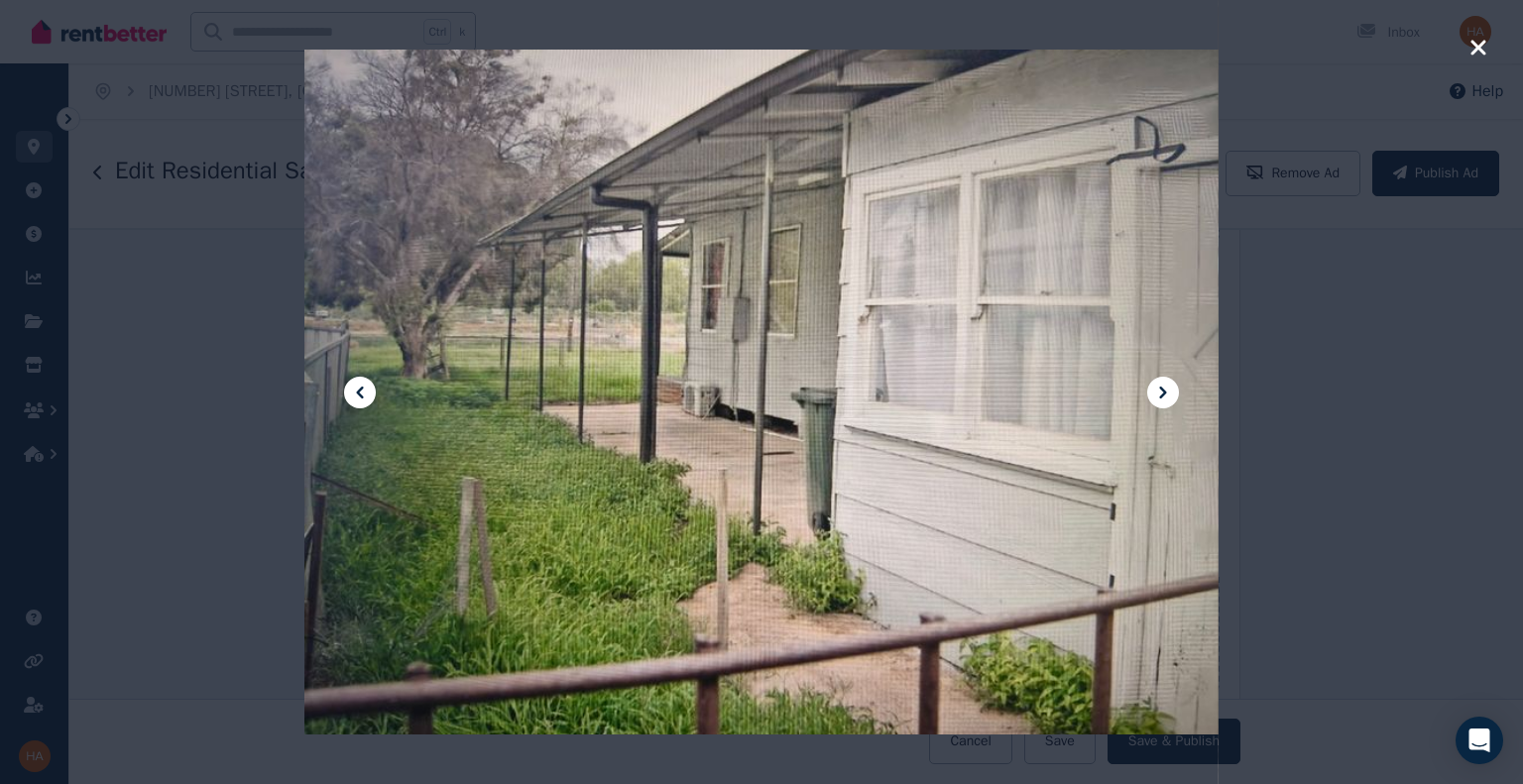 click 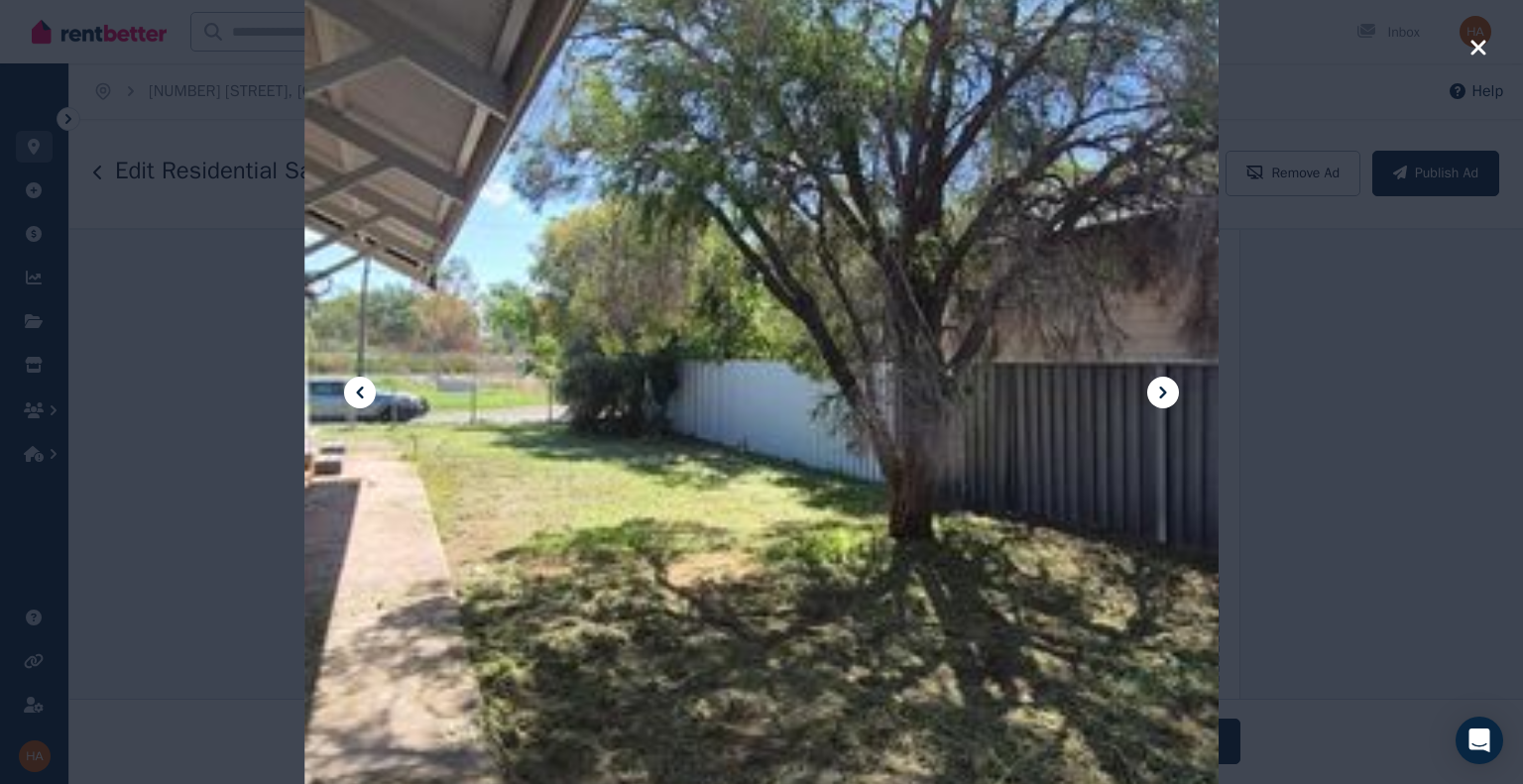 click 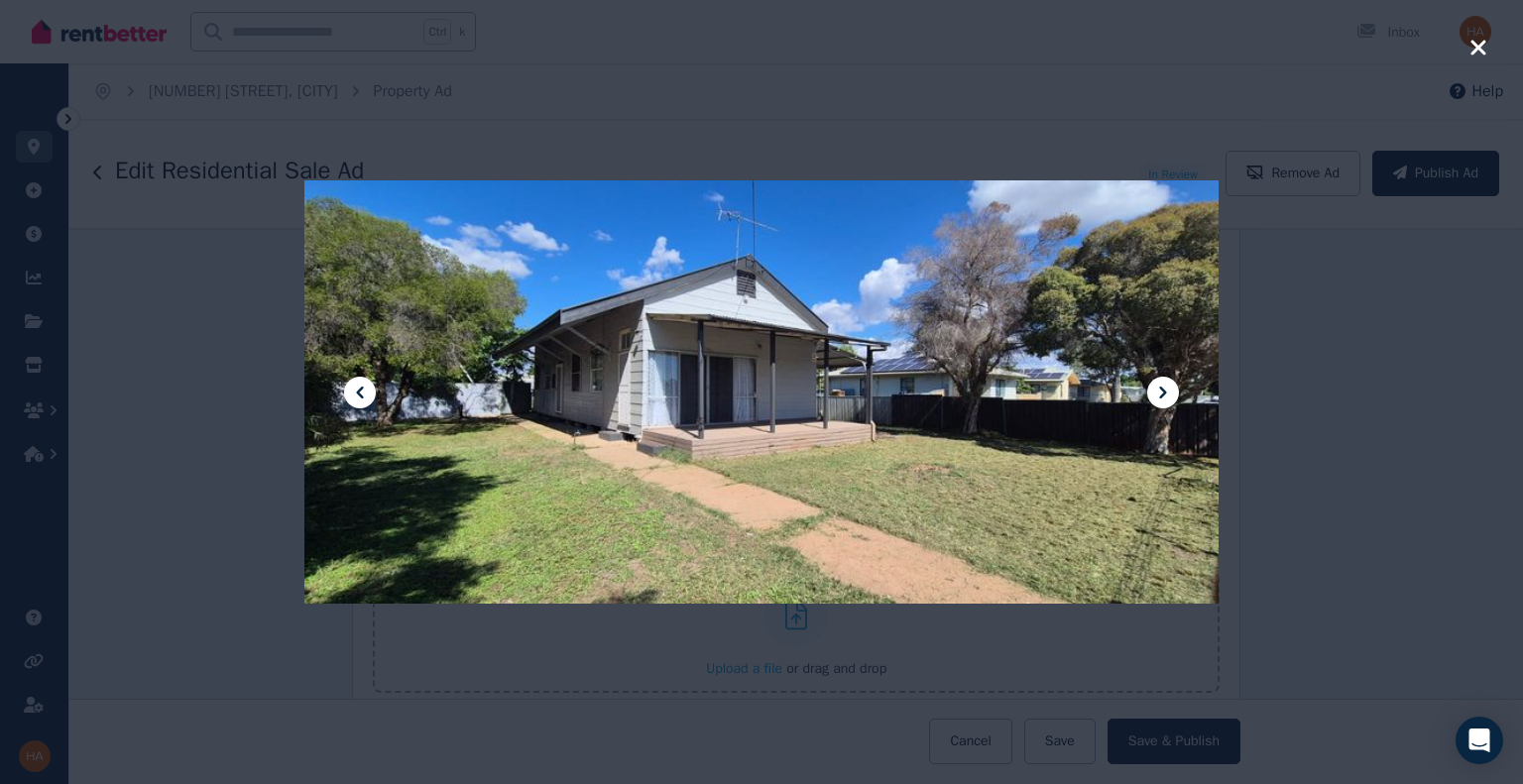click 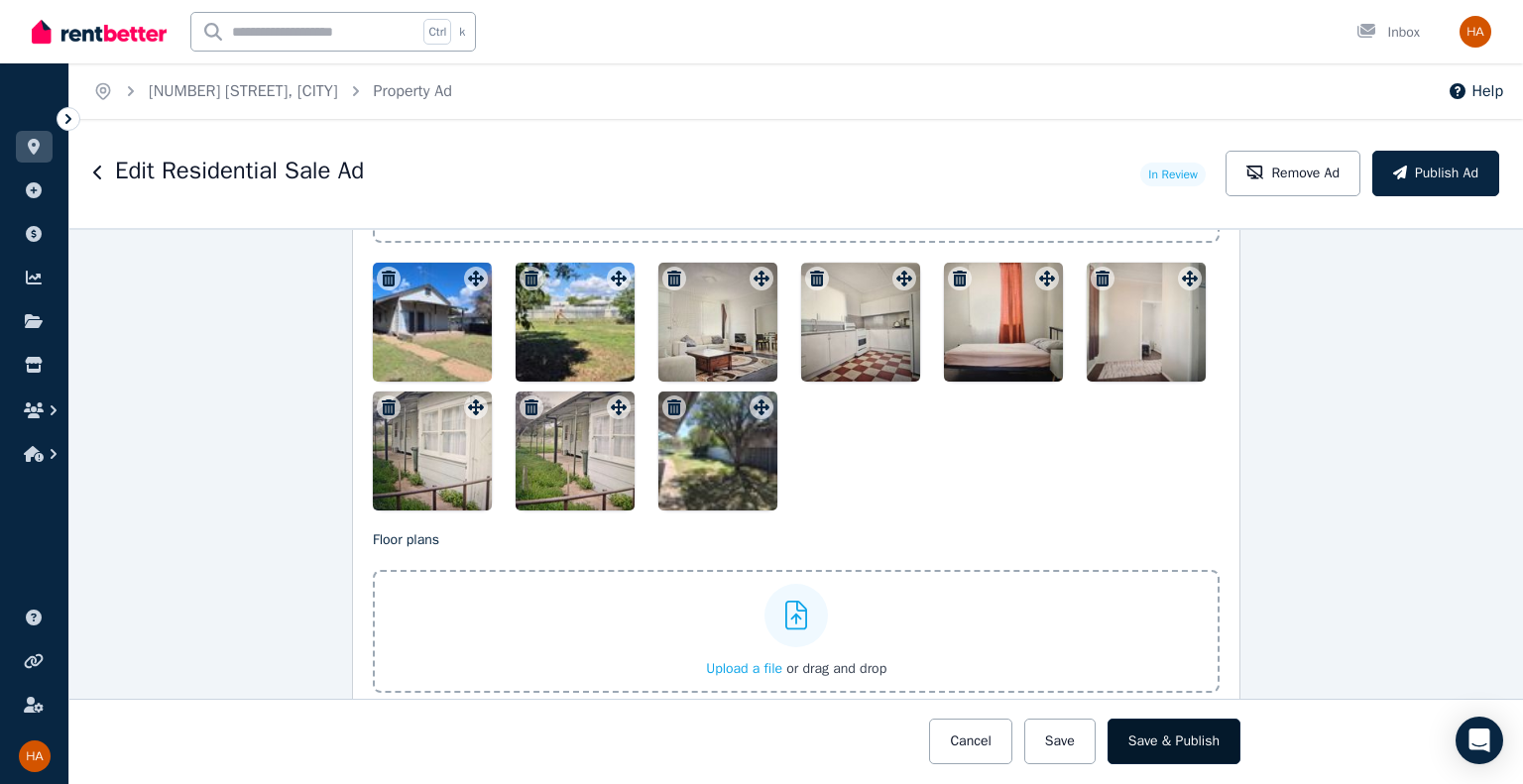 click on "Save & Publish" at bounding box center [1174, 741] 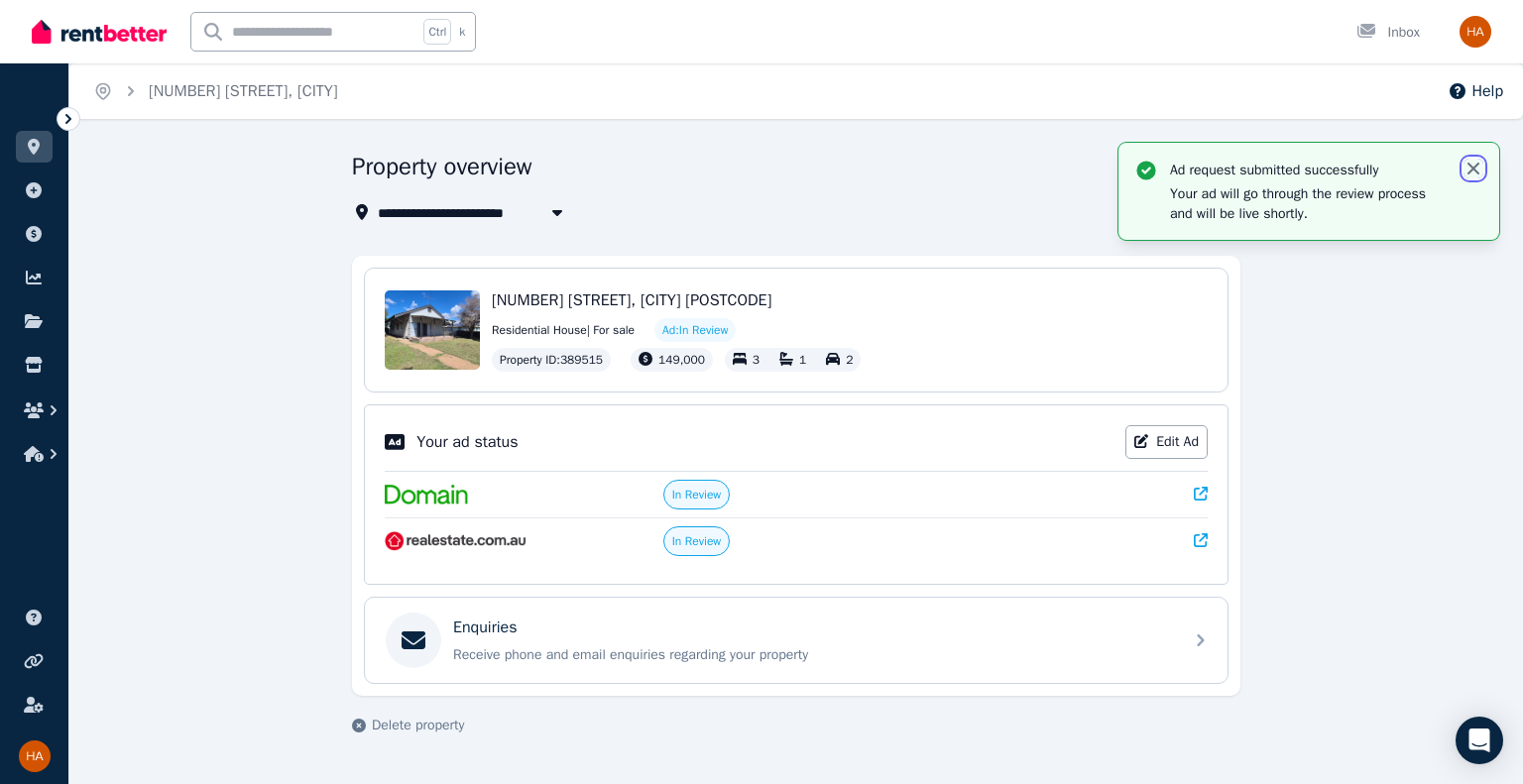 click 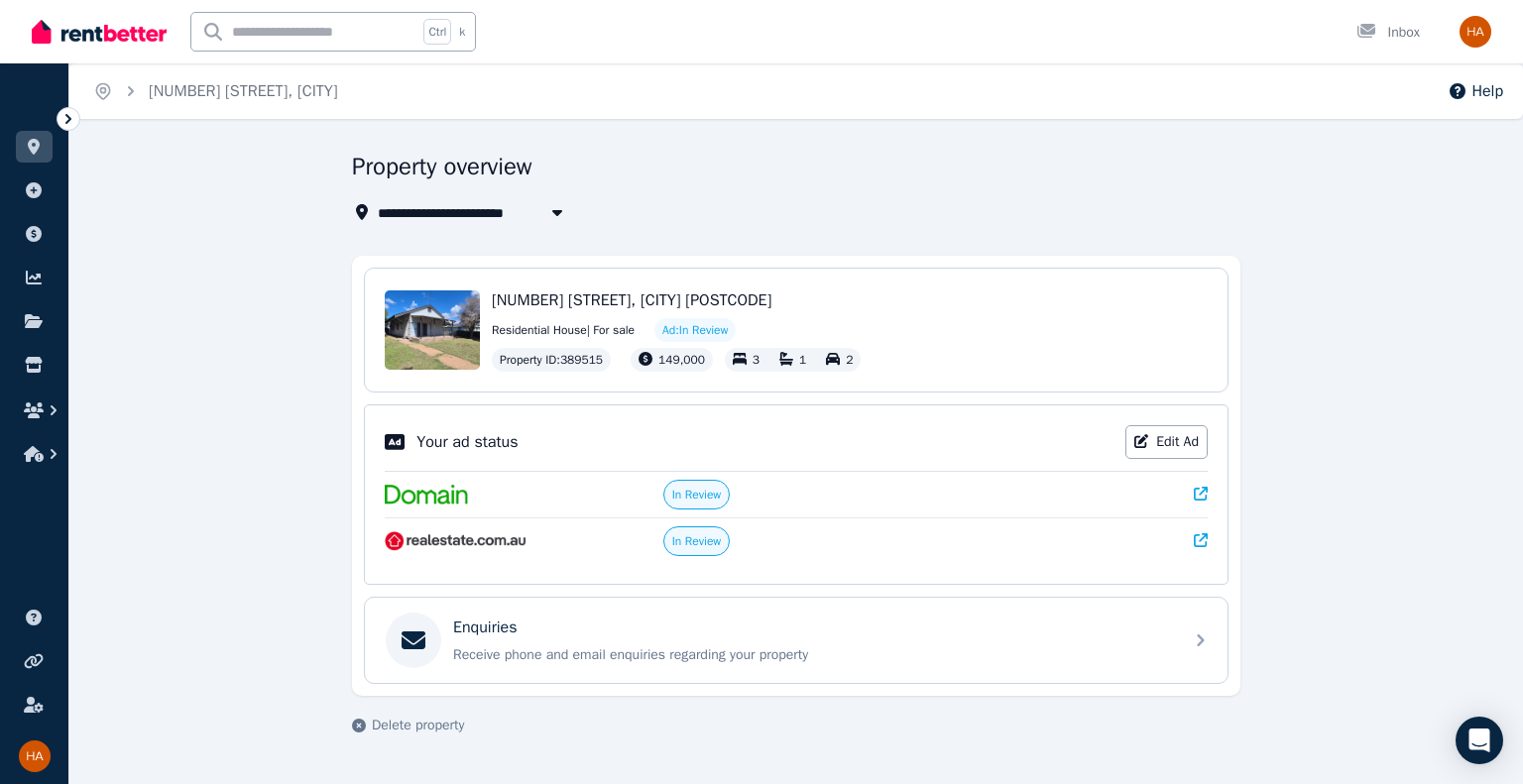 click on "**********" at bounding box center (796, 461) 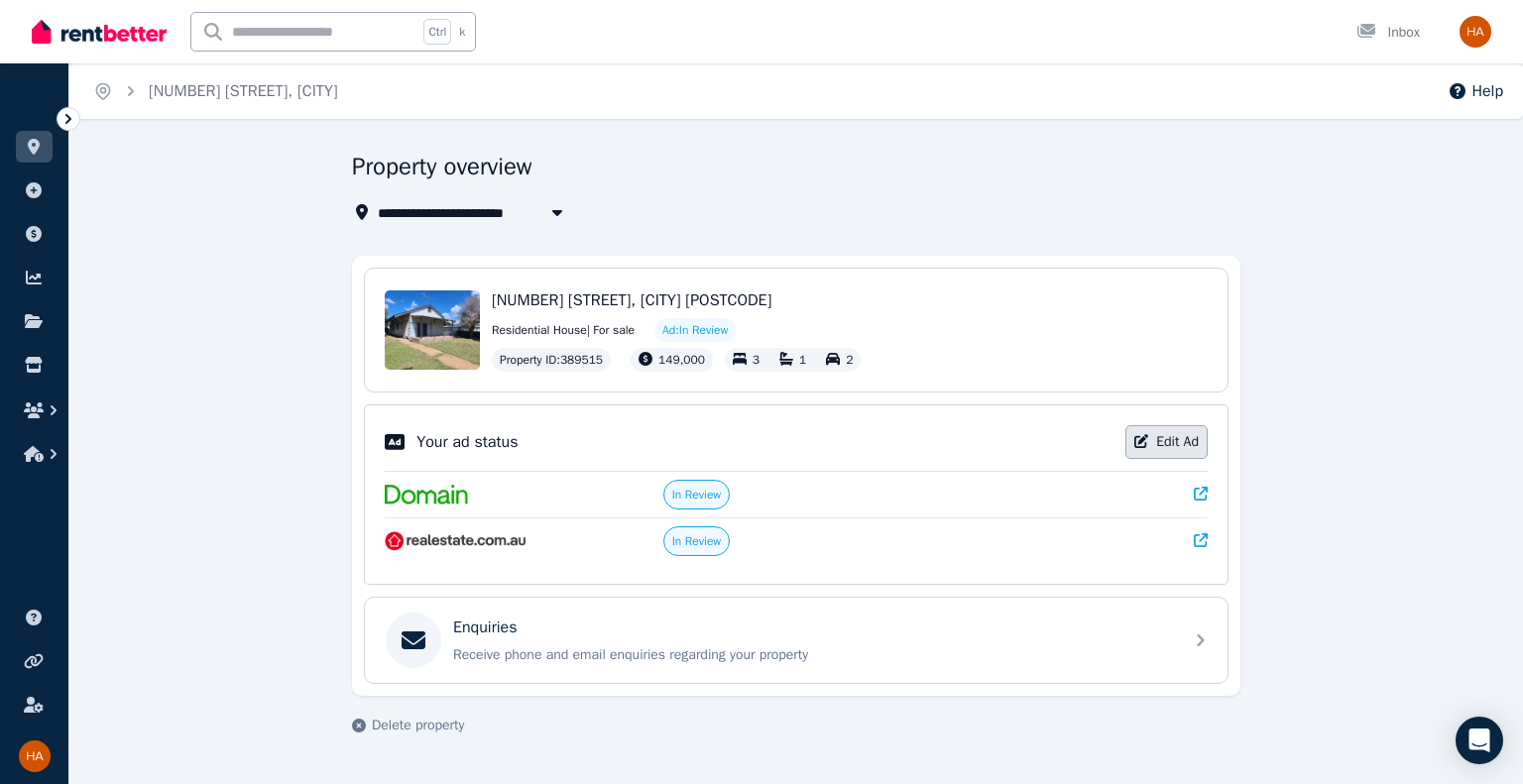 click on "Edit Ad" at bounding box center [1166, 442] 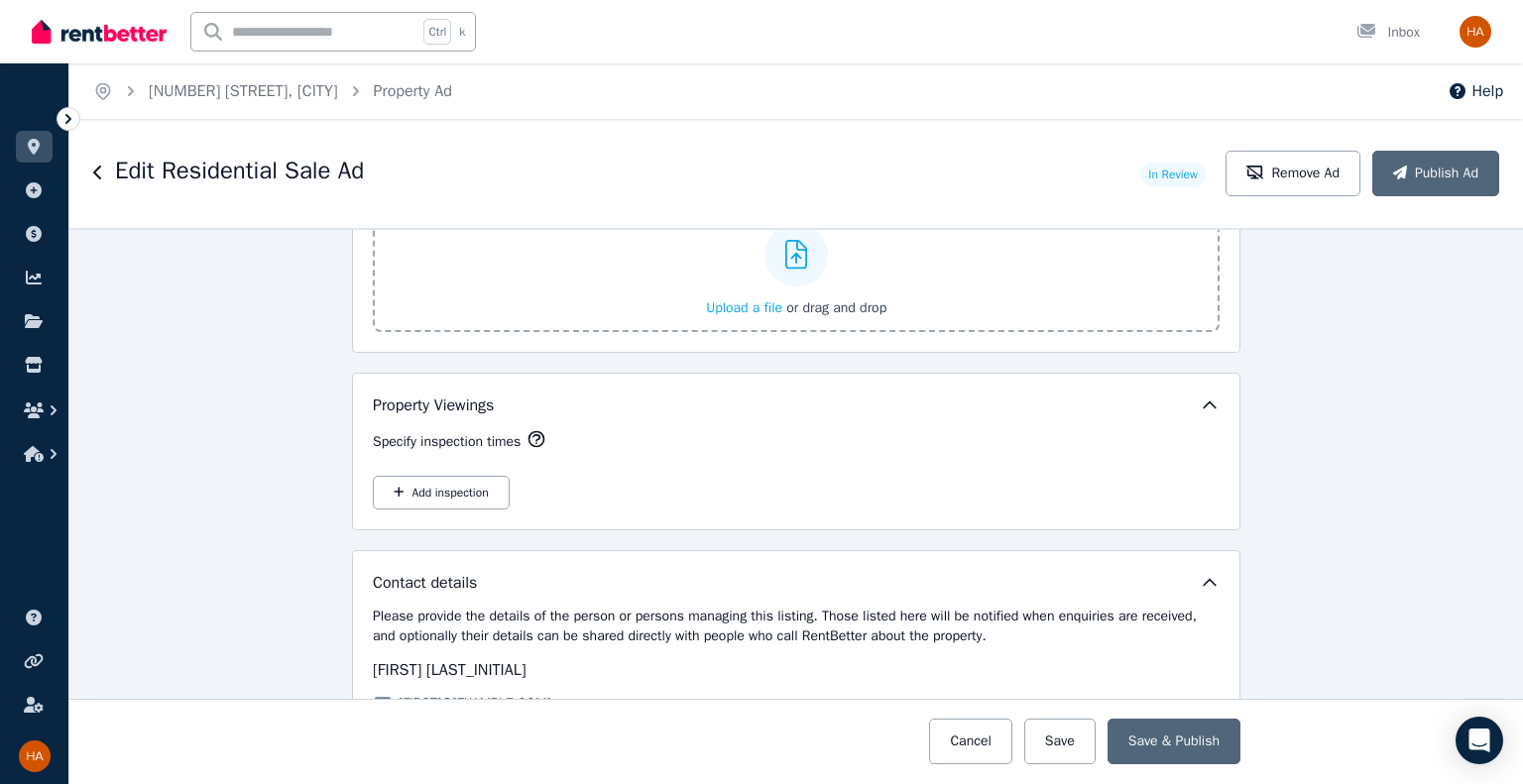 scroll, scrollTop: 2819, scrollLeft: 0, axis: vertical 